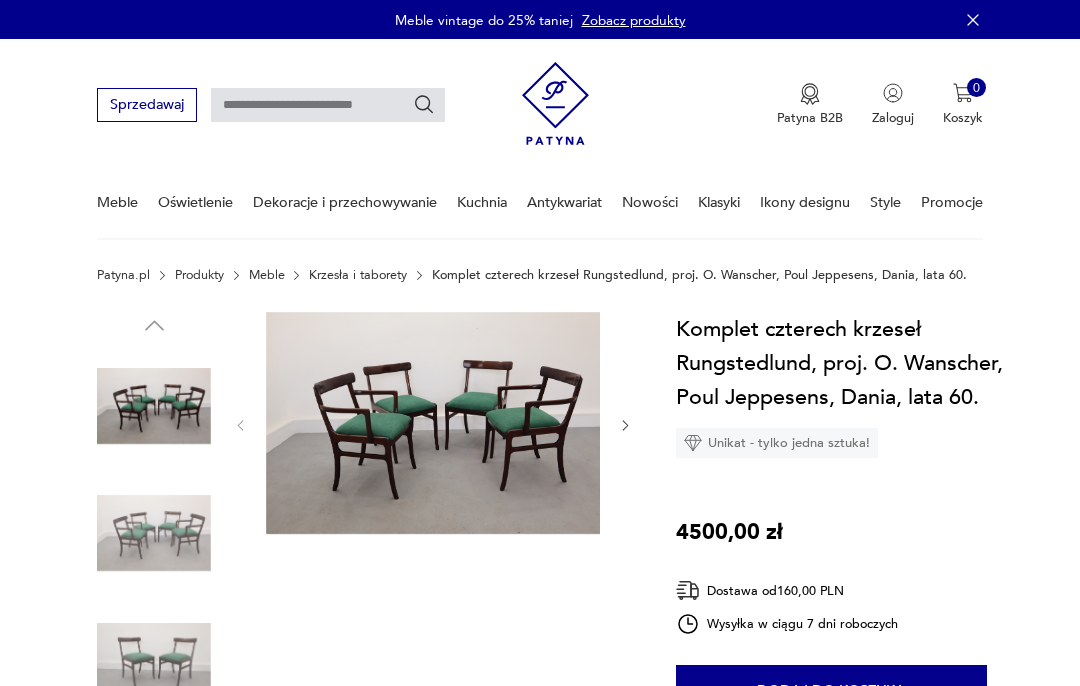 scroll, scrollTop: 0, scrollLeft: 0, axis: both 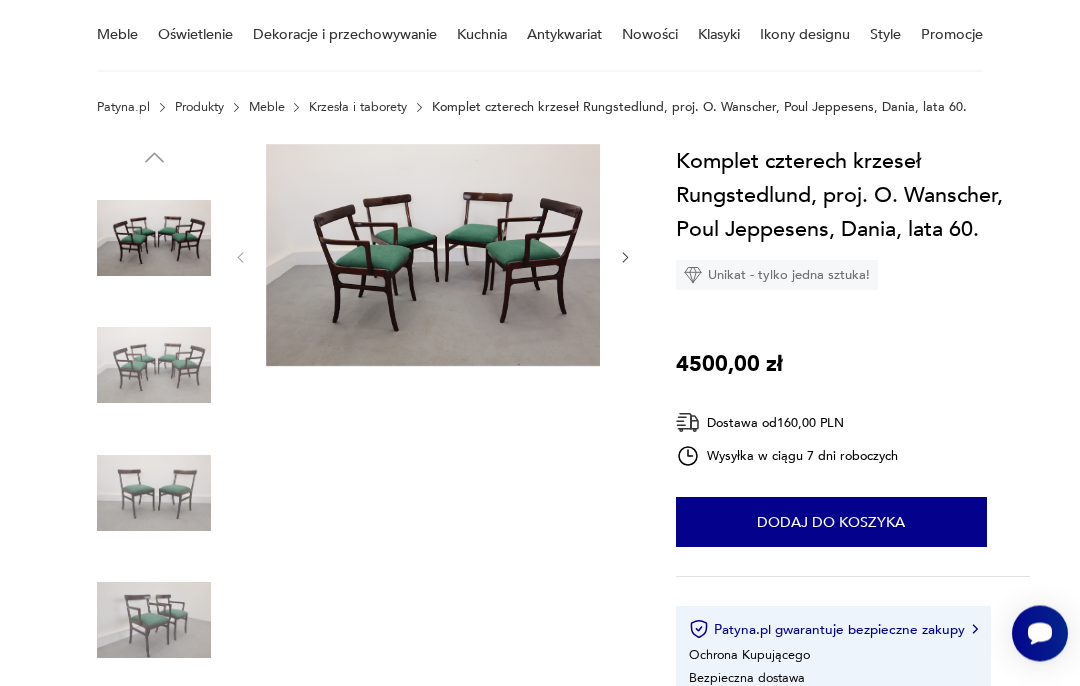 click at bounding box center (433, 256) 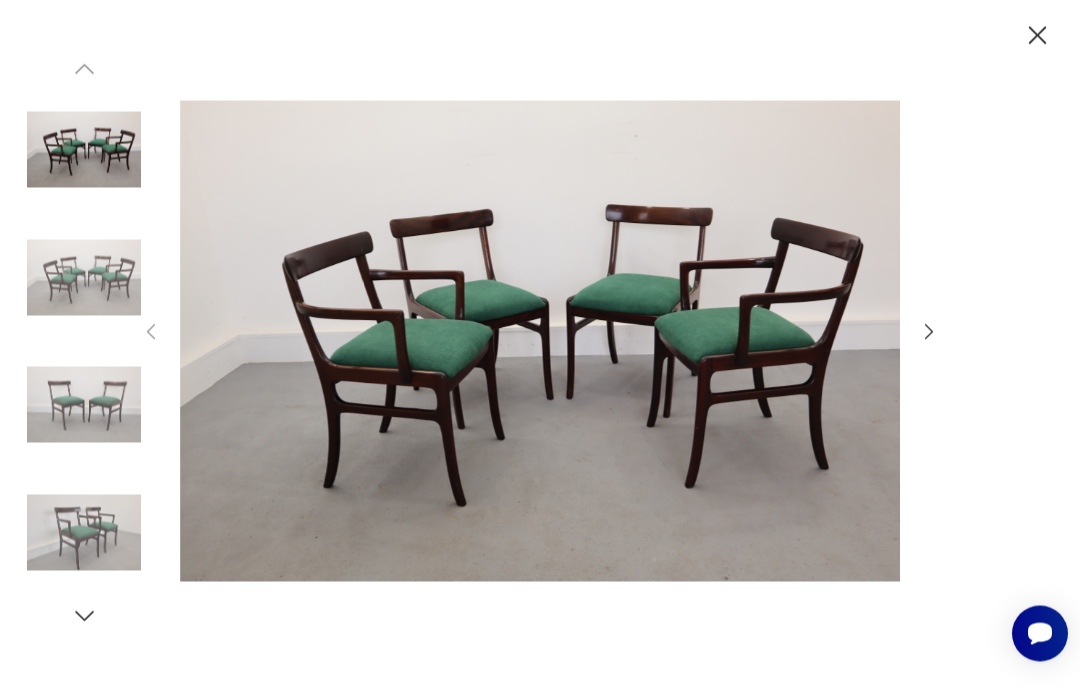 scroll, scrollTop: 168, scrollLeft: 0, axis: vertical 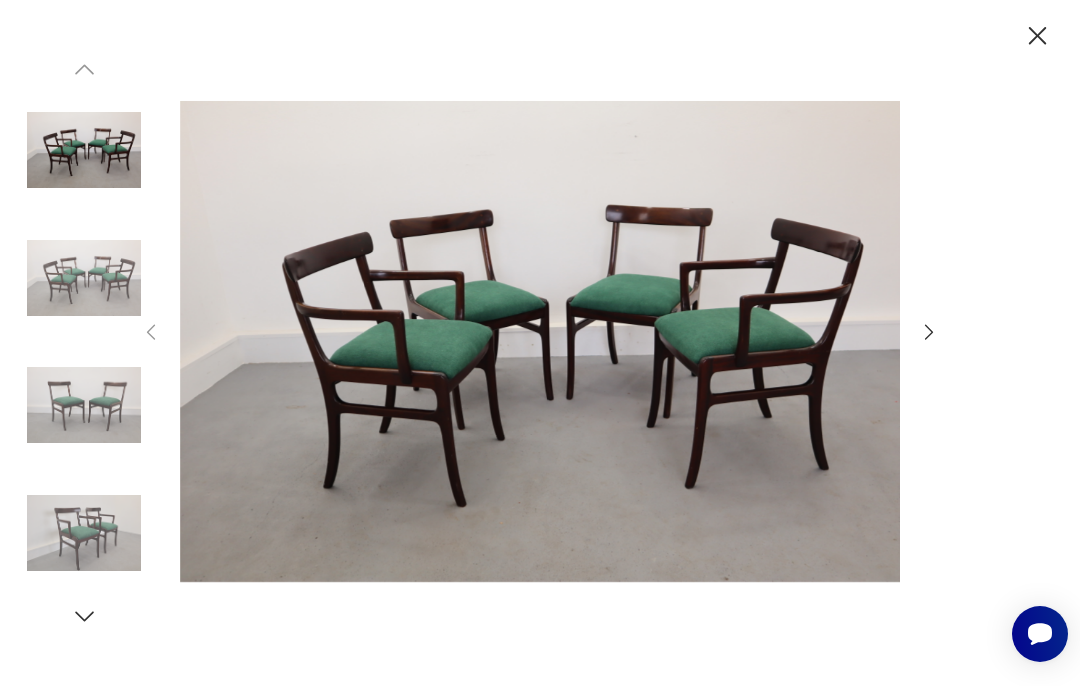click 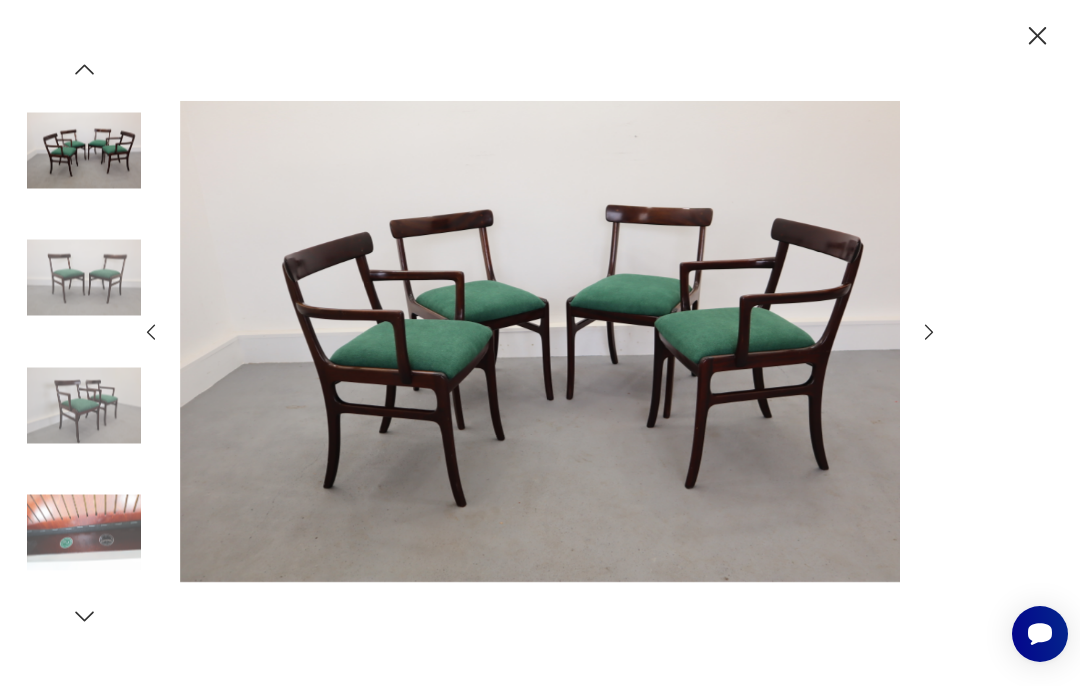click 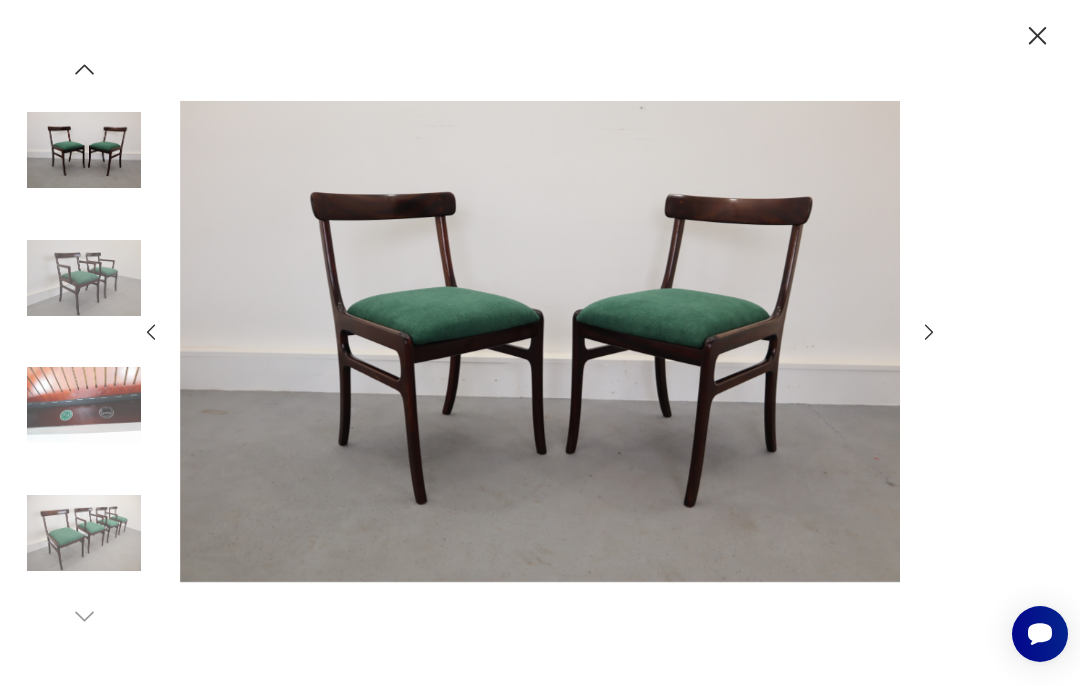 click 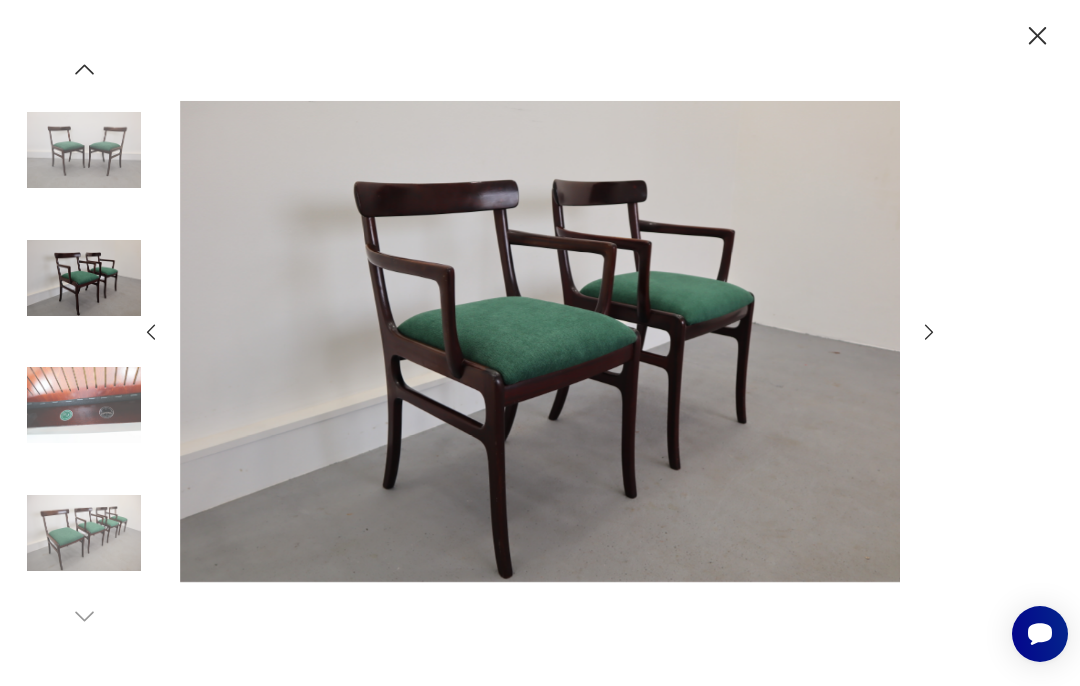 click 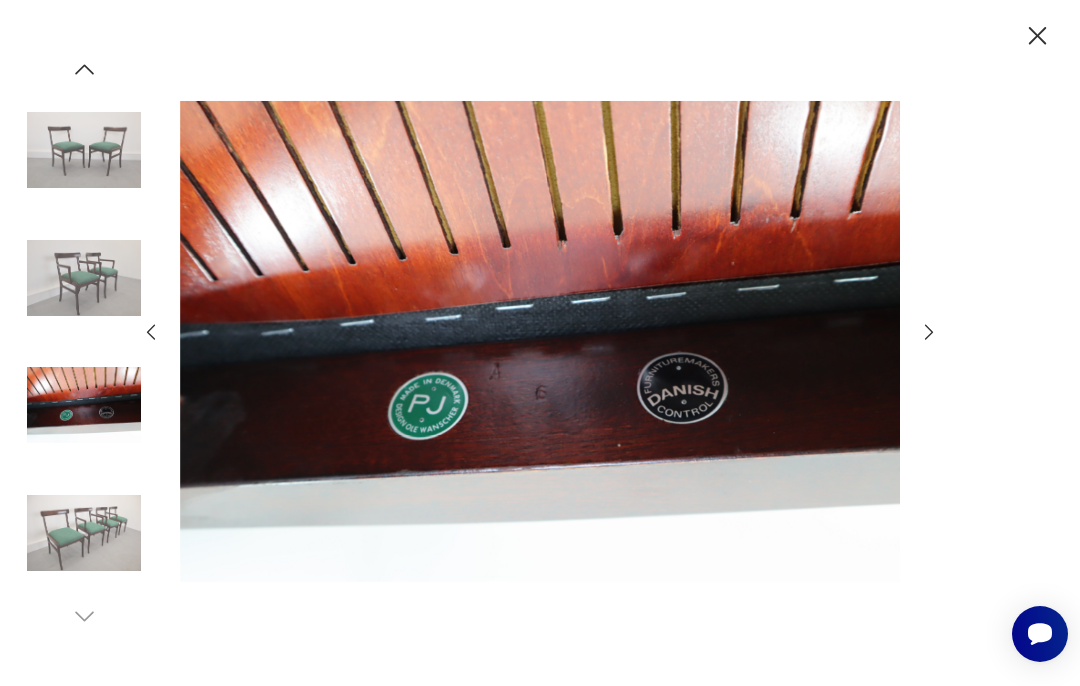 click 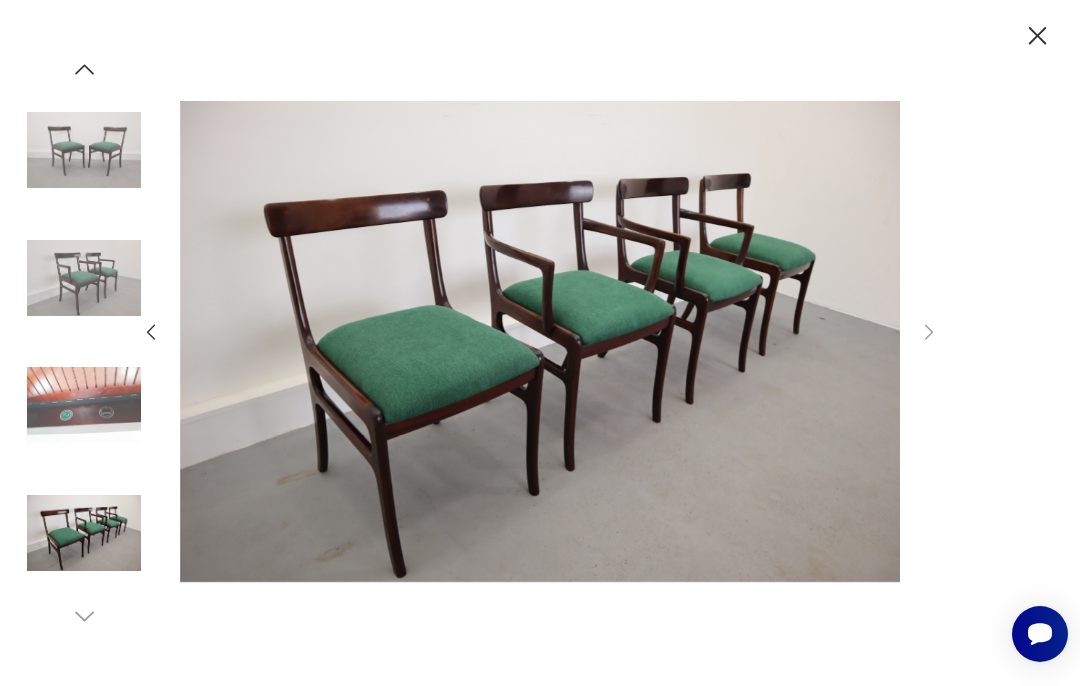 click 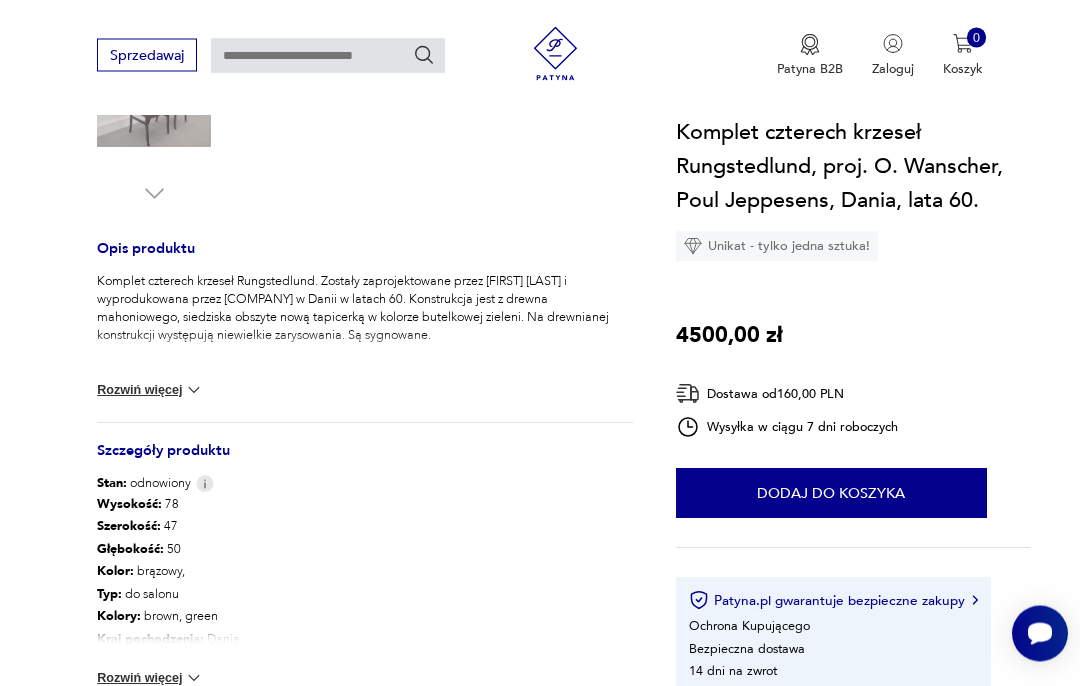 scroll, scrollTop: 679, scrollLeft: 0, axis: vertical 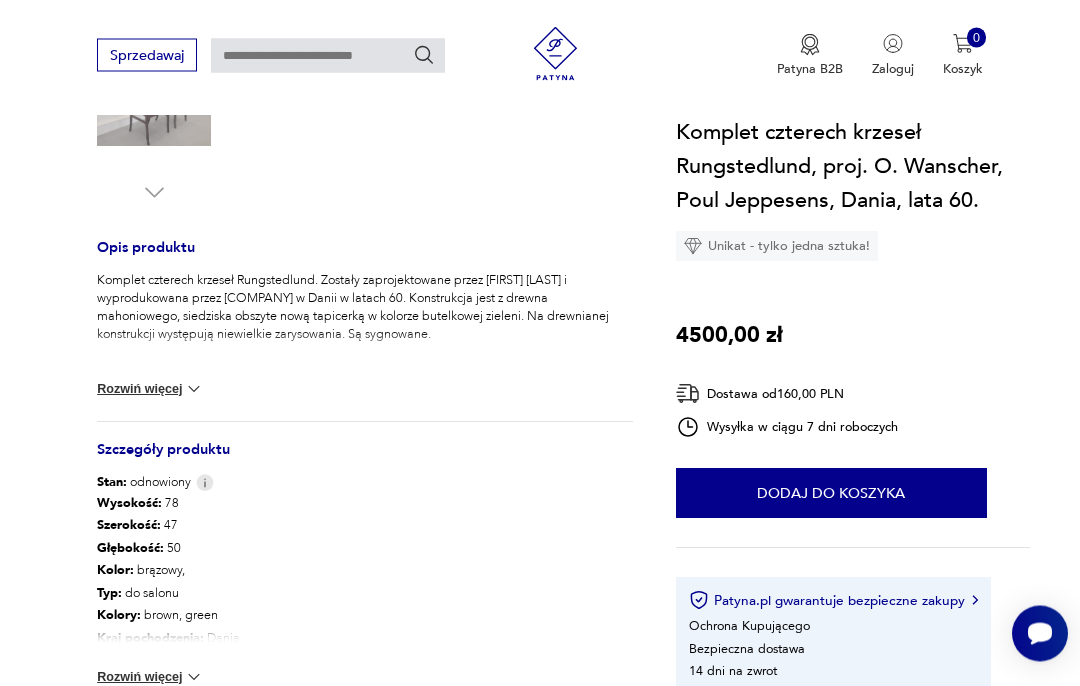 click on "Rozwiń więcej" at bounding box center (150, 390) 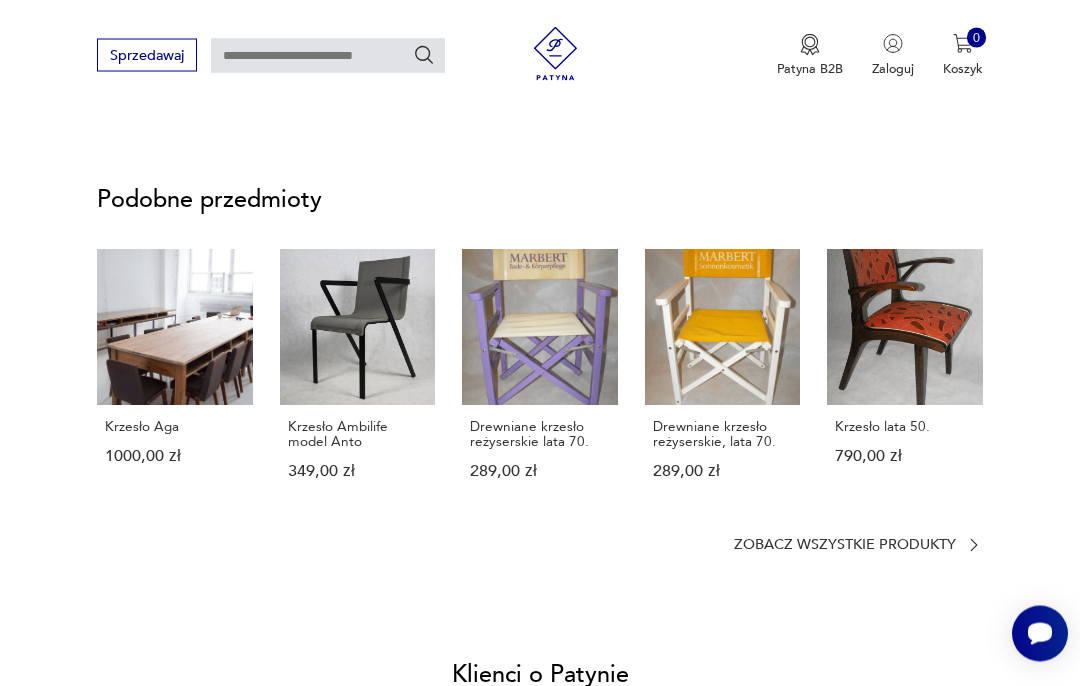 scroll, scrollTop: 1391, scrollLeft: 0, axis: vertical 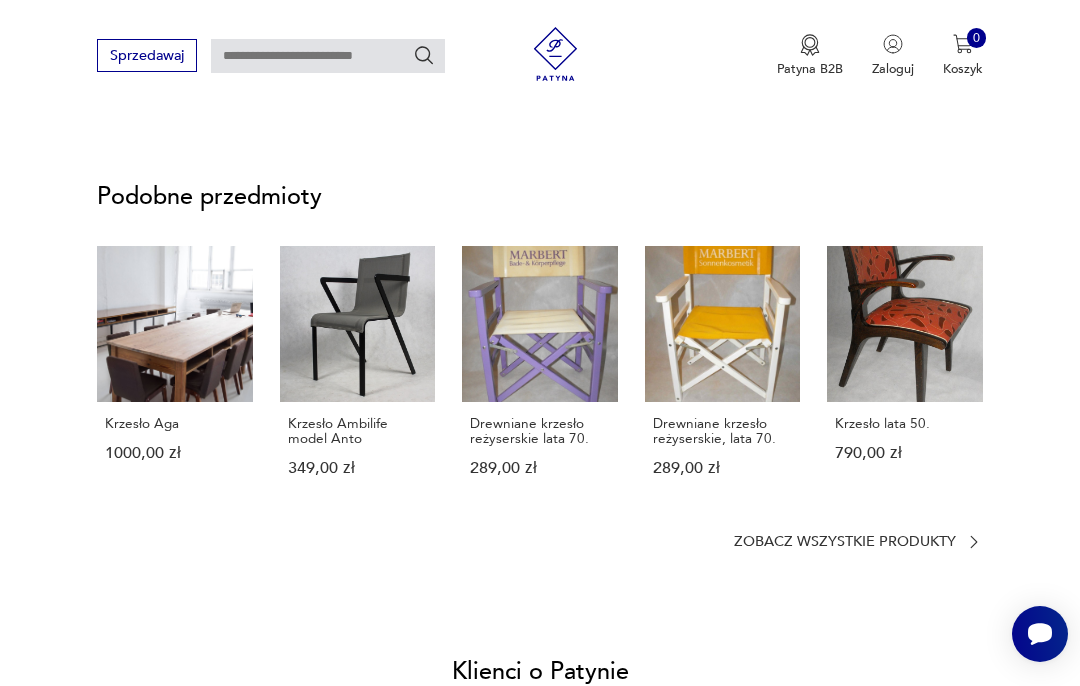 click on "Krzesło Aga 1000,00 zł" at bounding box center [175, 378] 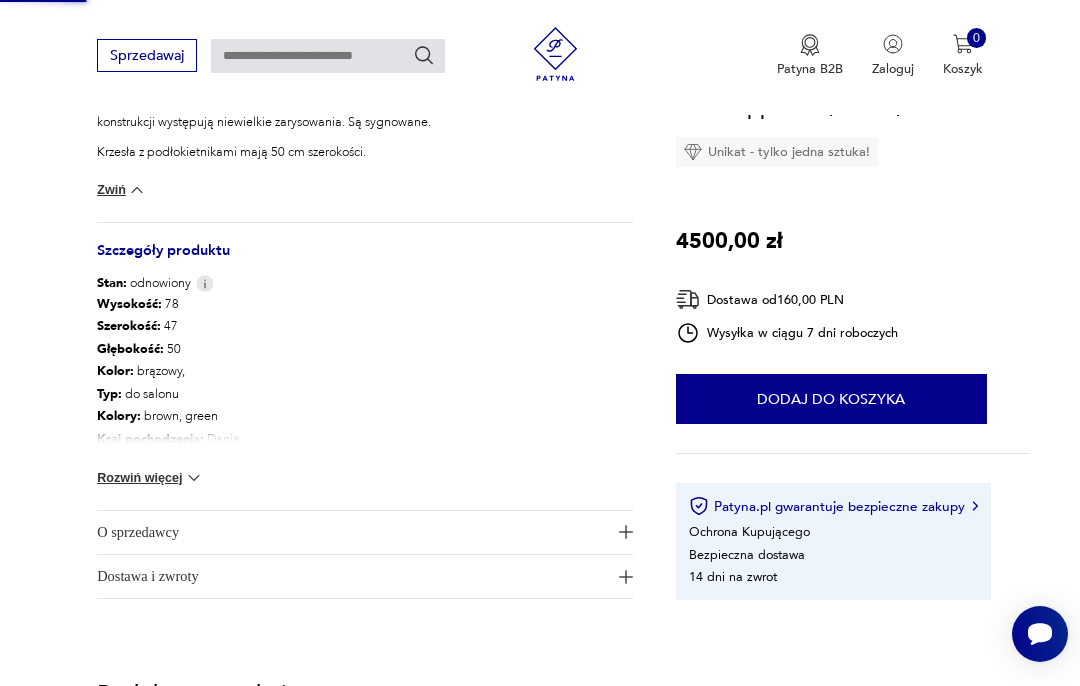 scroll, scrollTop: 0, scrollLeft: 0, axis: both 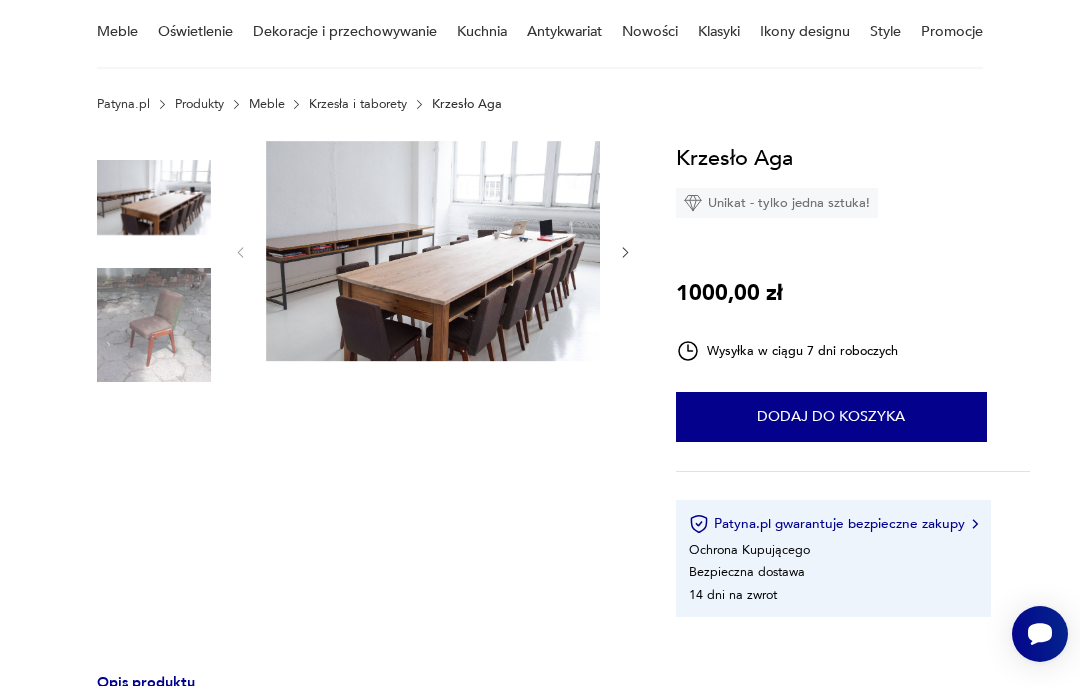click at bounding box center (154, 325) 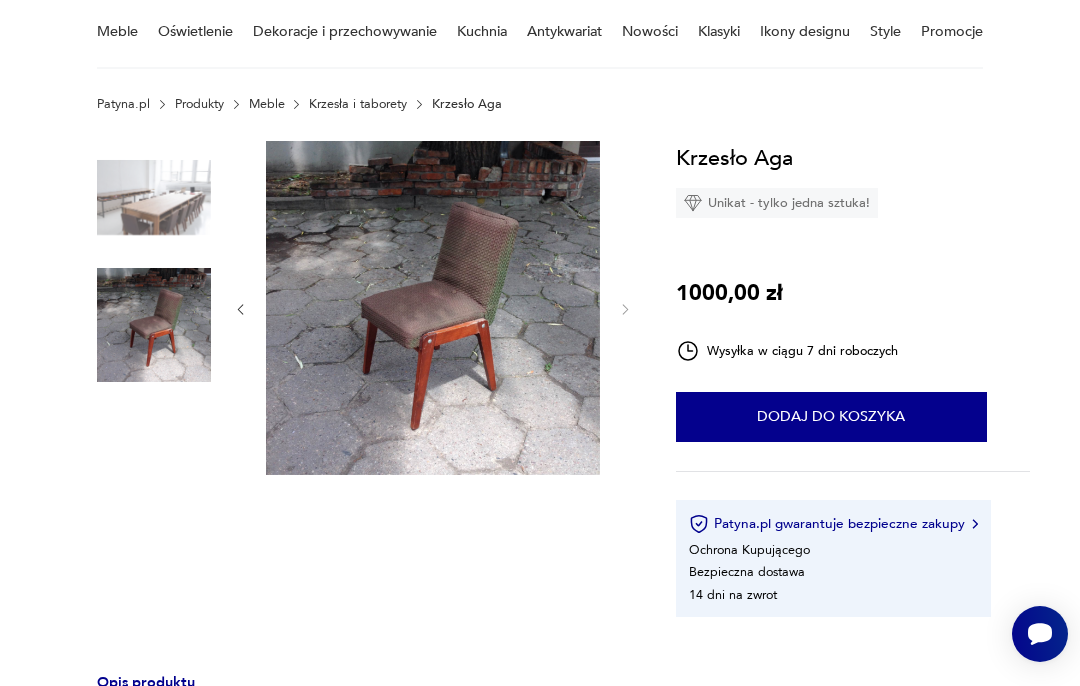 click at bounding box center [154, 198] 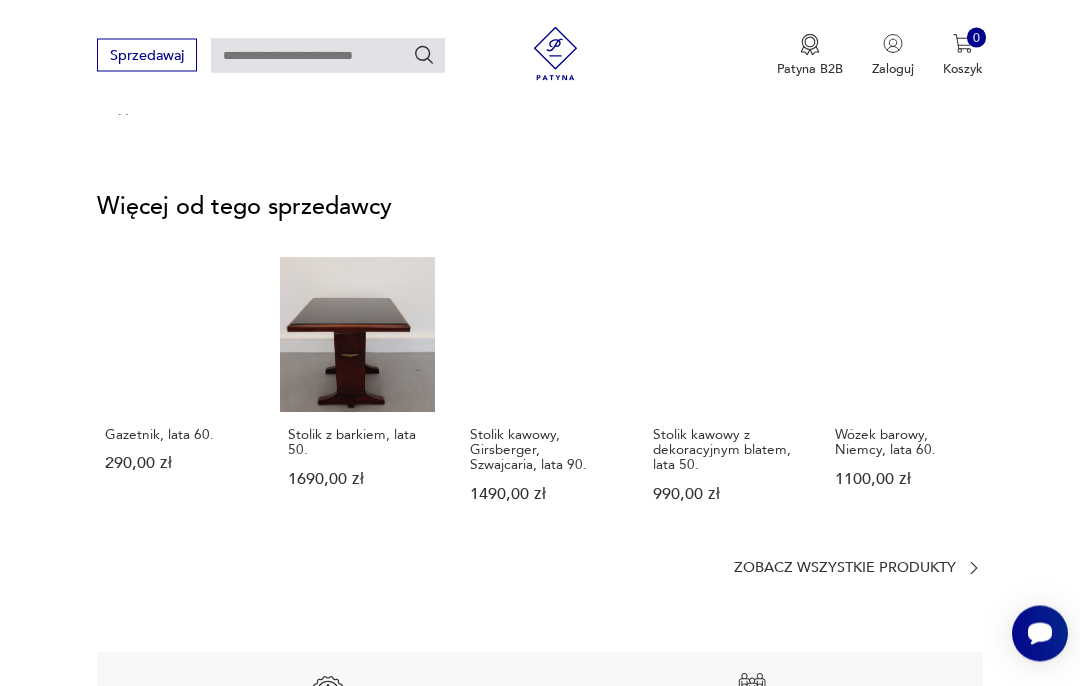 scroll, scrollTop: 2367, scrollLeft: 0, axis: vertical 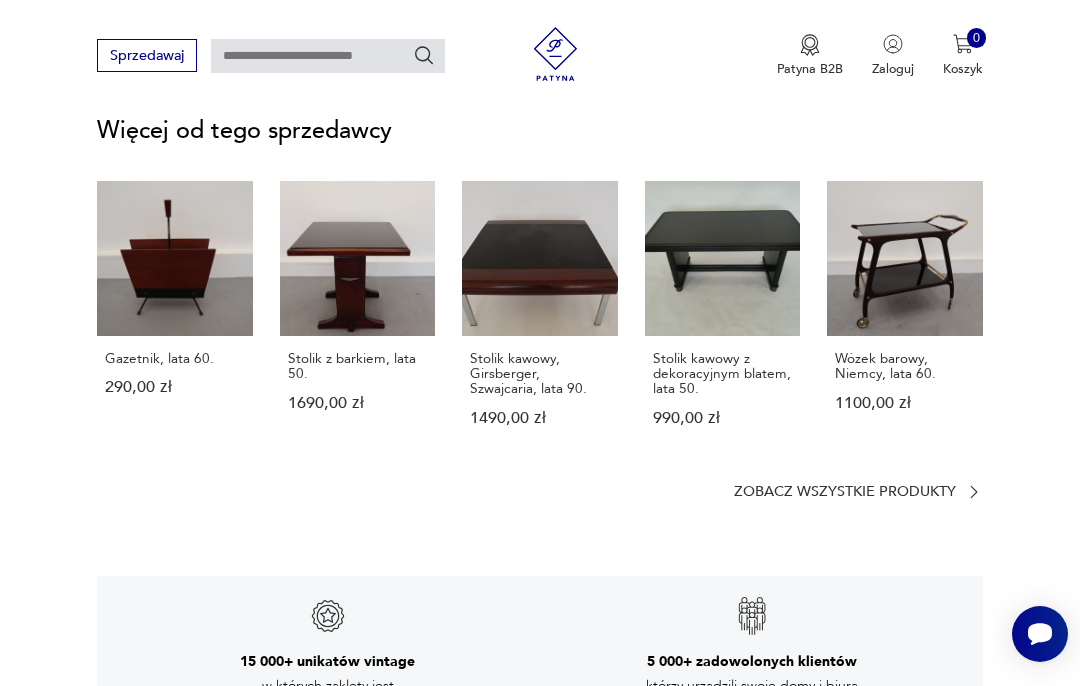 click on "Zobacz wszystkie produkty" at bounding box center (845, 492) 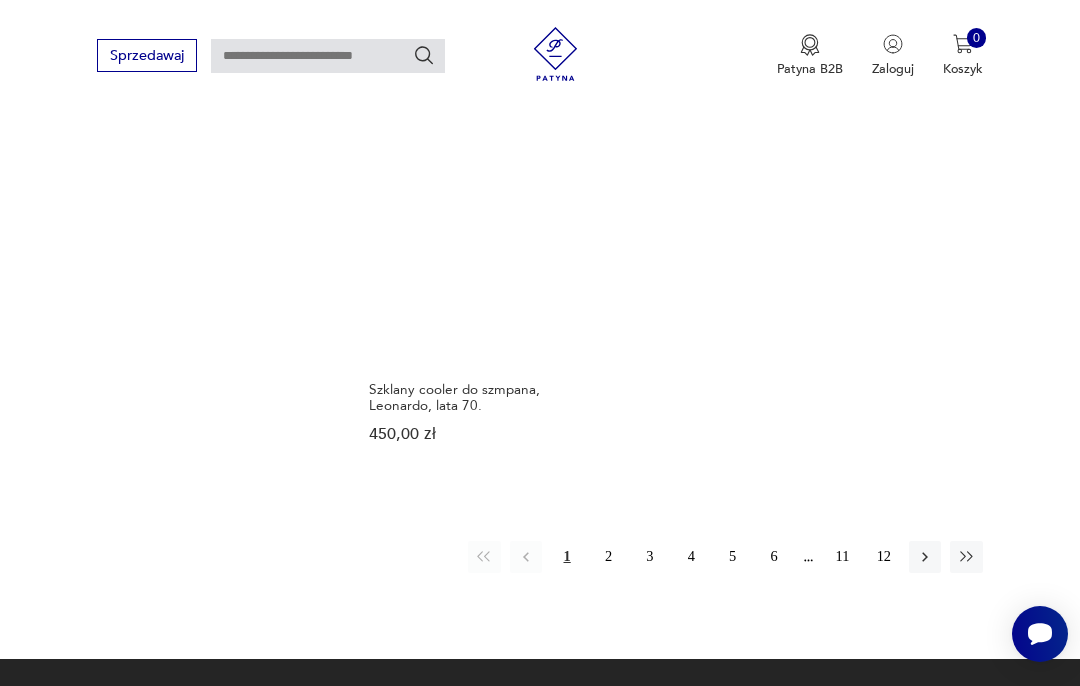 scroll, scrollTop: 2260, scrollLeft: 0, axis: vertical 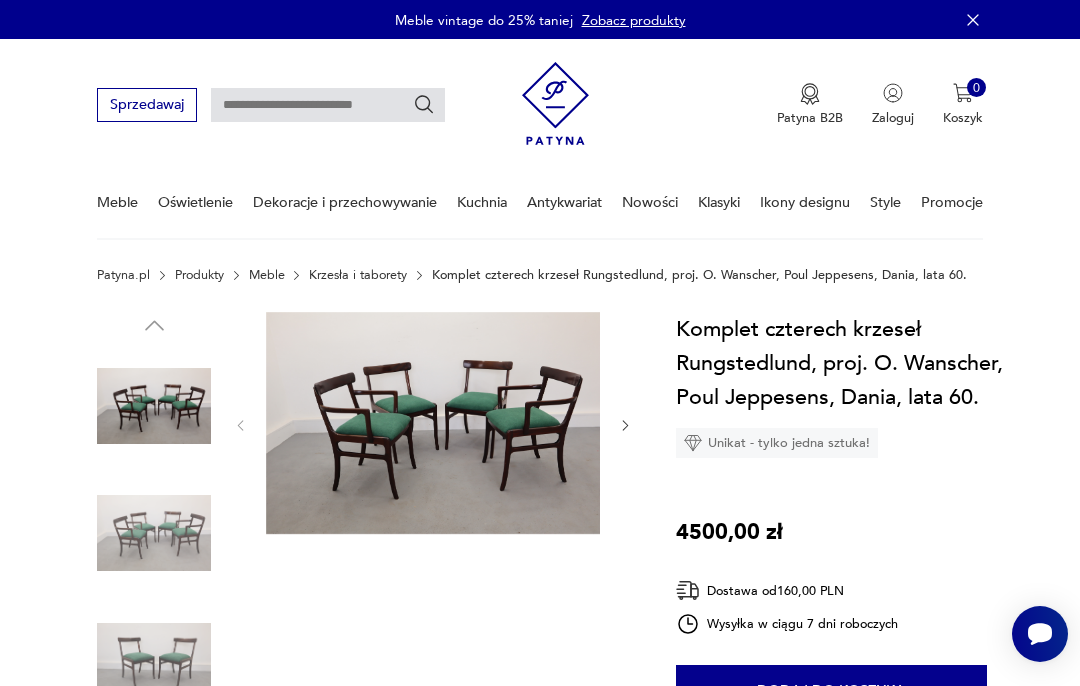 click on "Krzesła i taborety" at bounding box center (358, 275) 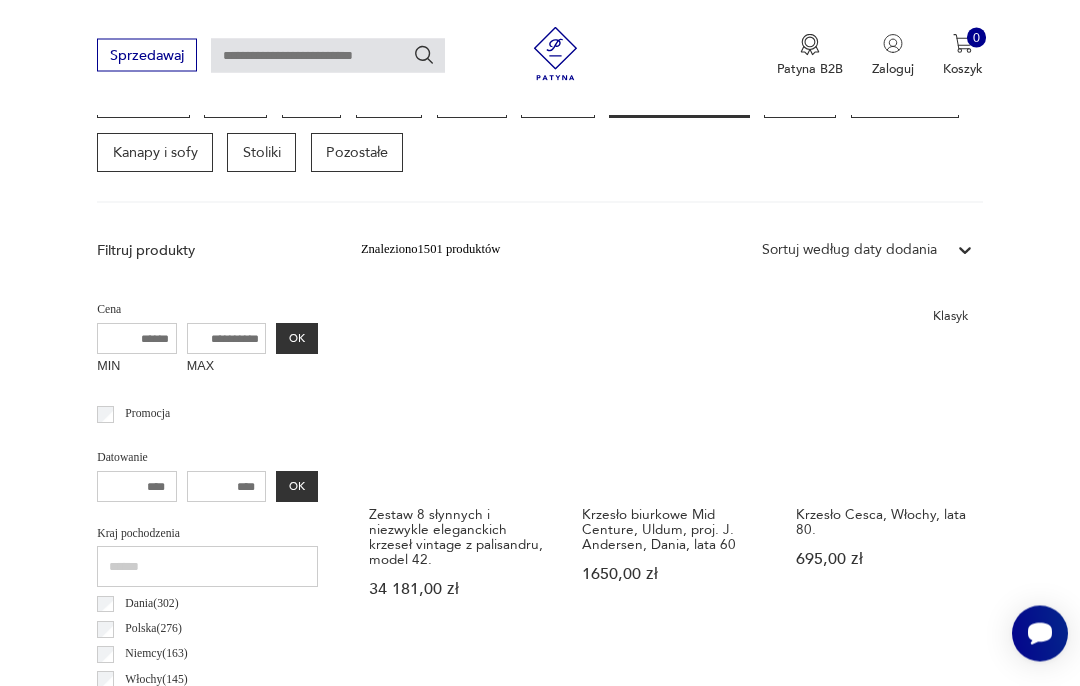 scroll, scrollTop: 532, scrollLeft: 0, axis: vertical 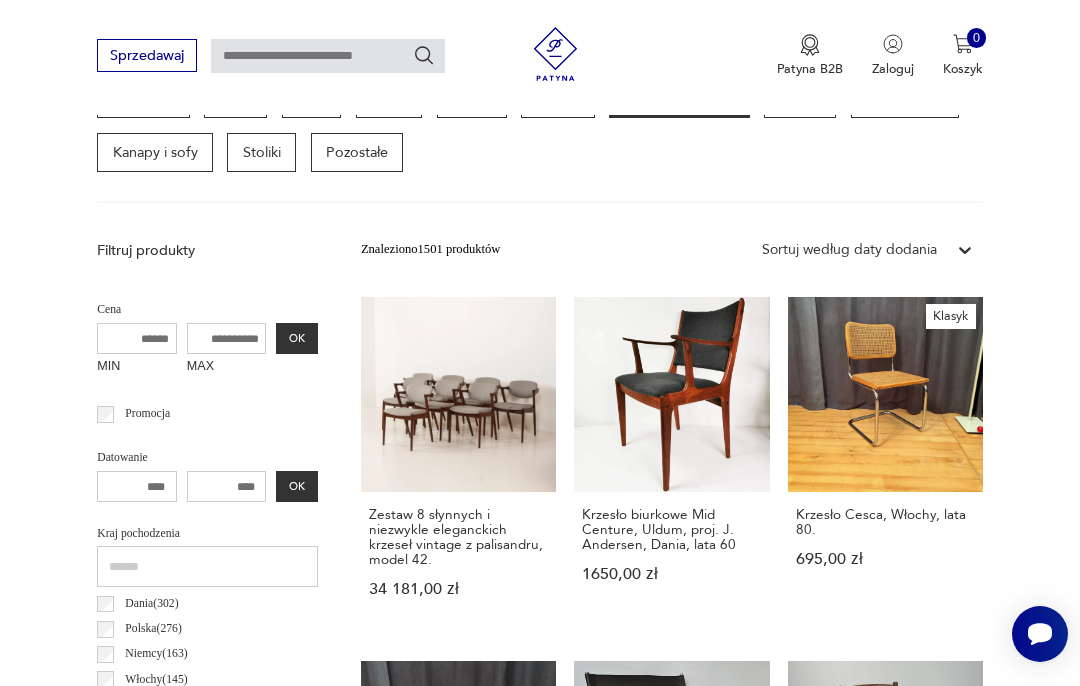 click on "Zestaw 8 słynnych i niezwykle eleganckich krzeseł vintage z palisandru, model 42. 34 181,00 zł" at bounding box center [458, 465] 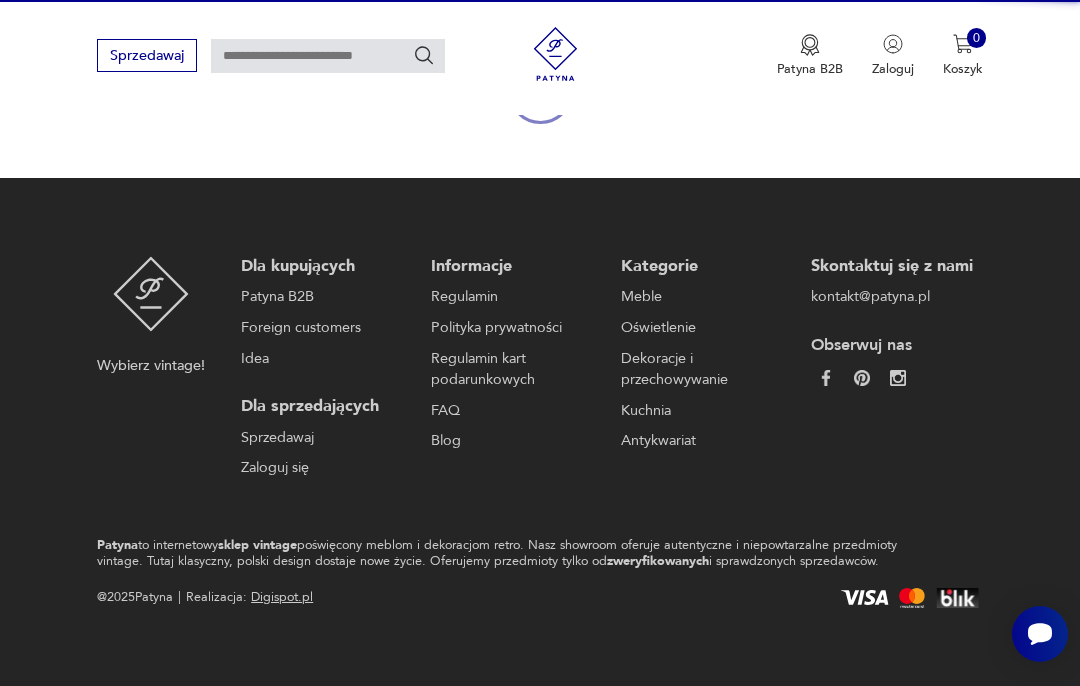 scroll, scrollTop: 176, scrollLeft: 0, axis: vertical 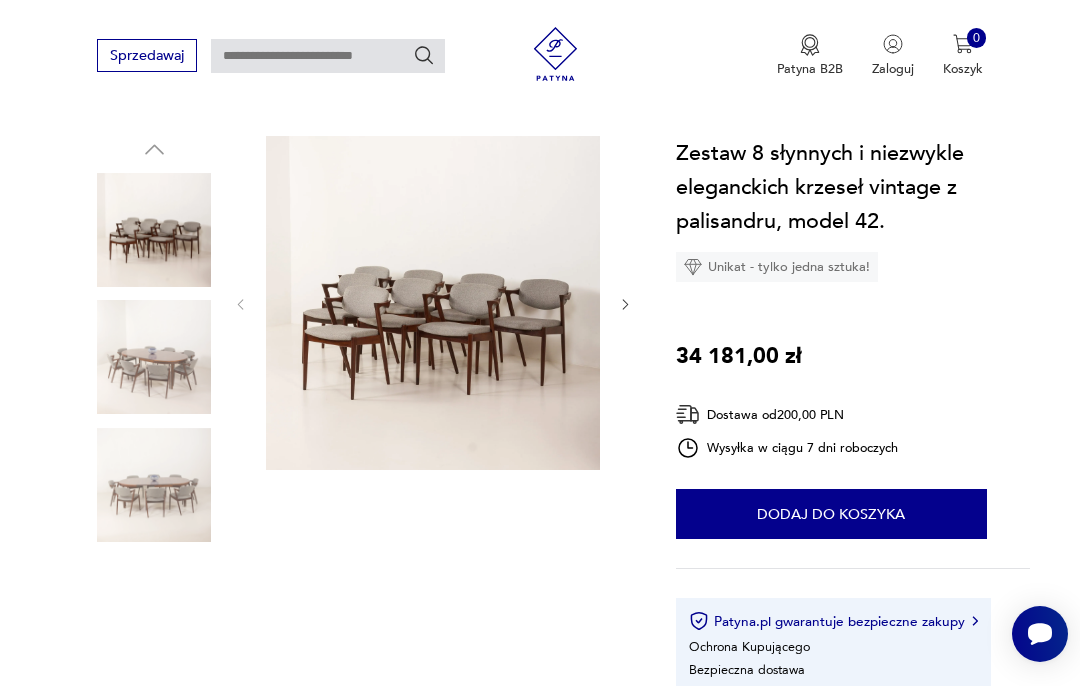 click at bounding box center [433, 303] 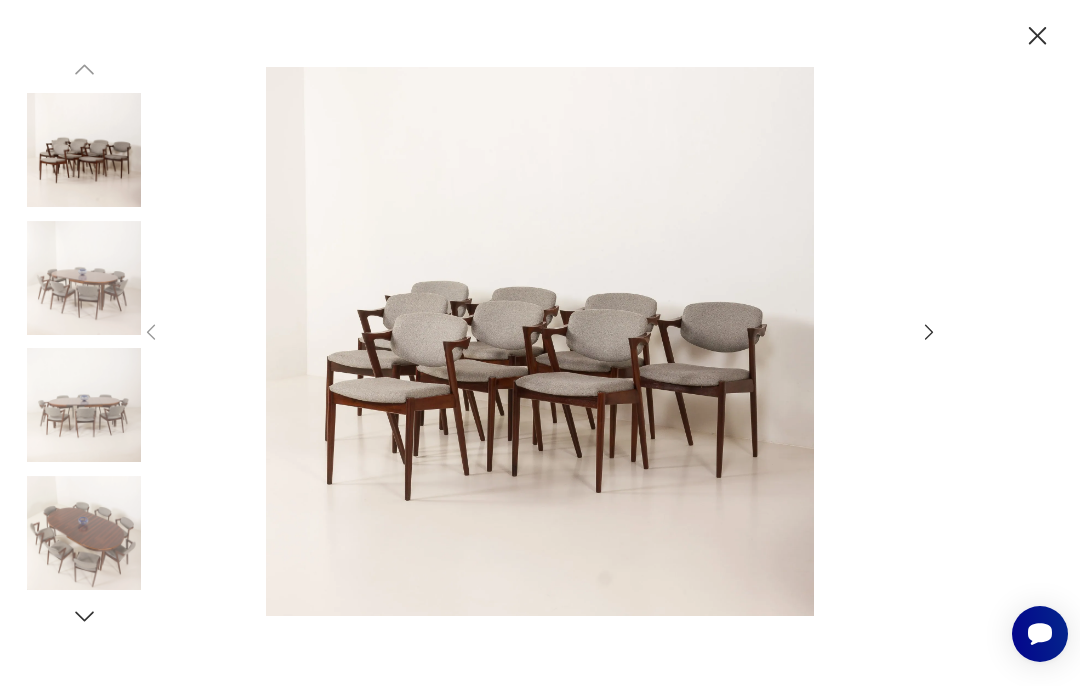 click 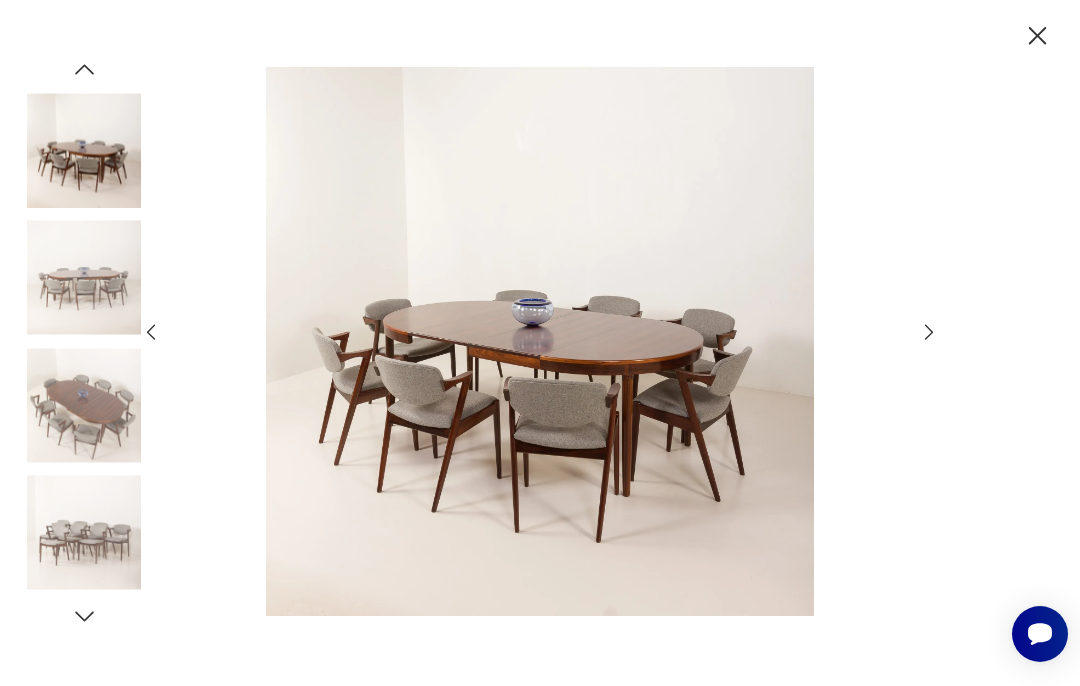 click 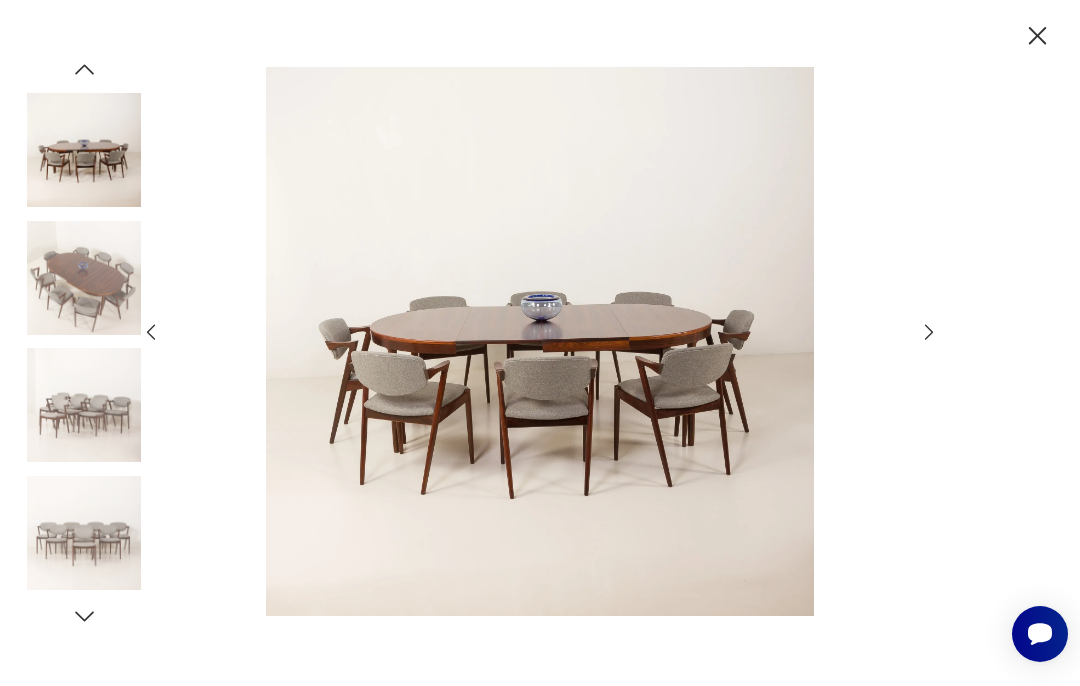 click 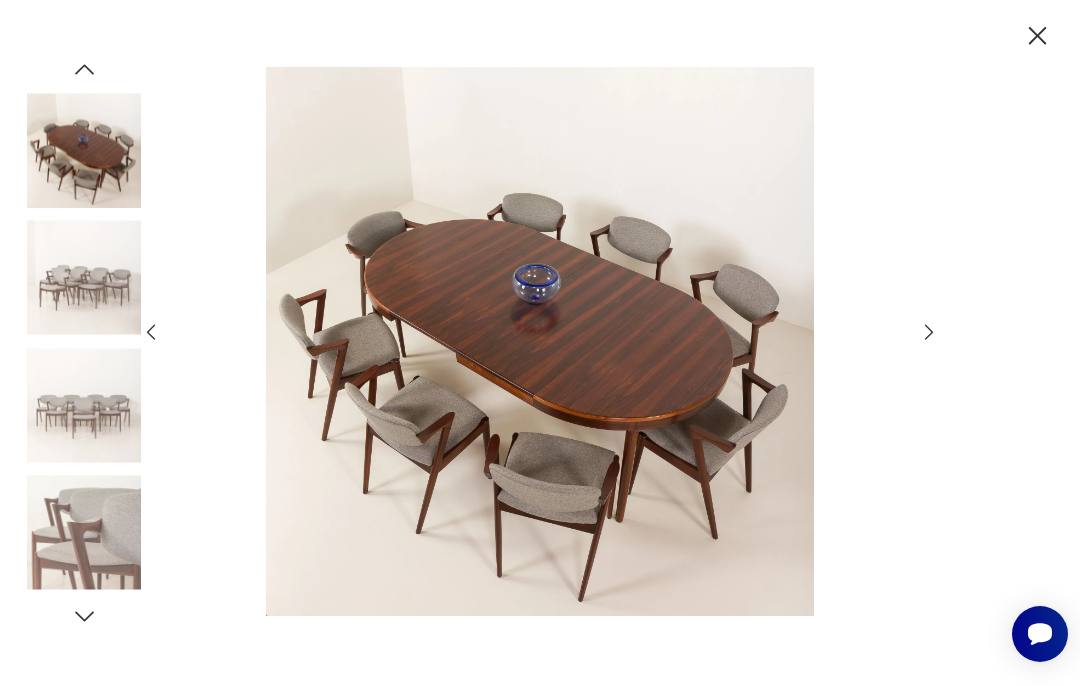 click 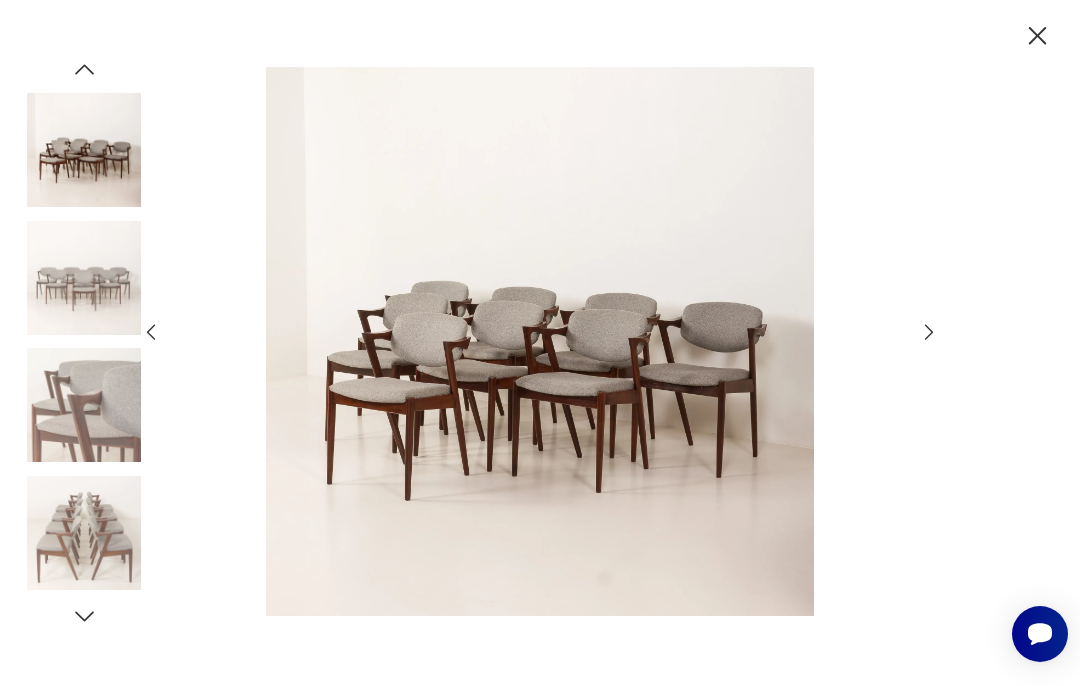 click 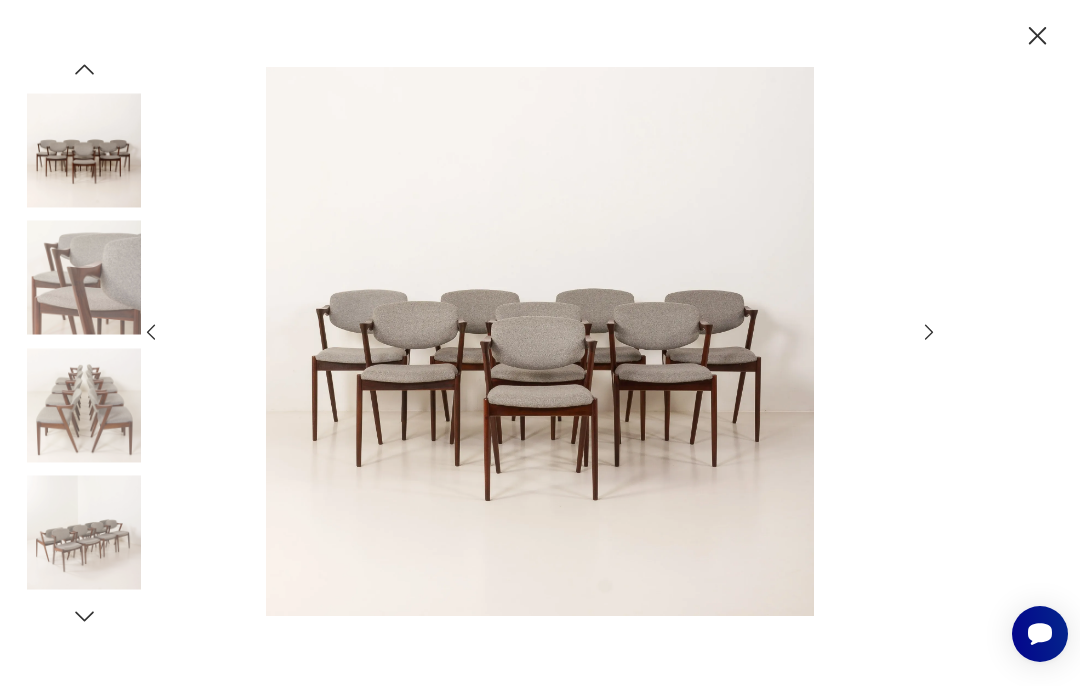 click 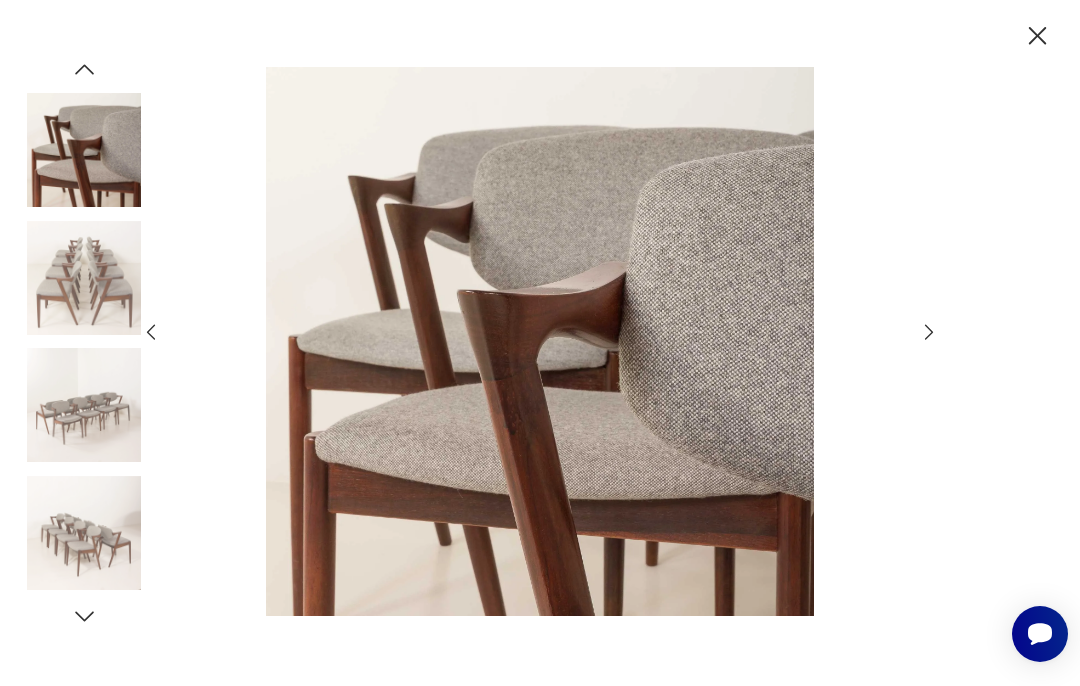 click 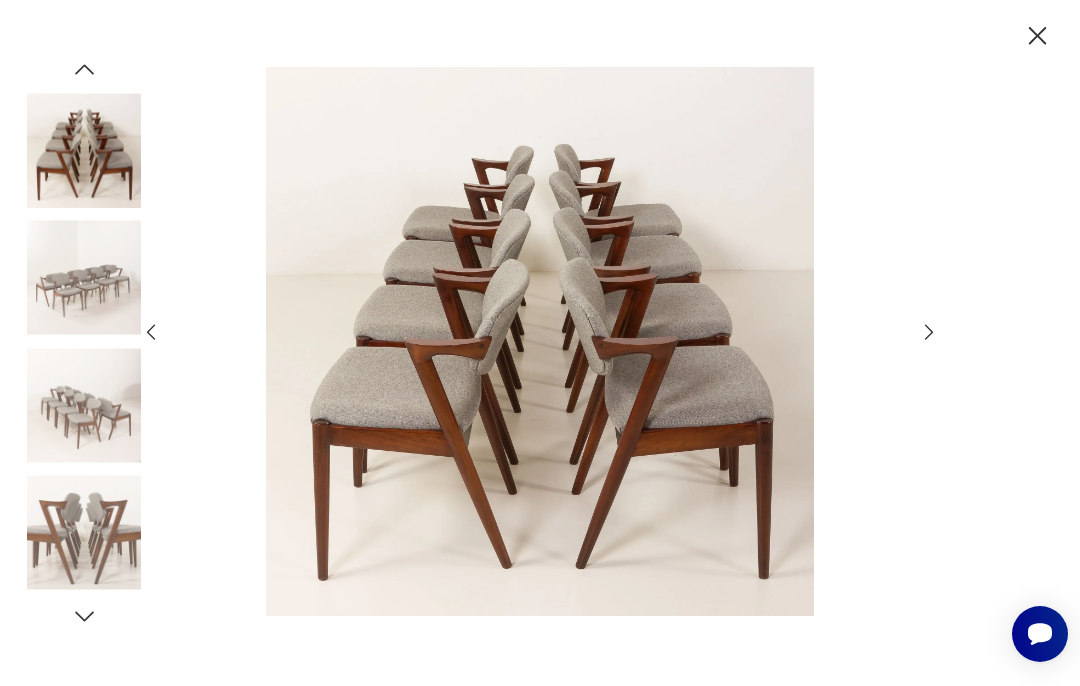 click 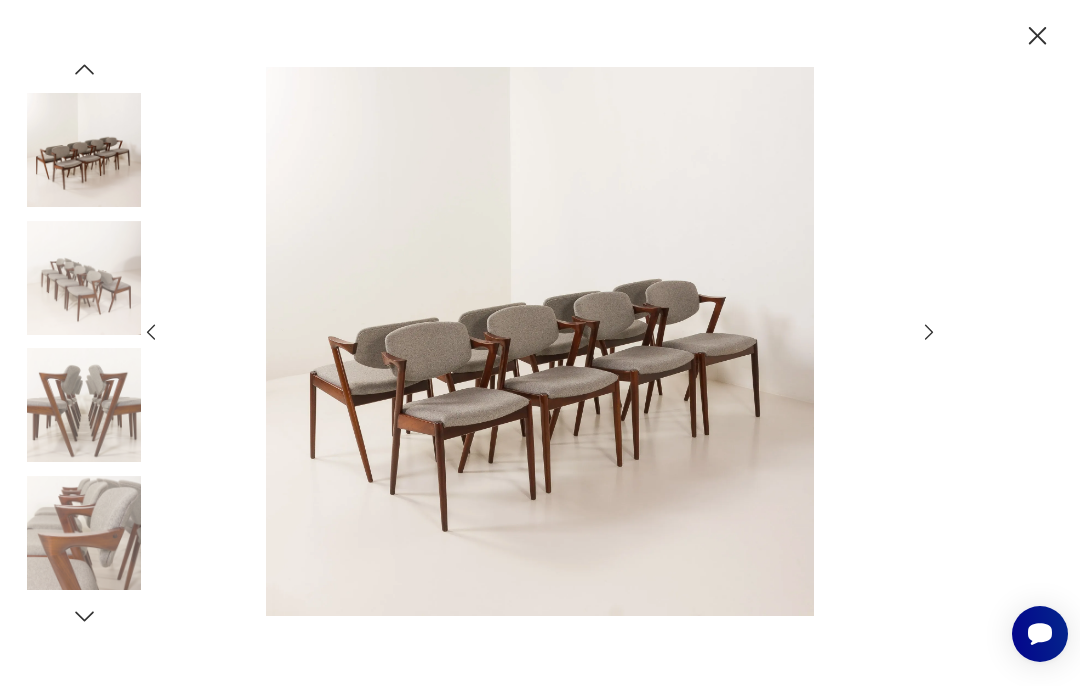 click 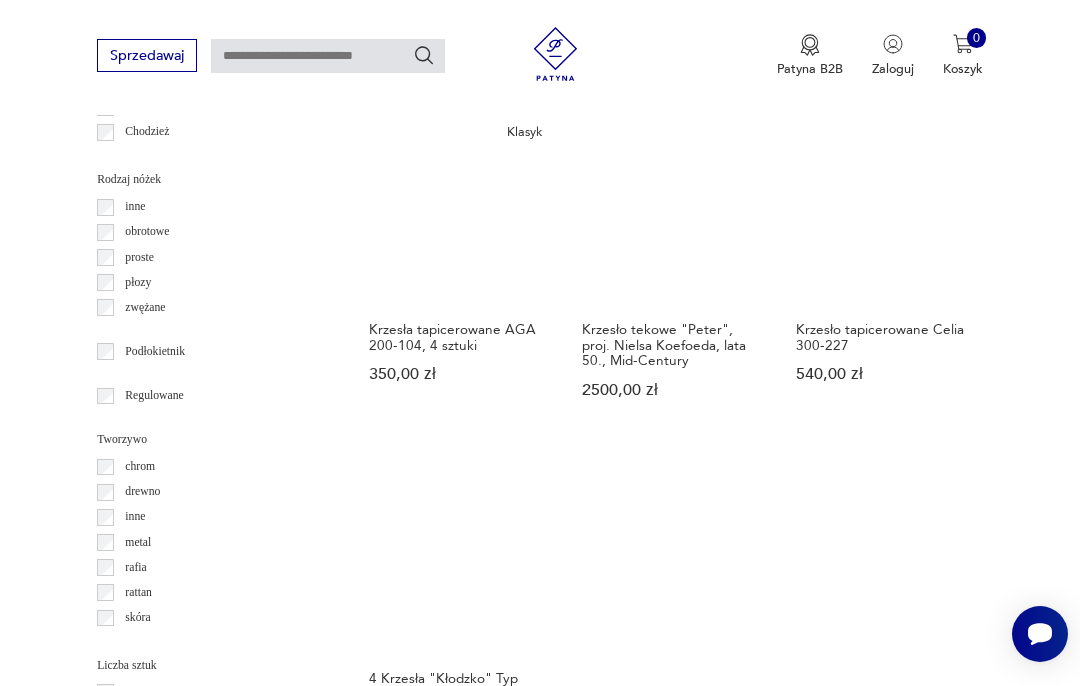 scroll, scrollTop: 2129, scrollLeft: 0, axis: vertical 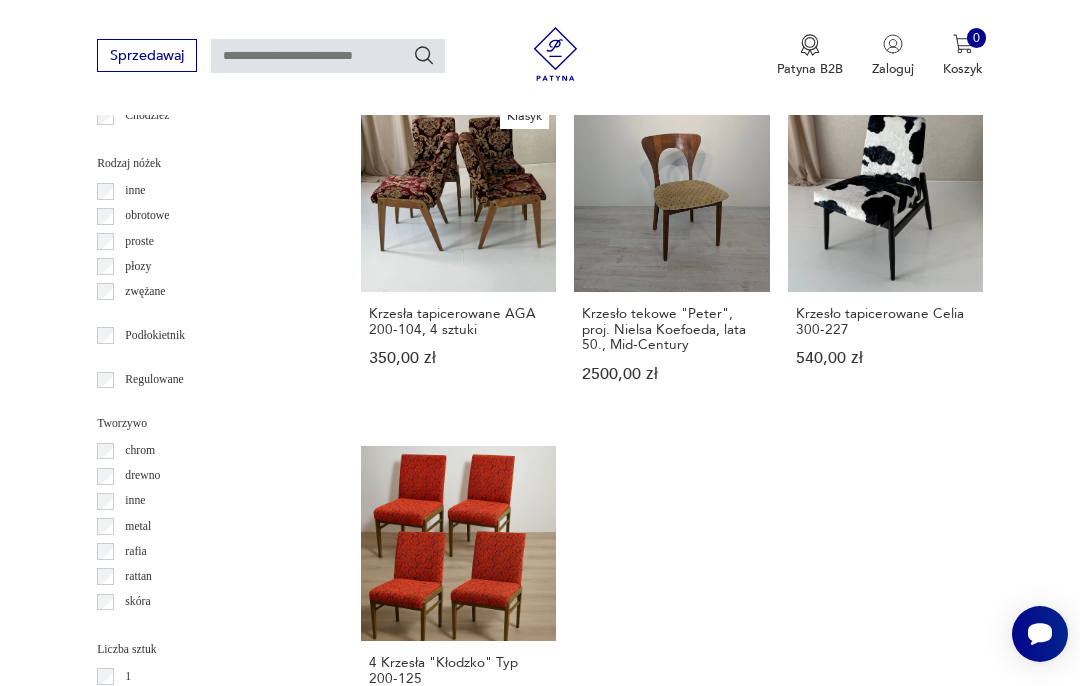 click on "Klasyk Krzesła tapicerowane AGA 200-104, 4 sztuki 350,00 zł" at bounding box center [458, 257] 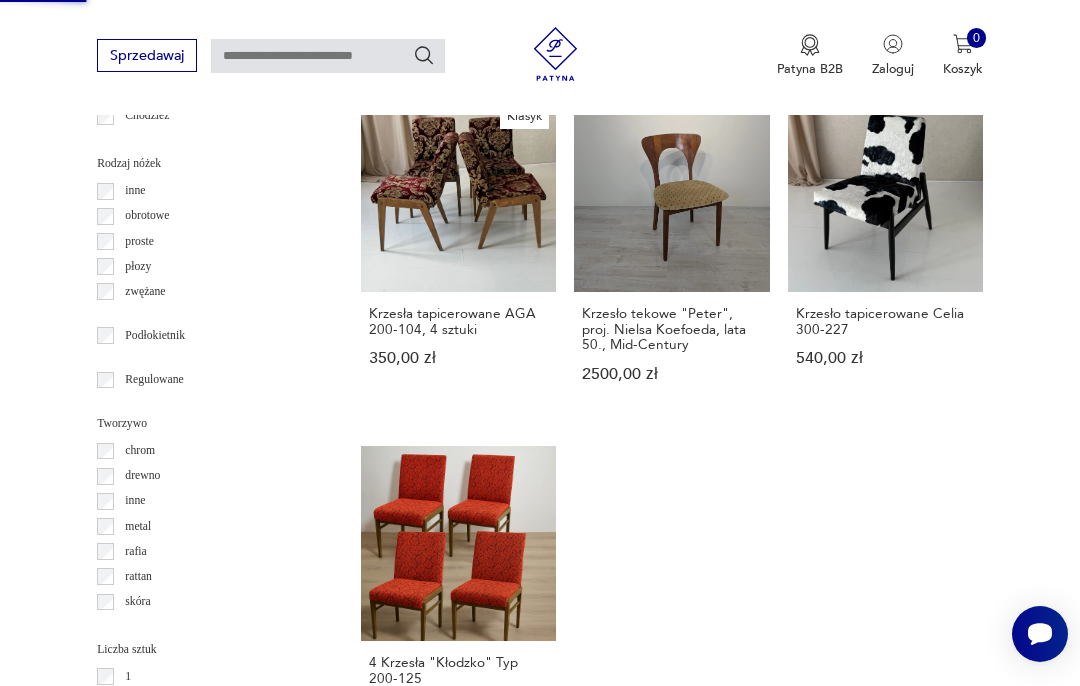 scroll, scrollTop: 176, scrollLeft: 0, axis: vertical 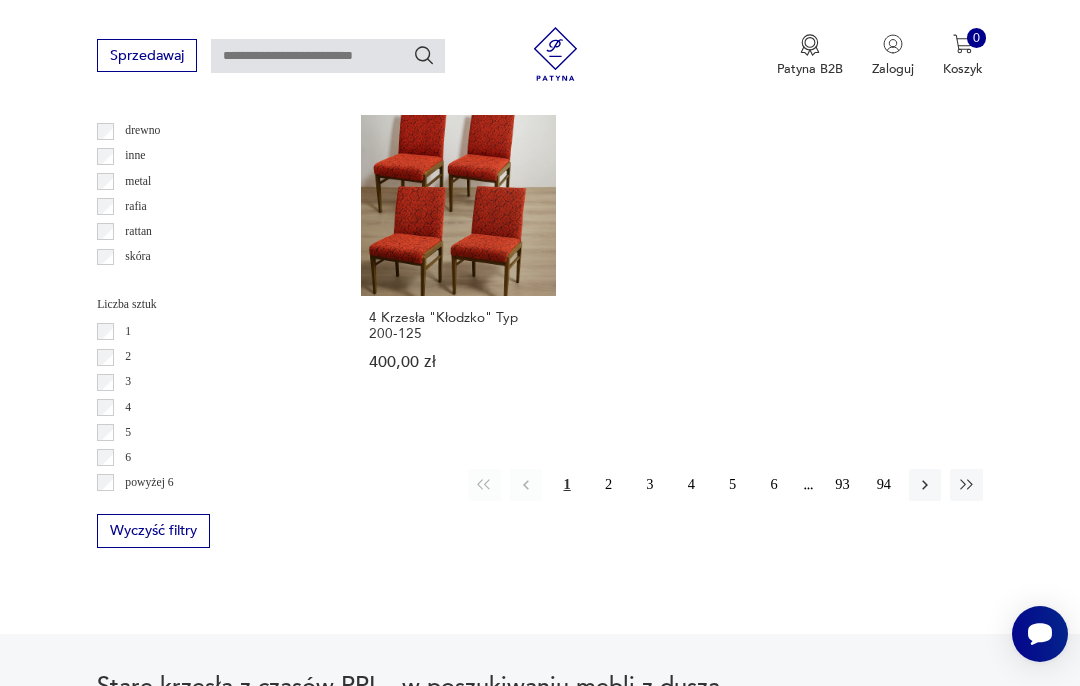 click on "2" at bounding box center (608, 485) 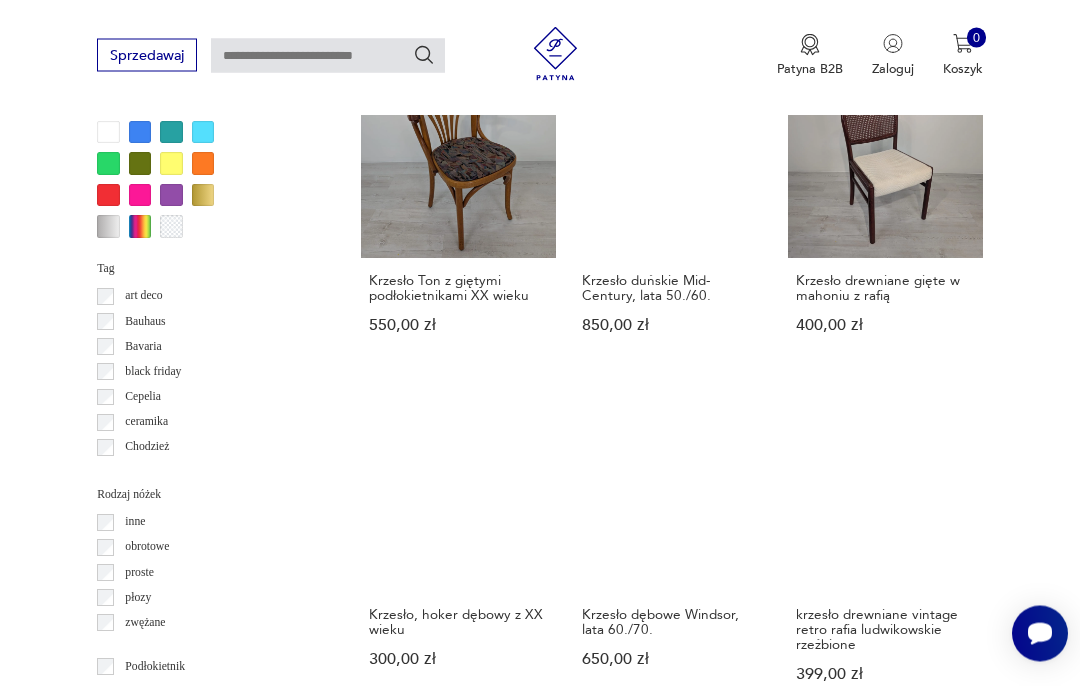 scroll, scrollTop: 1799, scrollLeft: 0, axis: vertical 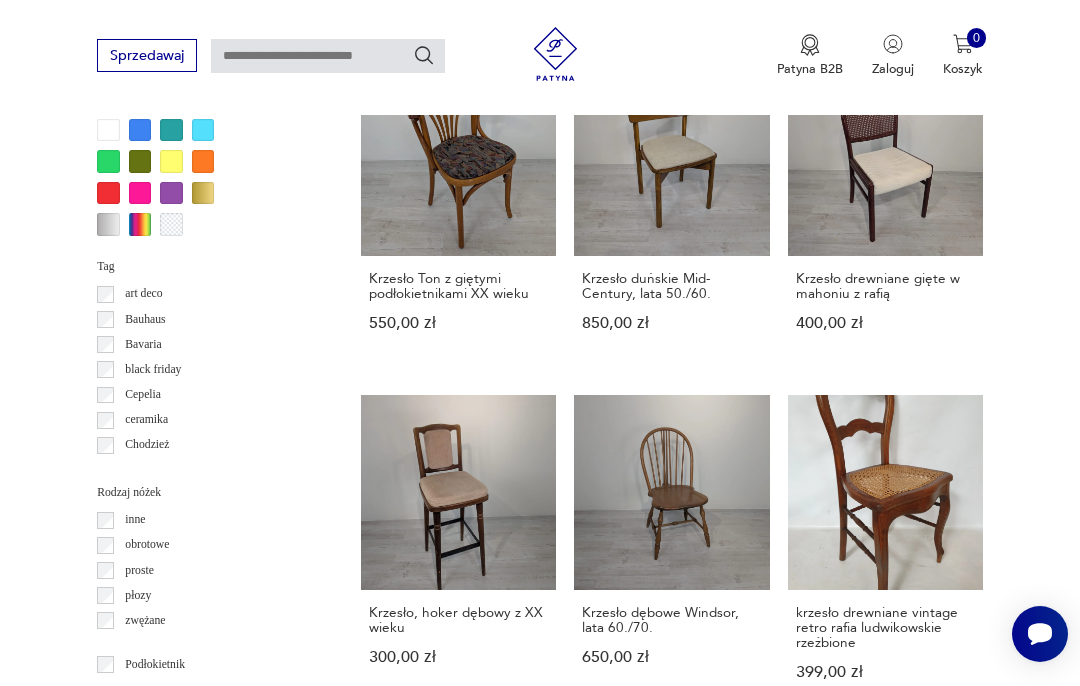 click on "Krzesło duńskie Mid-Century, lata 50./60. 850,00 zł" at bounding box center [671, 213] 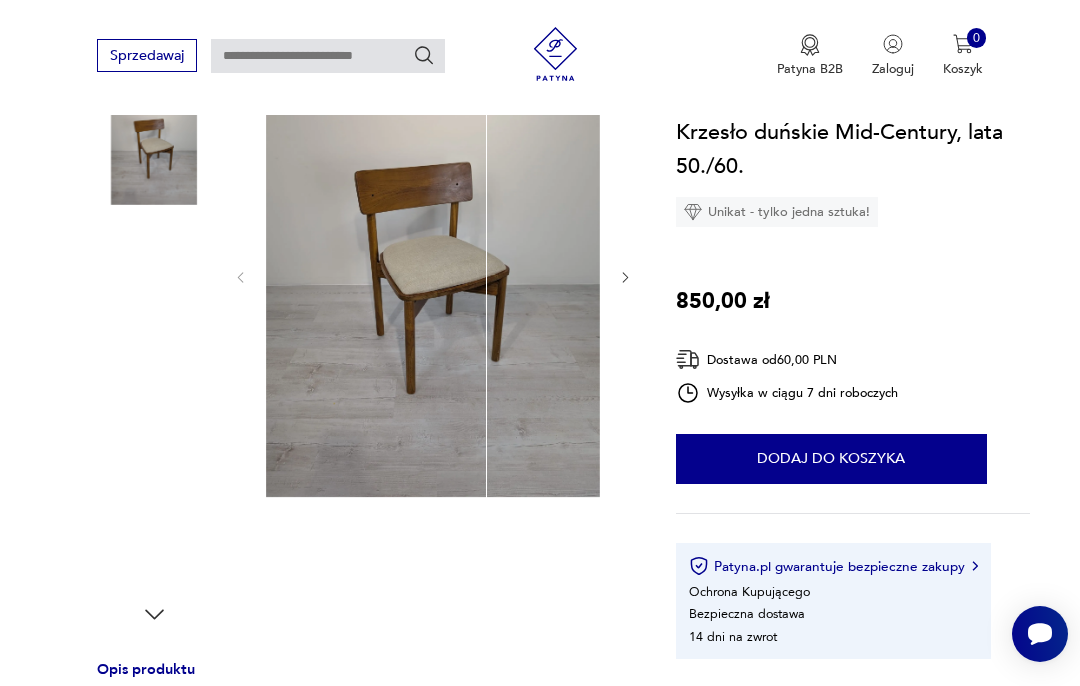click at bounding box center (433, 276) 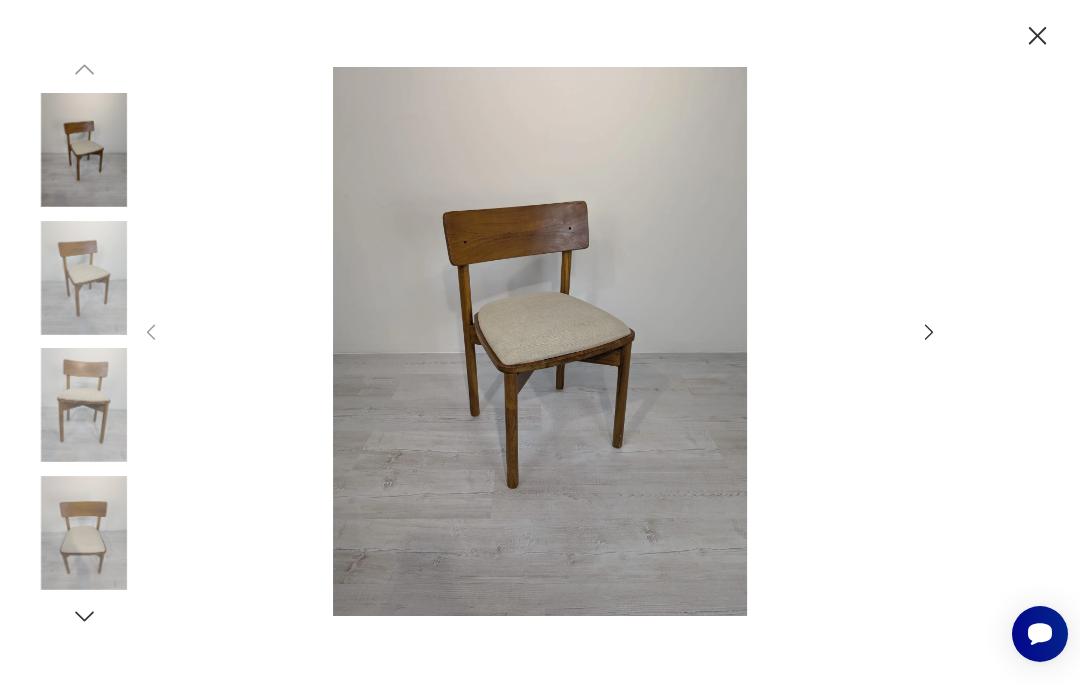 click 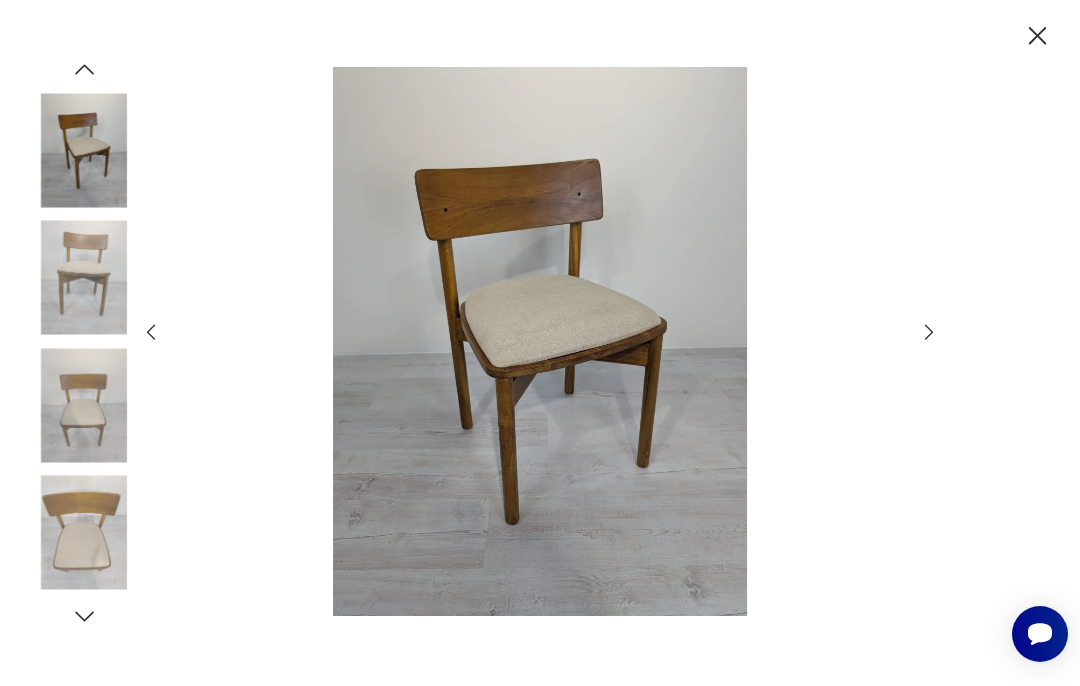click 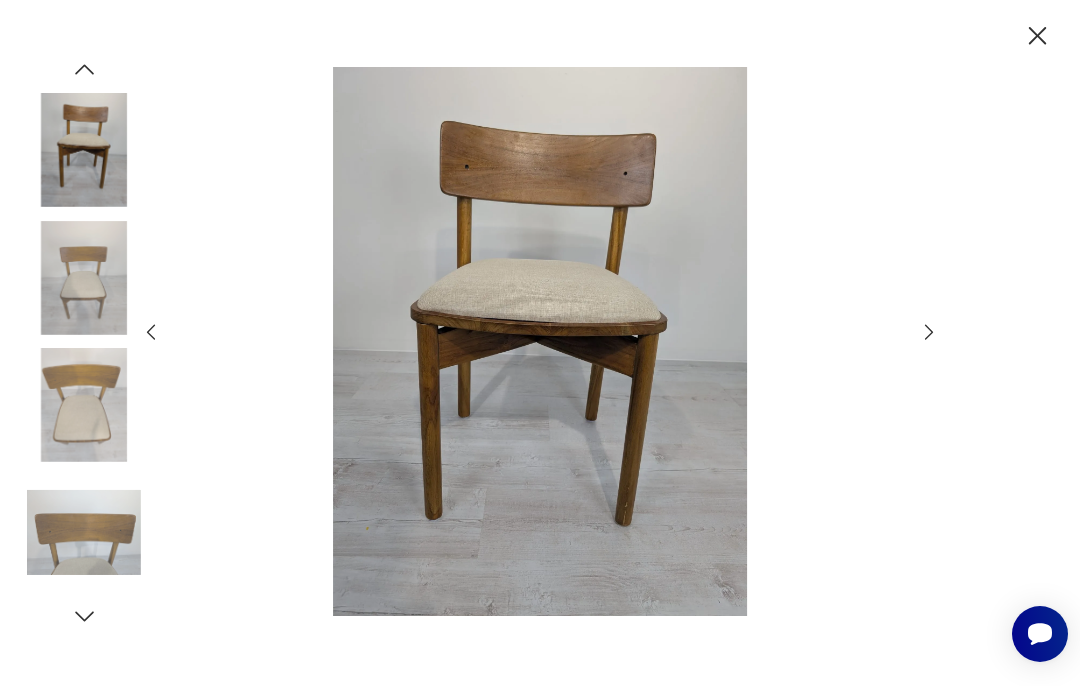 click at bounding box center (540, 343) 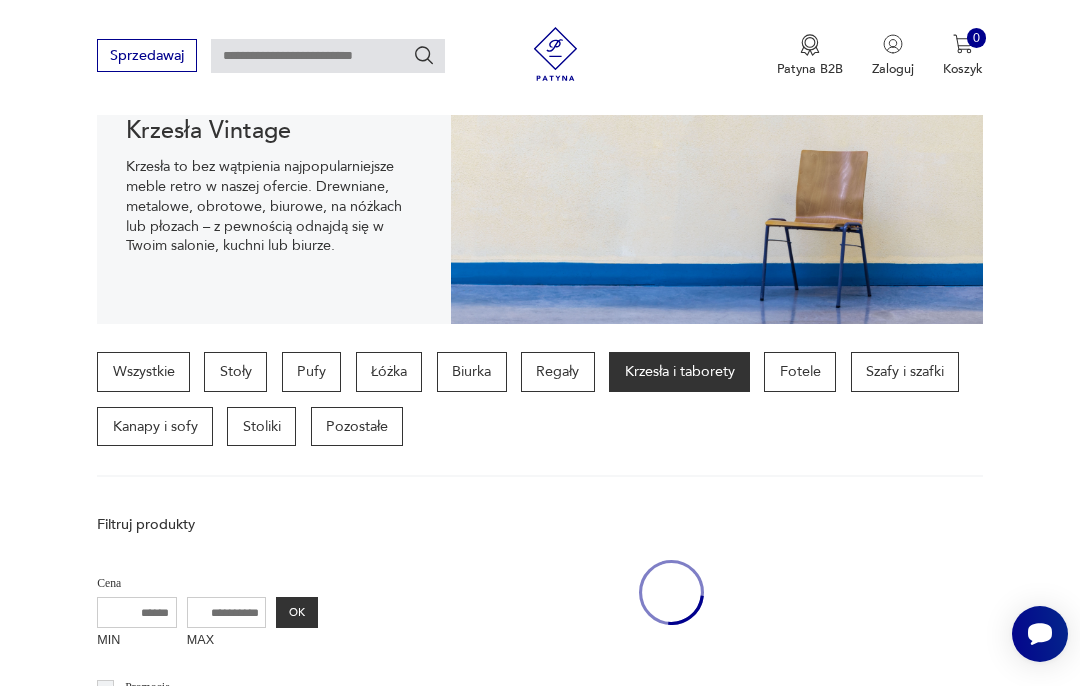 scroll, scrollTop: 1800, scrollLeft: 0, axis: vertical 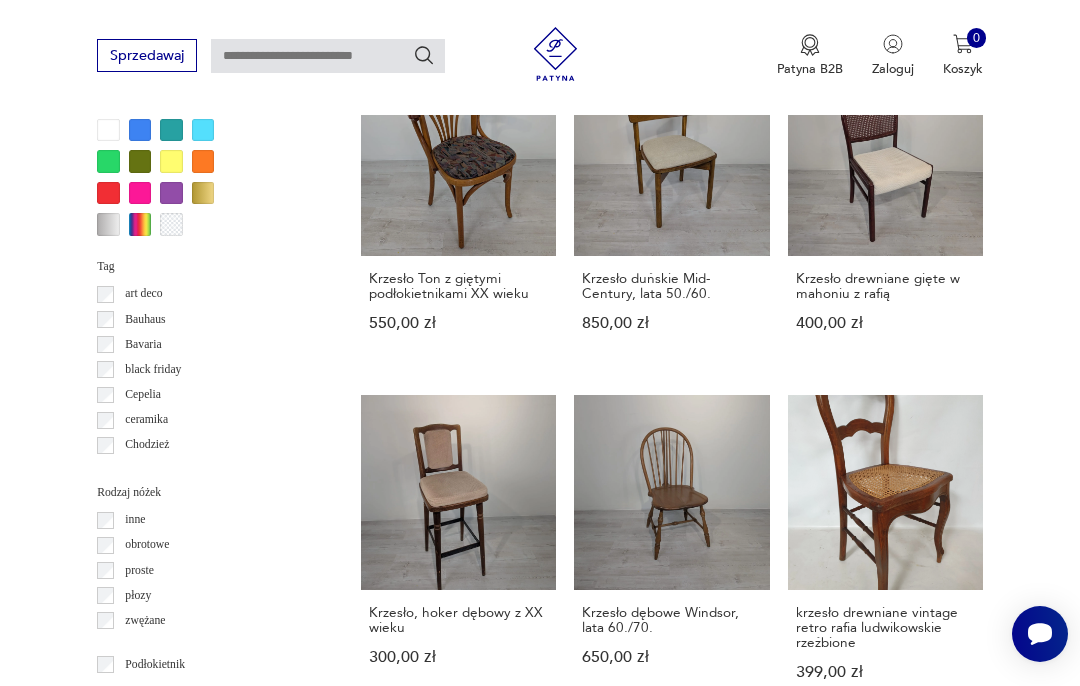 click on "Krzesło drewniane gięte w mahoniu z rafią 400,00 zł" at bounding box center (885, 213) 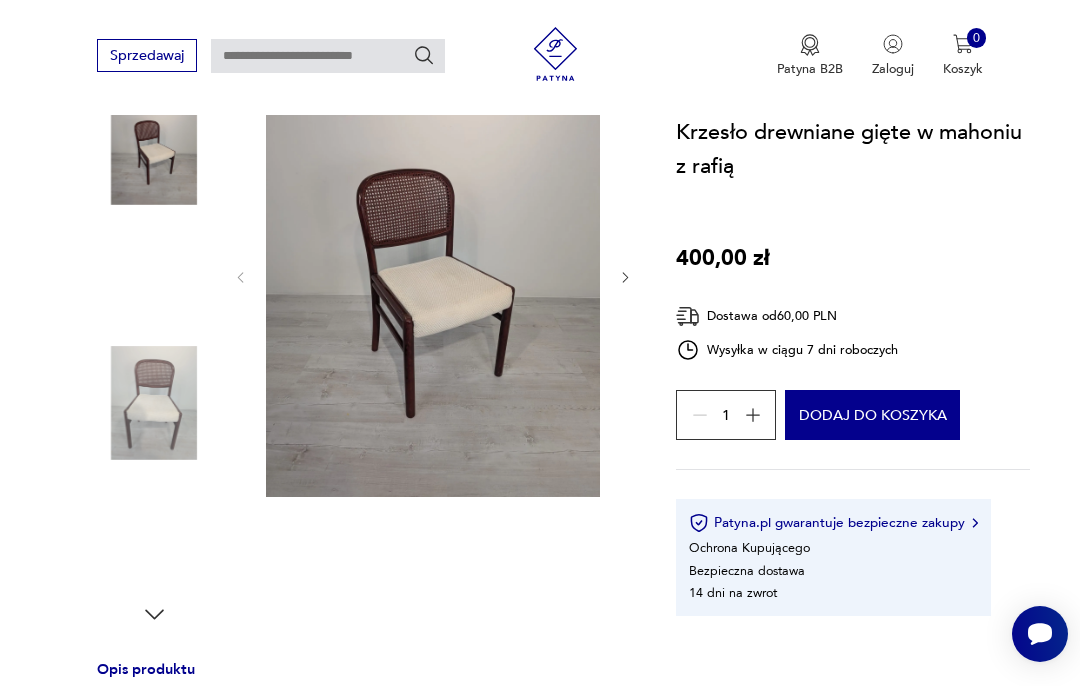 click at bounding box center (433, 276) 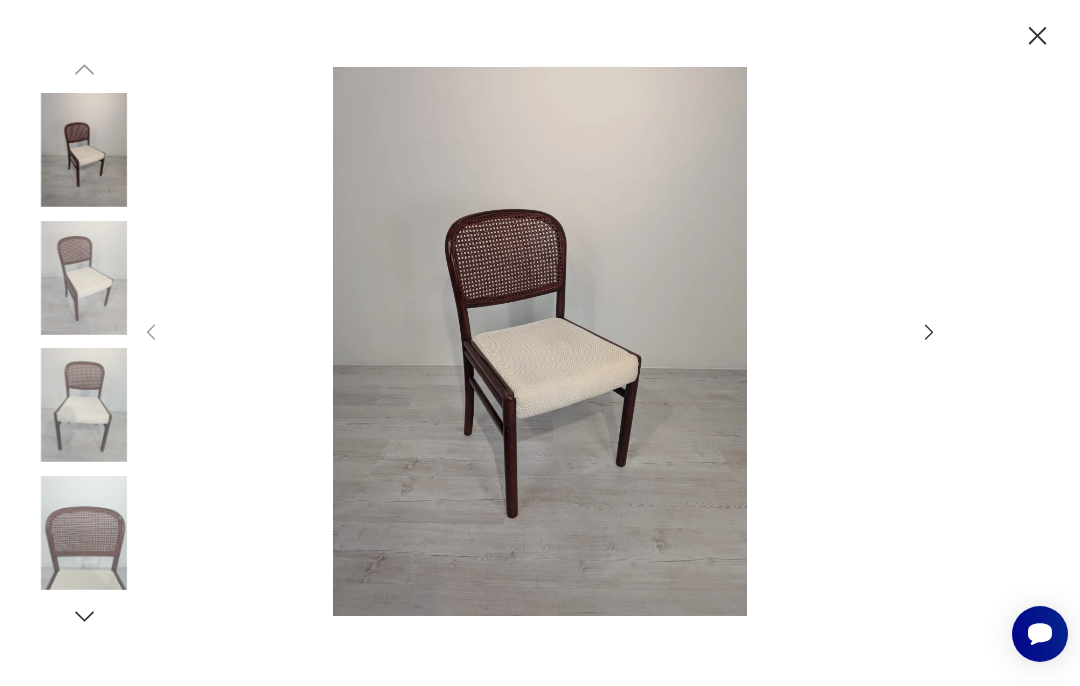 click 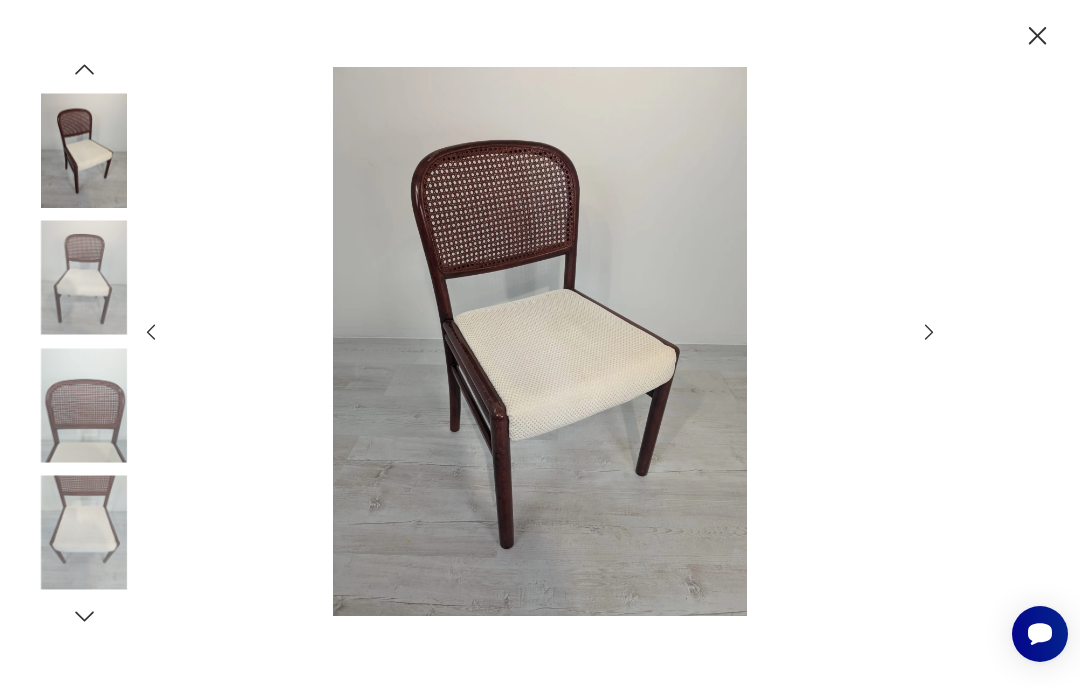 click 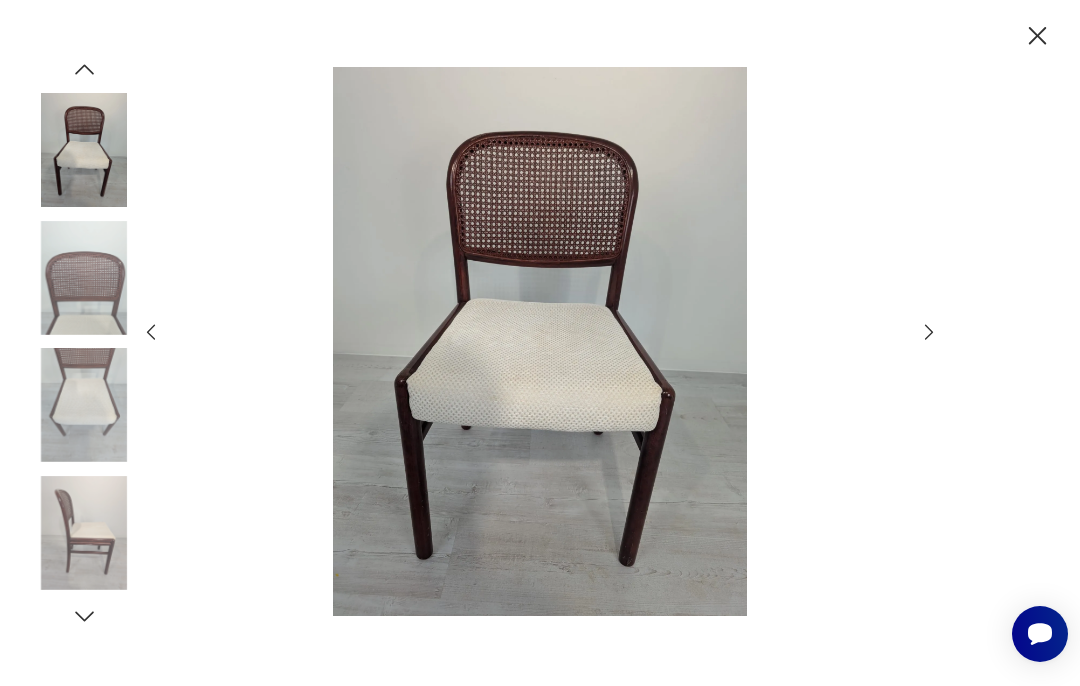 click 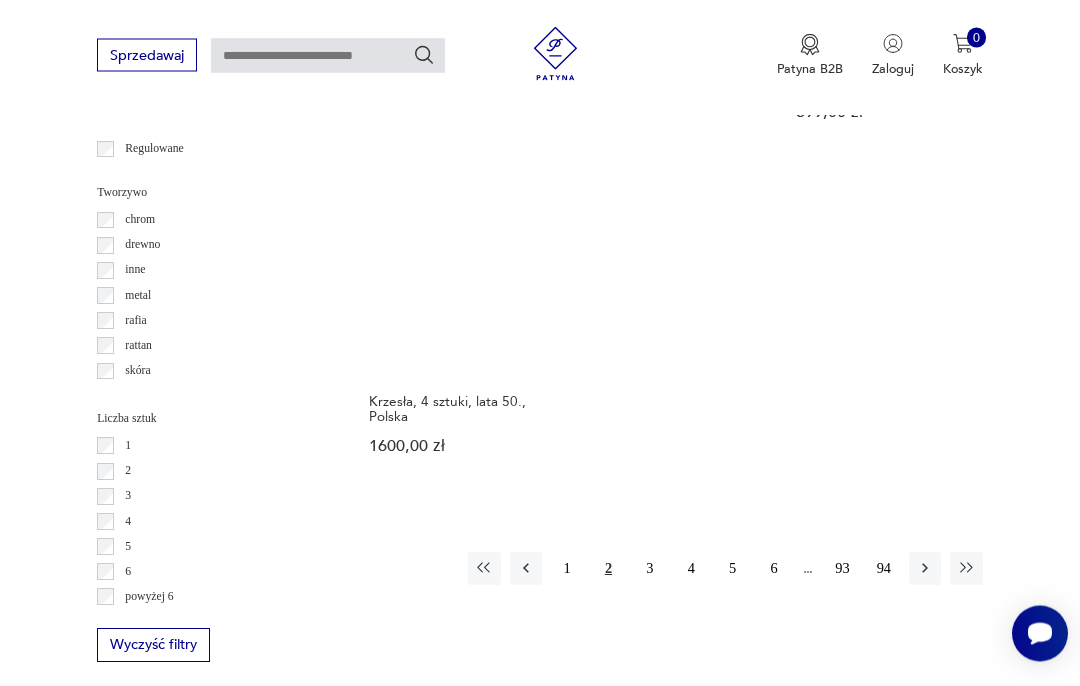 scroll, scrollTop: 2382, scrollLeft: 0, axis: vertical 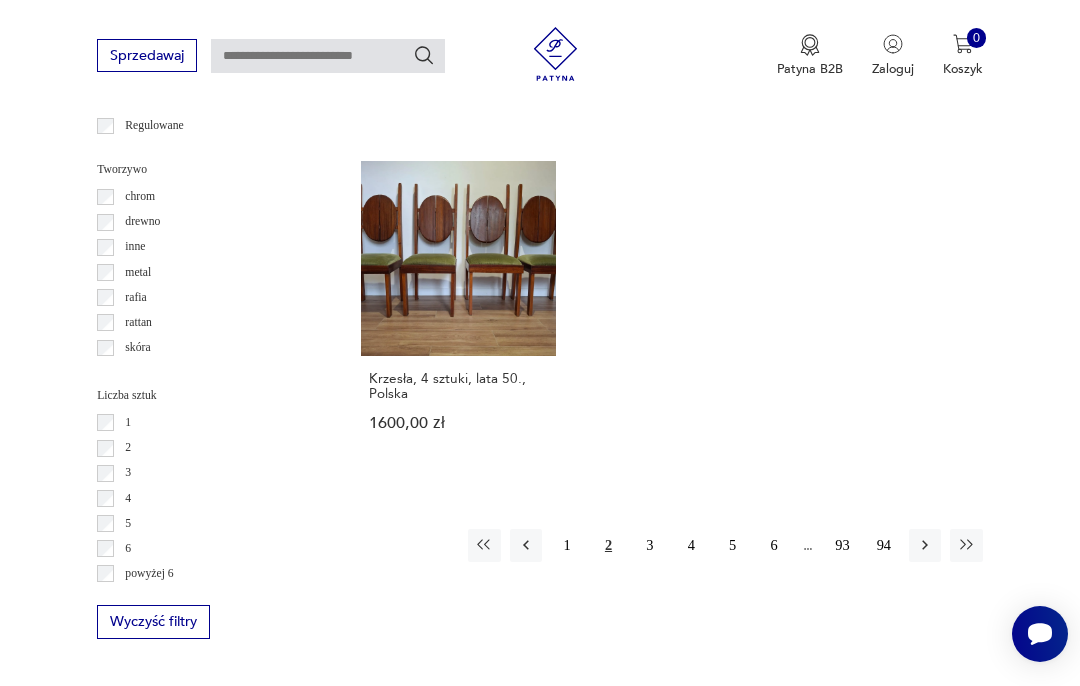 click on "3" at bounding box center (650, 545) 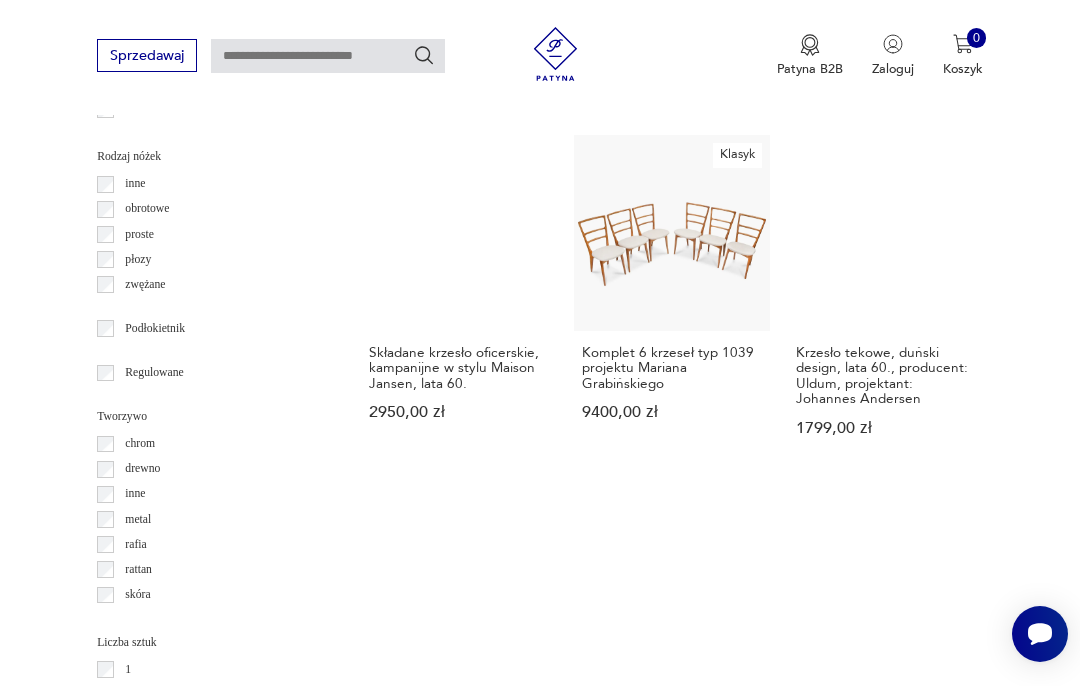 scroll, scrollTop: 2075, scrollLeft: 0, axis: vertical 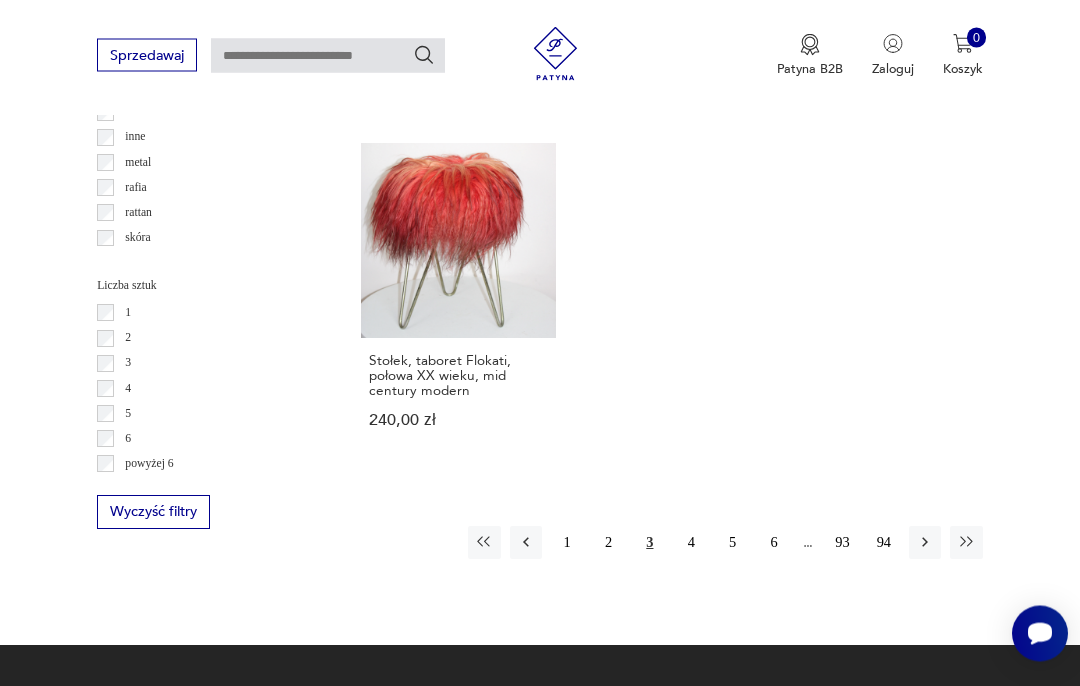 click on "4" at bounding box center (691, 543) 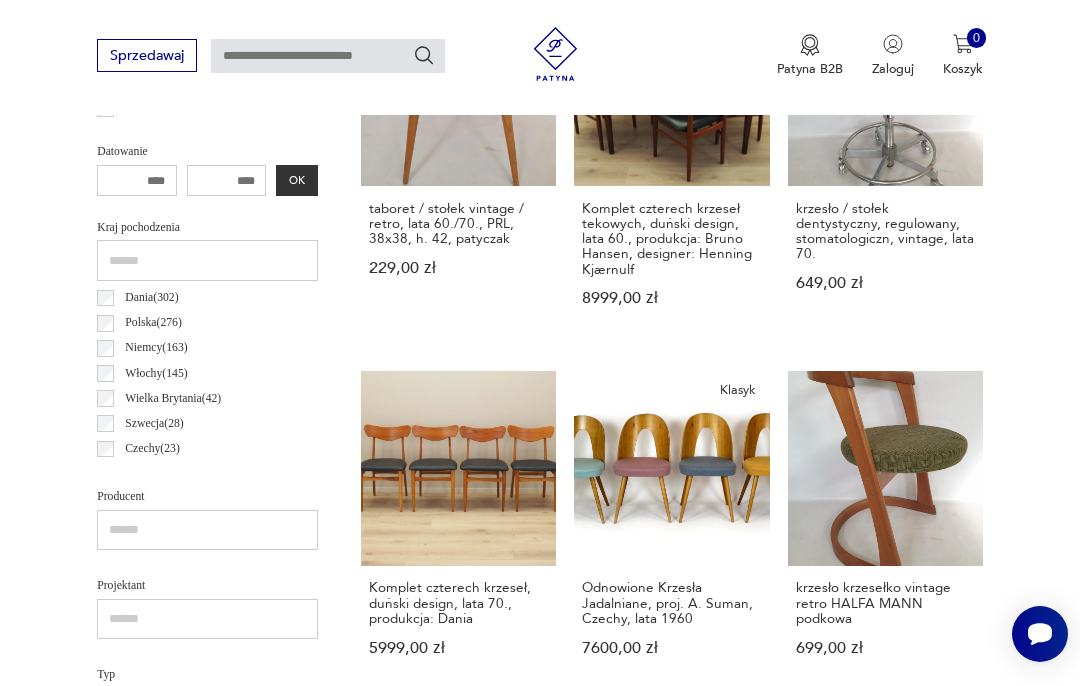 scroll, scrollTop: 462, scrollLeft: 0, axis: vertical 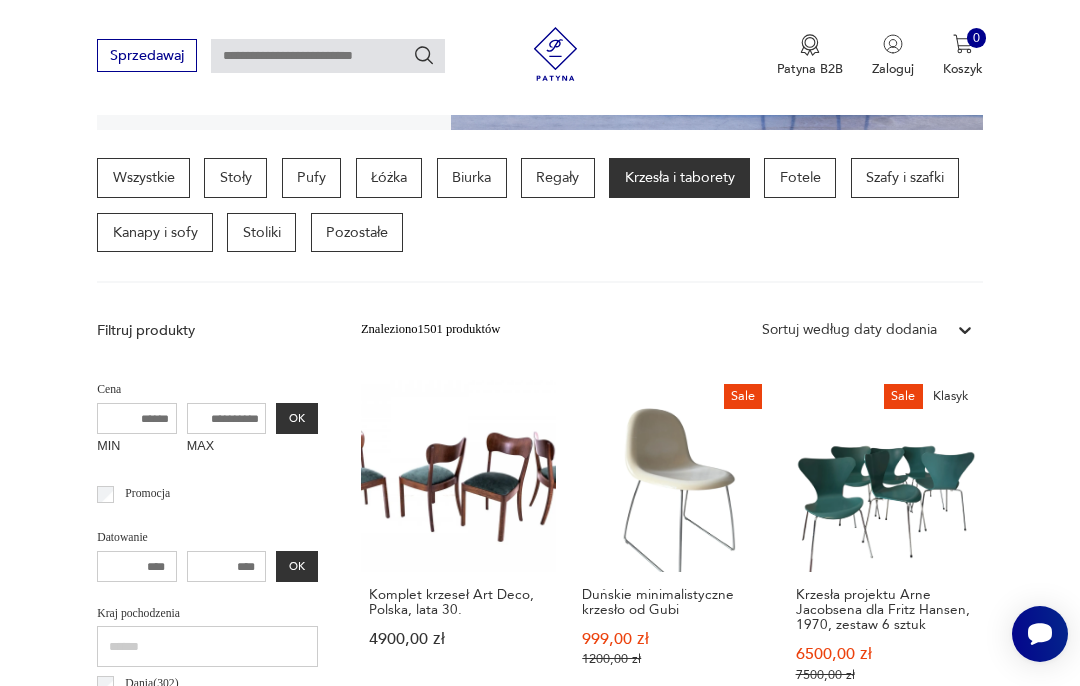 click on "Komplet krzeseł Art Deco, Polska, lata 30. 4900,00 zł" at bounding box center (458, 547) 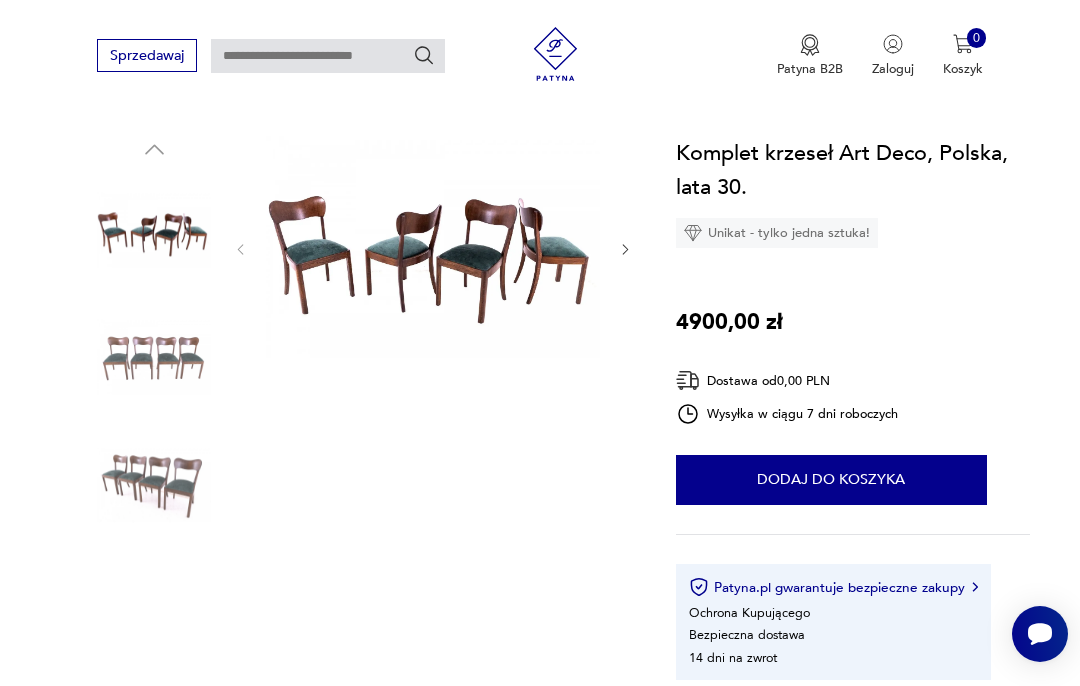 click at bounding box center [433, 247] 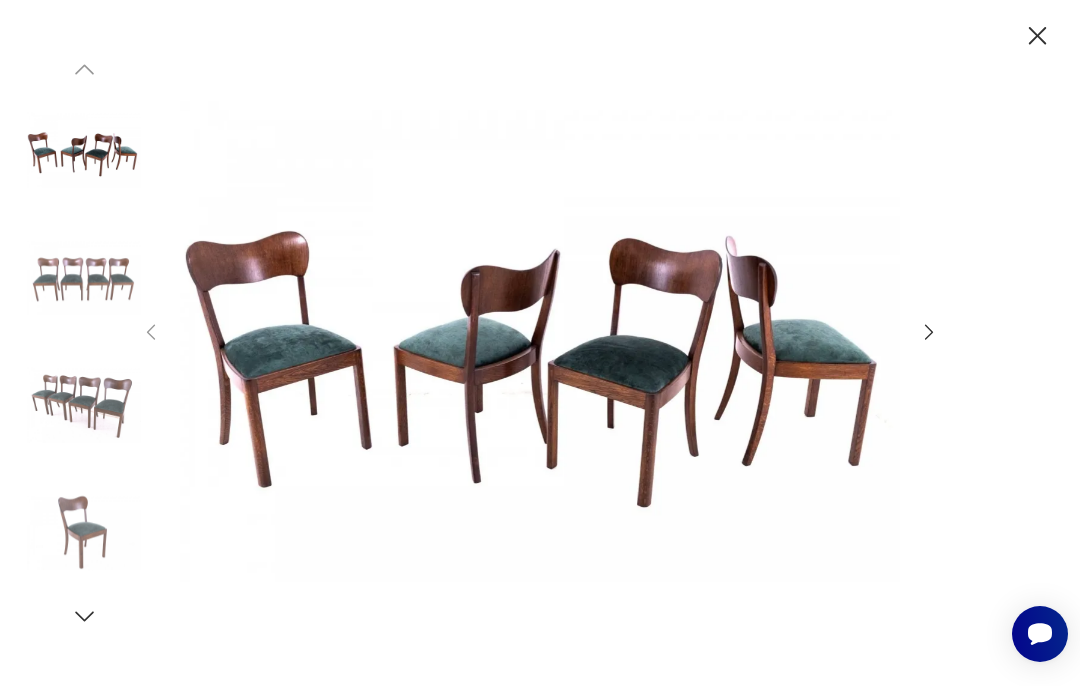 click at bounding box center (540, 341) 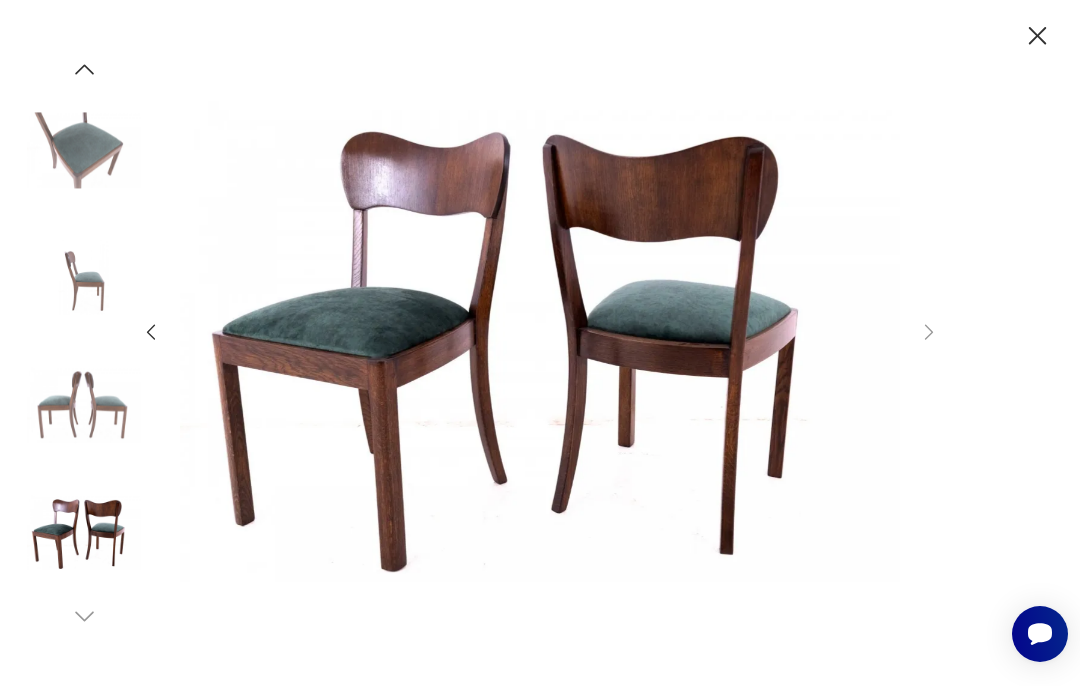 click 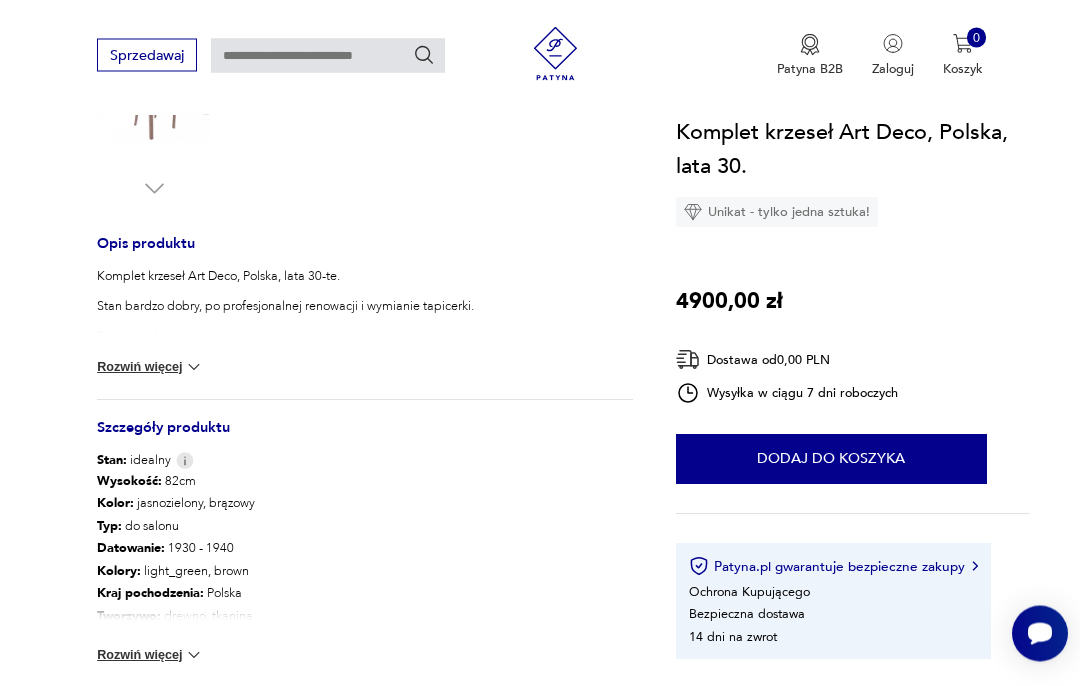 scroll, scrollTop: 692, scrollLeft: 0, axis: vertical 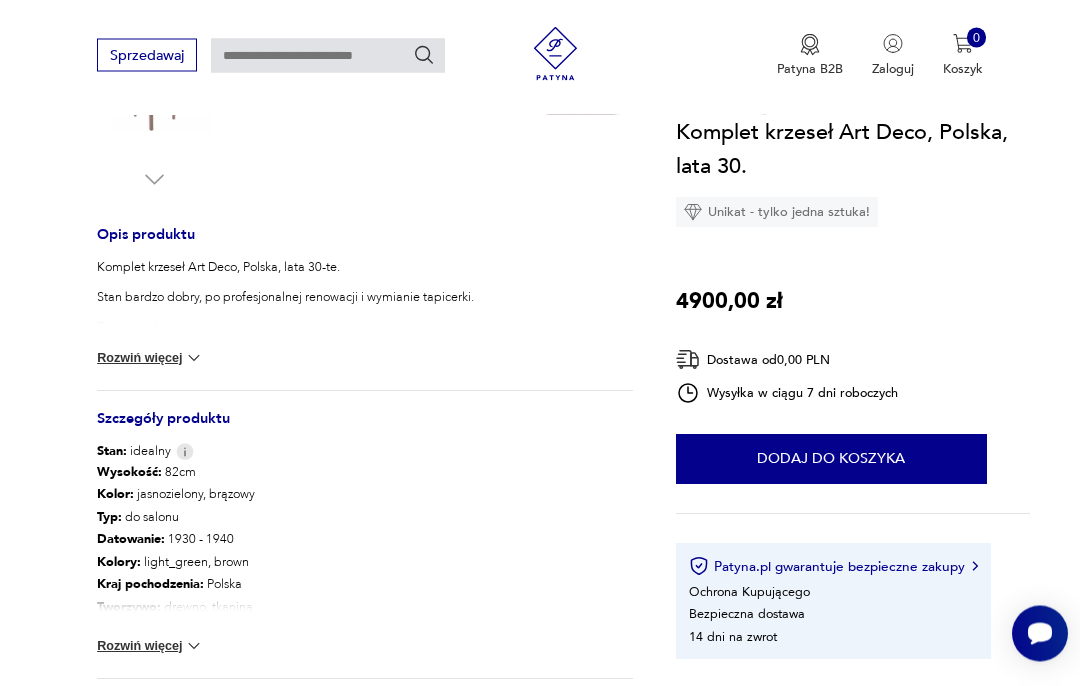 click on "Wysokość :   82cm Kolor:   jasnozielony, brązowy Typ :   do salonu Datowanie :   1930 - 1940 Kolory :   light_green, brown Kraj pochodzenia :   Polska Tworzywo :   drewno, tkanina Wysokość :   82cm Szerokość :   47cm Liczba sztuk :   4 Głębokość :   47cm Rodzaj nóżek :   proste Liczba sztuk:   1 Tagi:   Prezent dla kolekcjonera ,  art deco ,  design ,  luksusowo ,  vintage Rozwiń więcej" at bounding box center [365, 570] 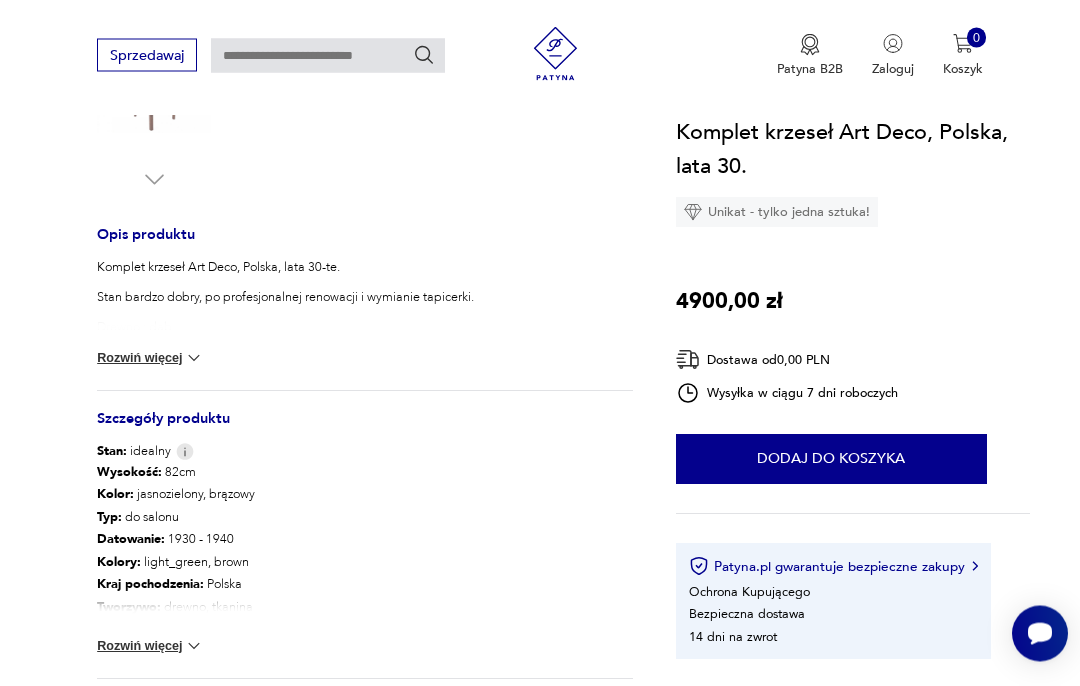 scroll, scrollTop: 693, scrollLeft: 0, axis: vertical 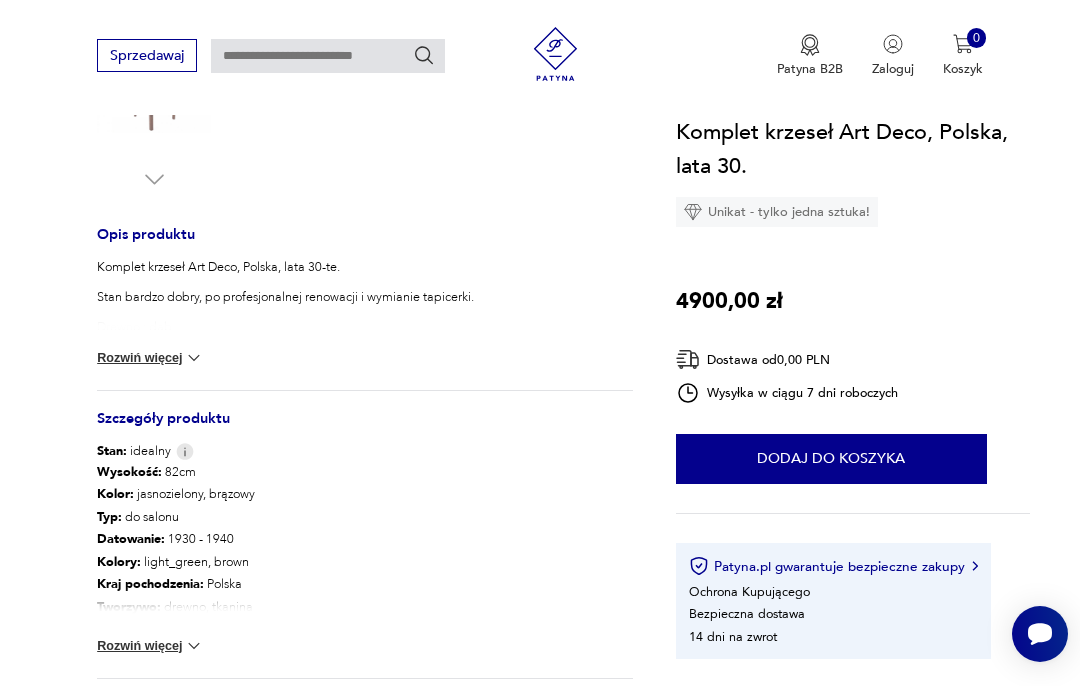 click at bounding box center [194, 646] 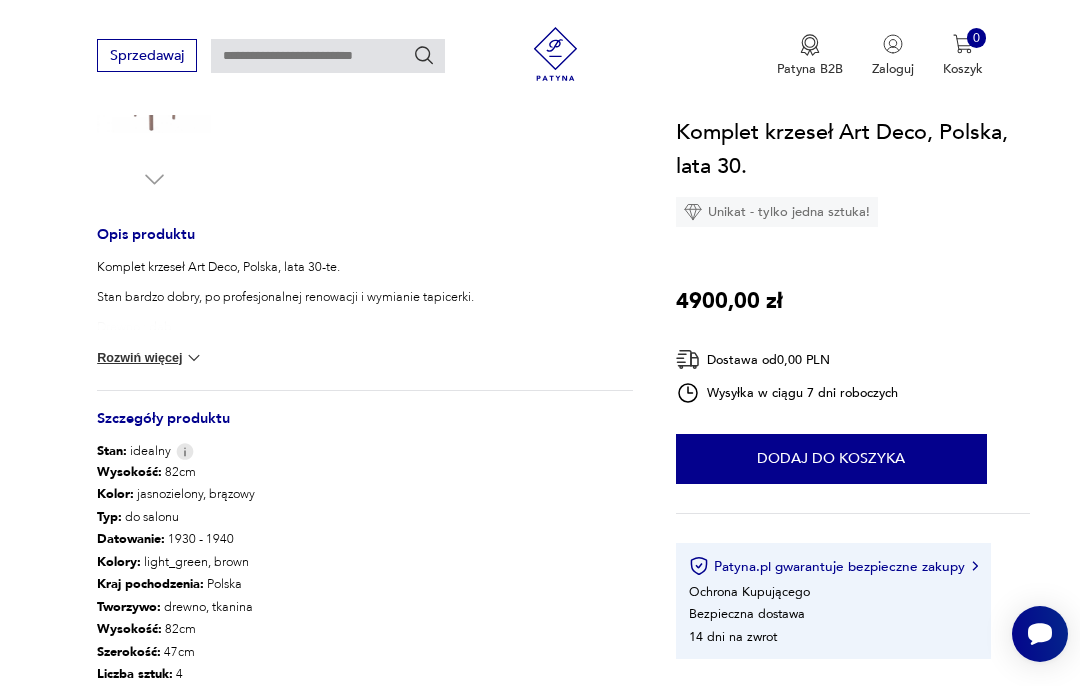 click on "Rozwiń więcej" at bounding box center [150, 358] 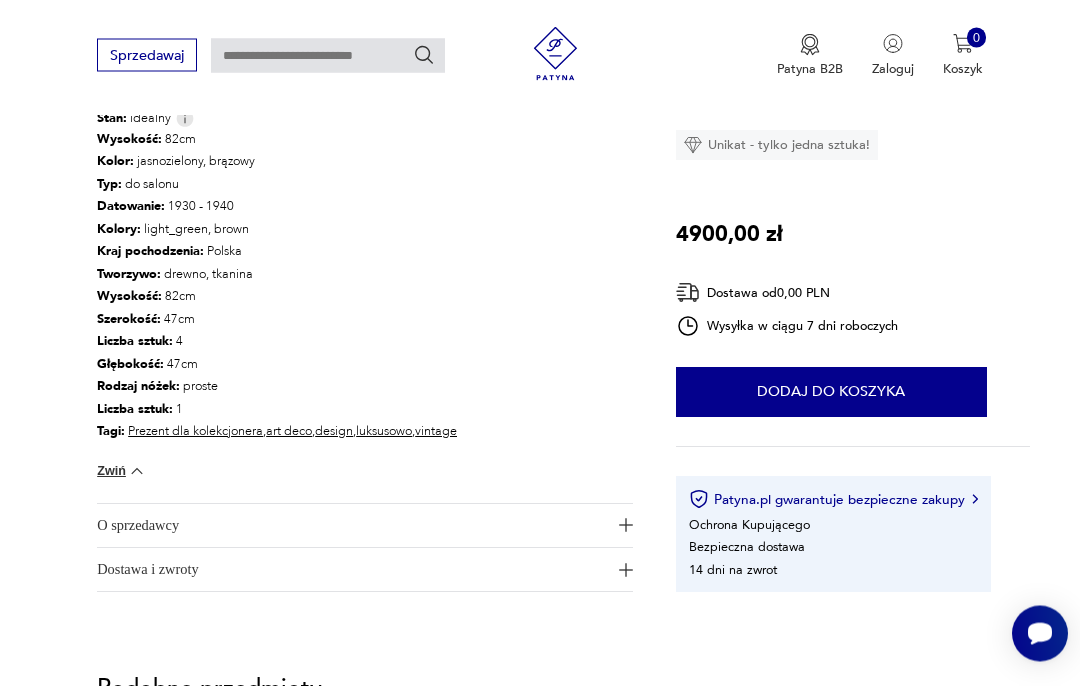 scroll, scrollTop: 1065, scrollLeft: 0, axis: vertical 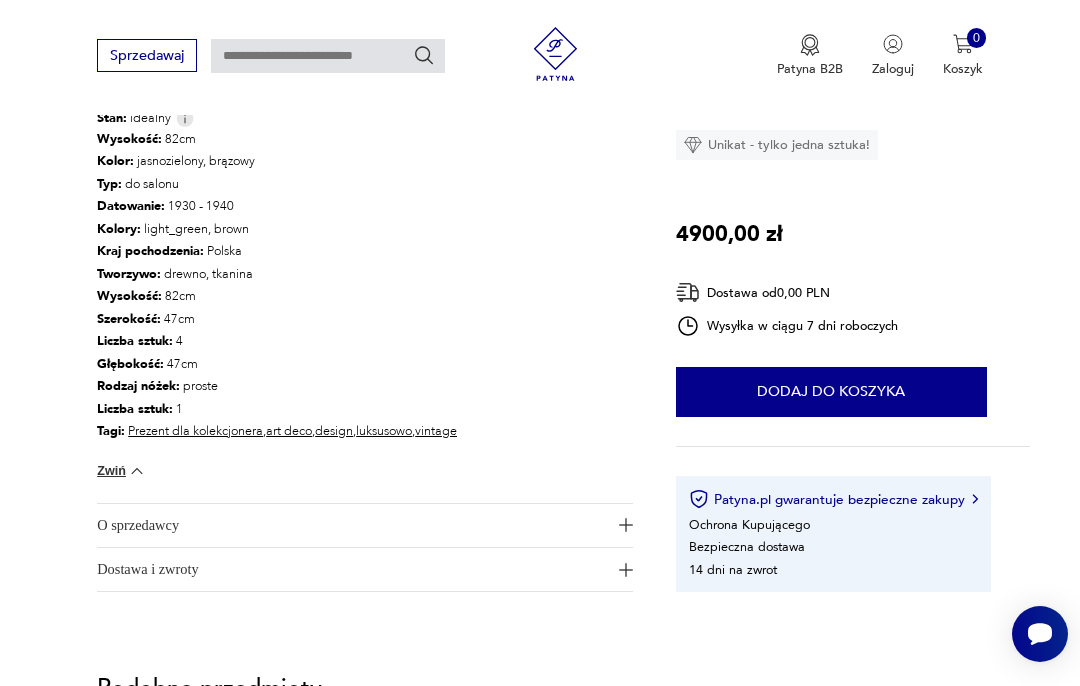 click at bounding box center (626, 525) 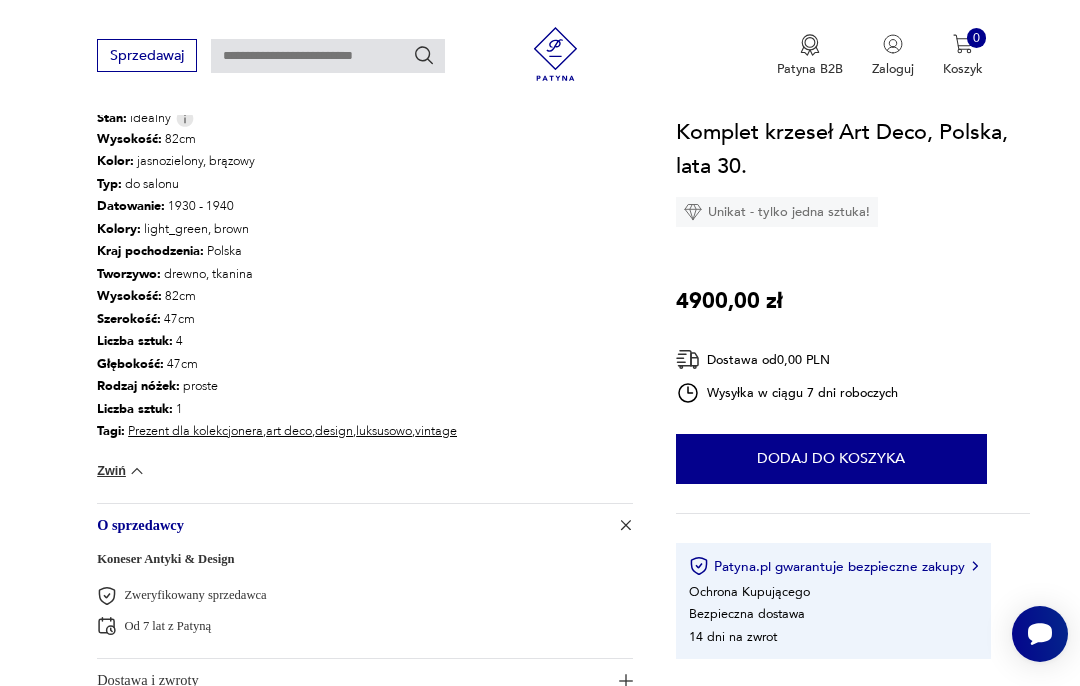 click on "Zweryfikowany sprzedawca" at bounding box center [195, 595] 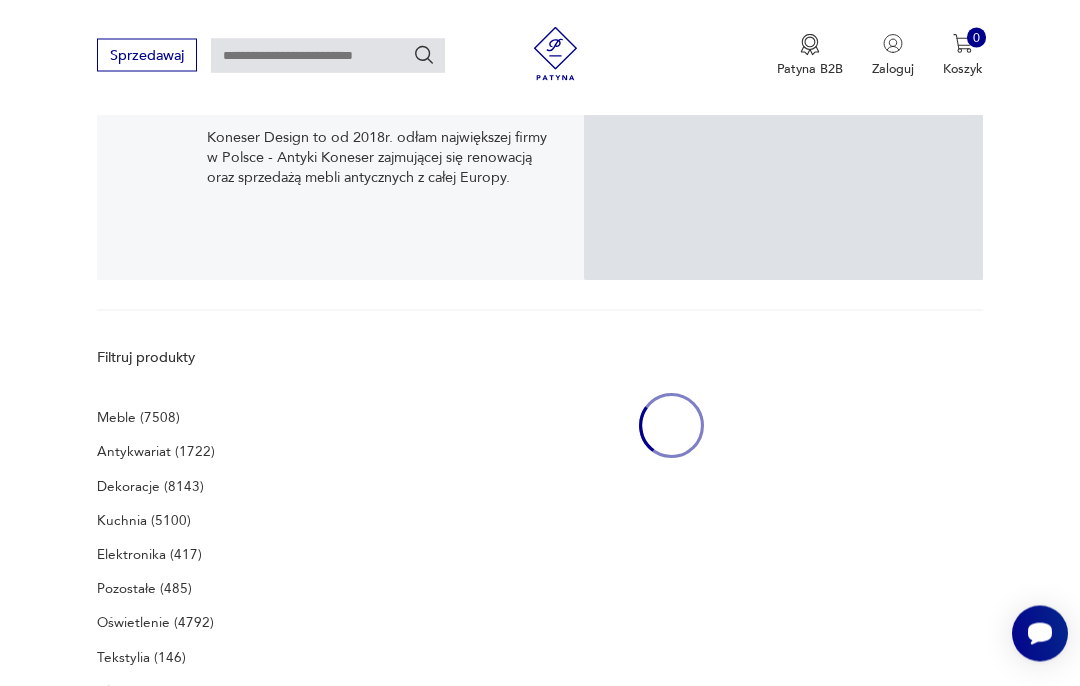 scroll, scrollTop: 355, scrollLeft: 0, axis: vertical 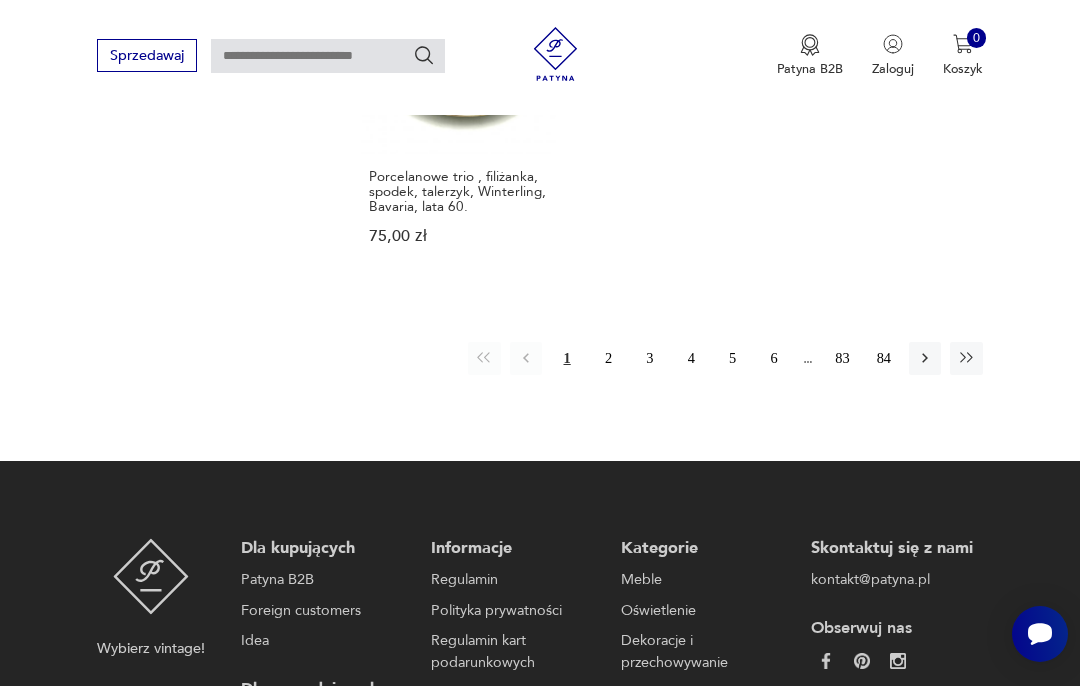 click on "2" at bounding box center [608, 358] 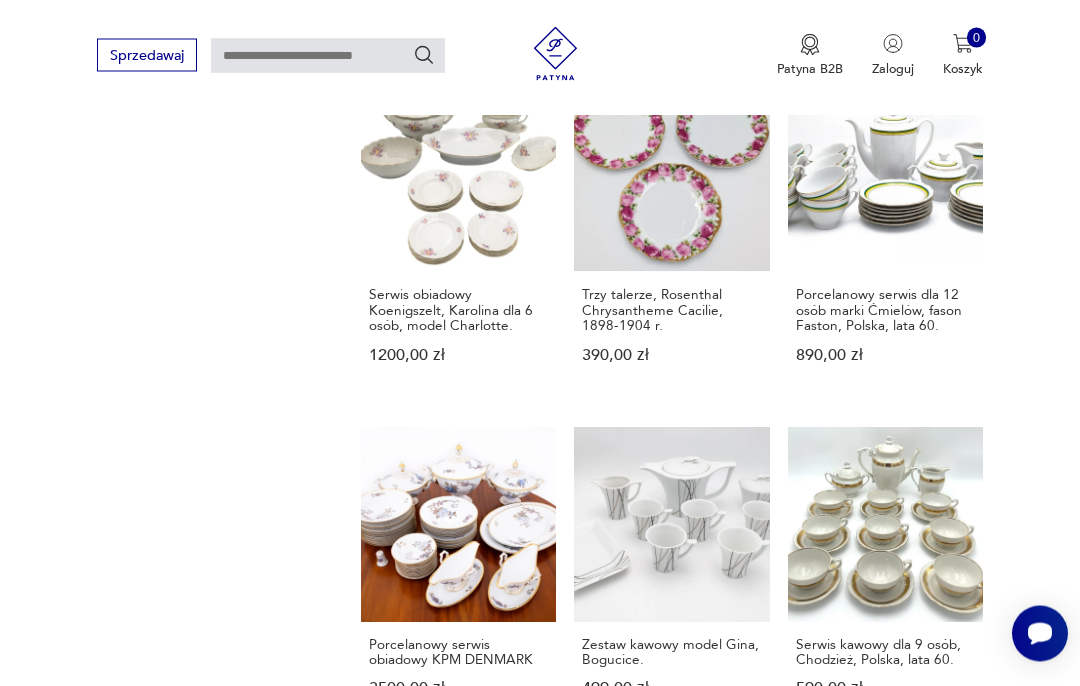 scroll, scrollTop: 1352, scrollLeft: 0, axis: vertical 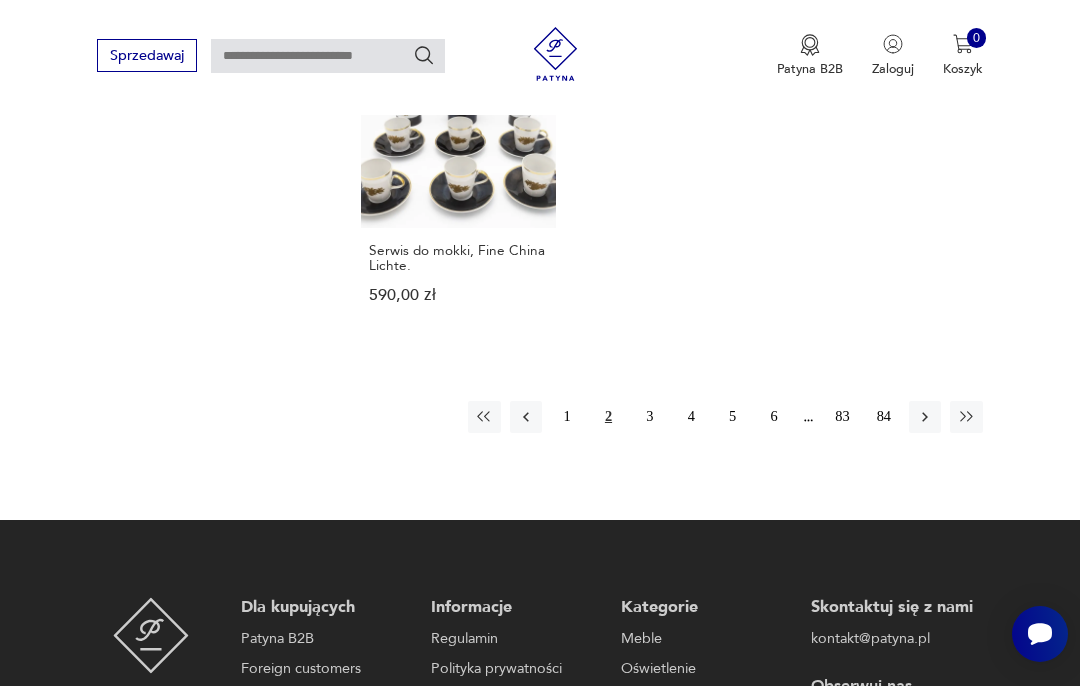 click on "3" at bounding box center (650, 417) 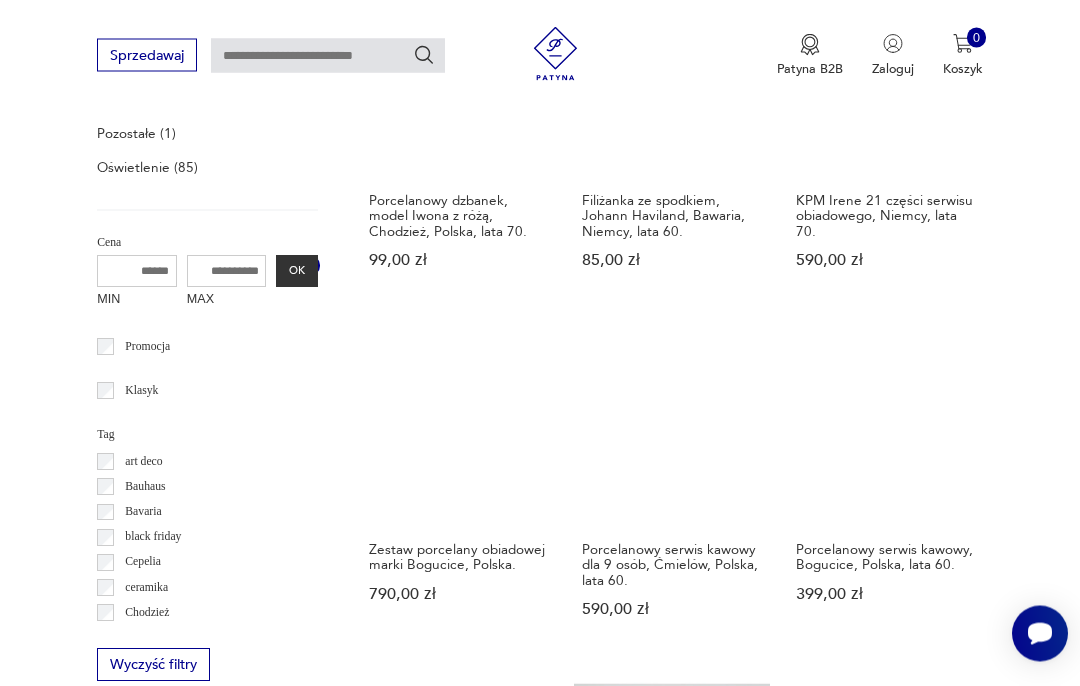 scroll, scrollTop: 355, scrollLeft: 0, axis: vertical 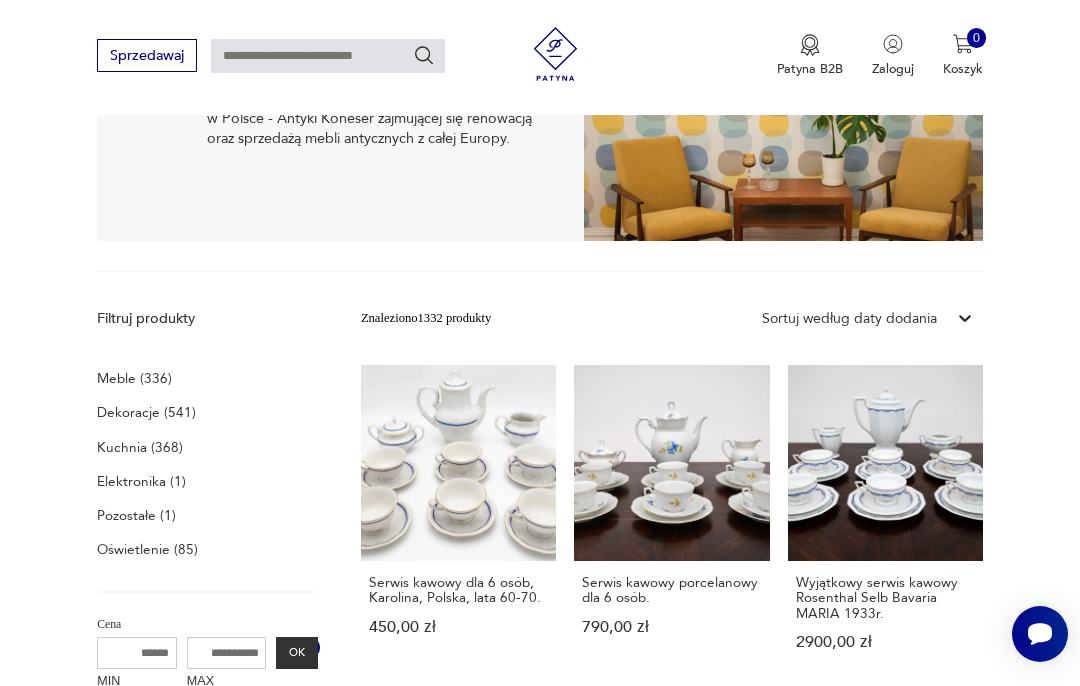 click on "Meble (336)" at bounding box center [134, 378] 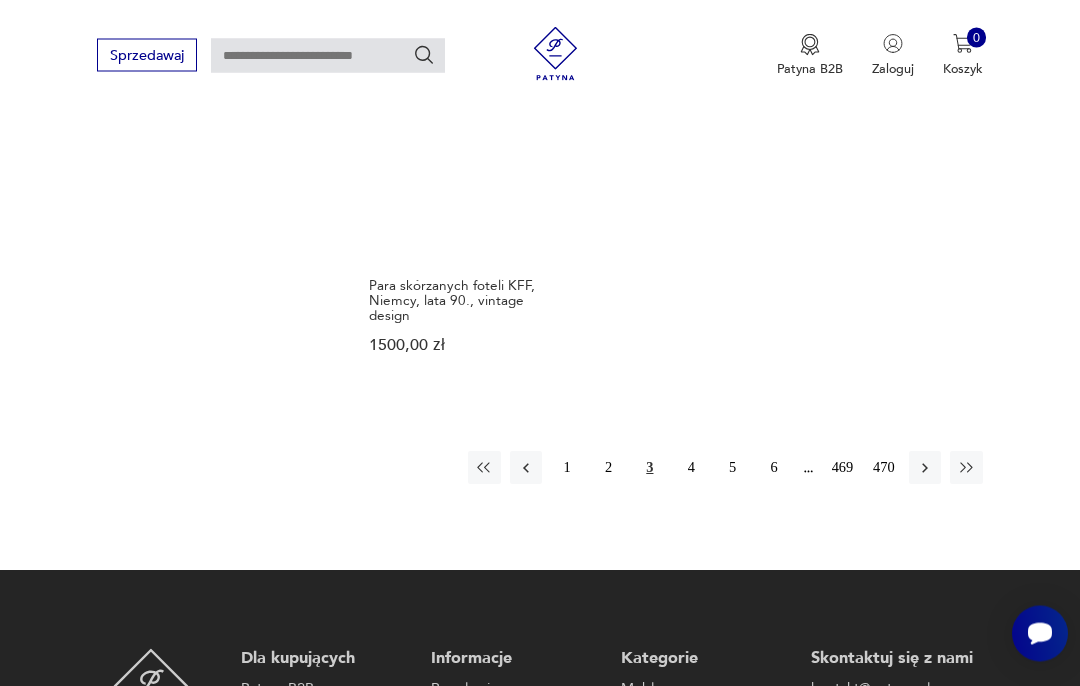 scroll, scrollTop: 2527, scrollLeft: 0, axis: vertical 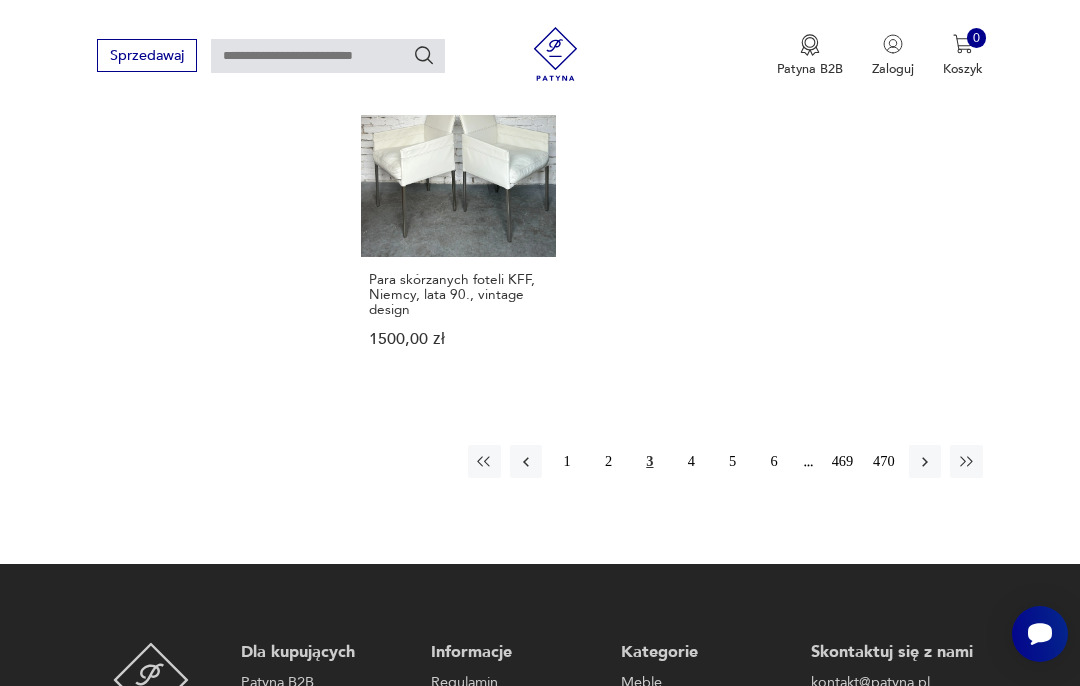 click on "1" at bounding box center (567, 461) 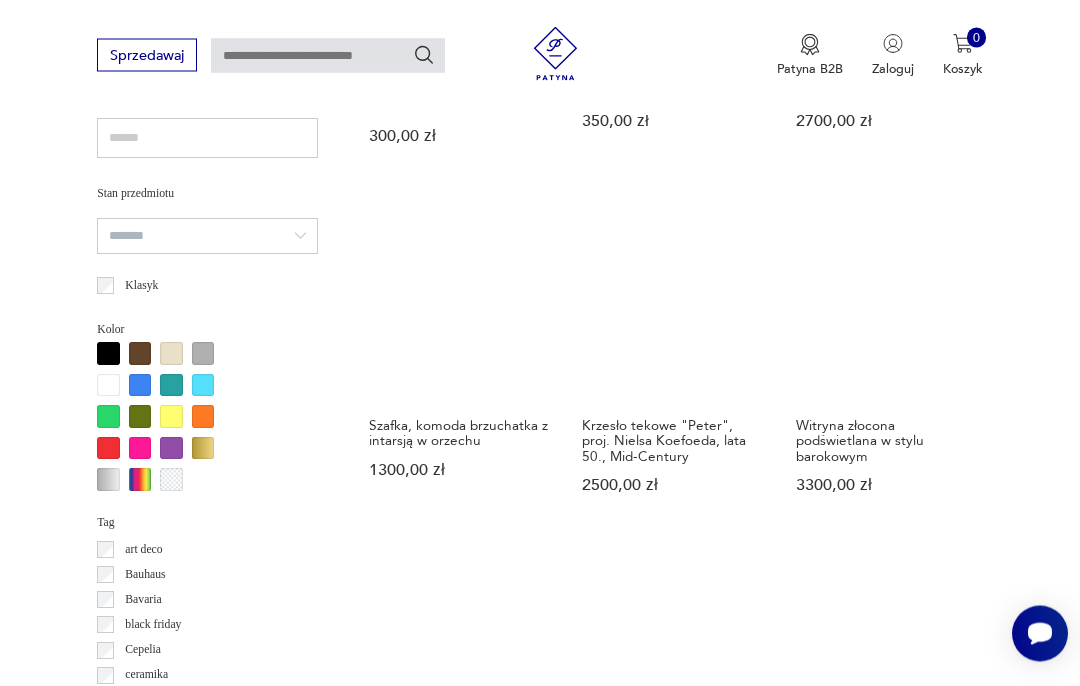 scroll, scrollTop: 462, scrollLeft: 0, axis: vertical 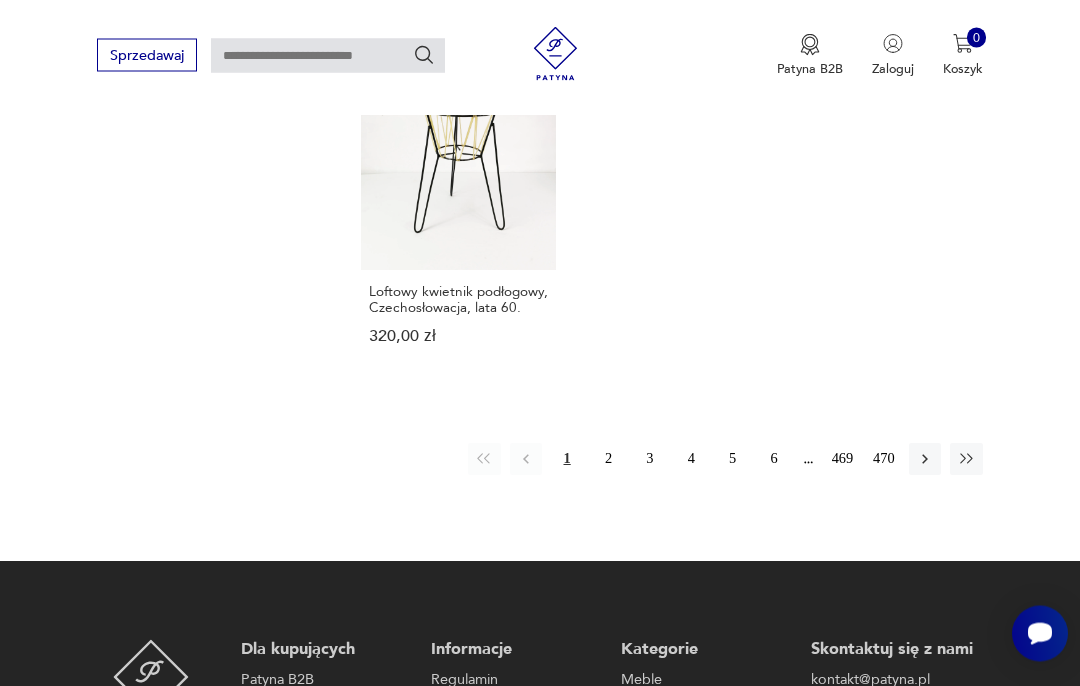 click on "2" at bounding box center [608, 460] 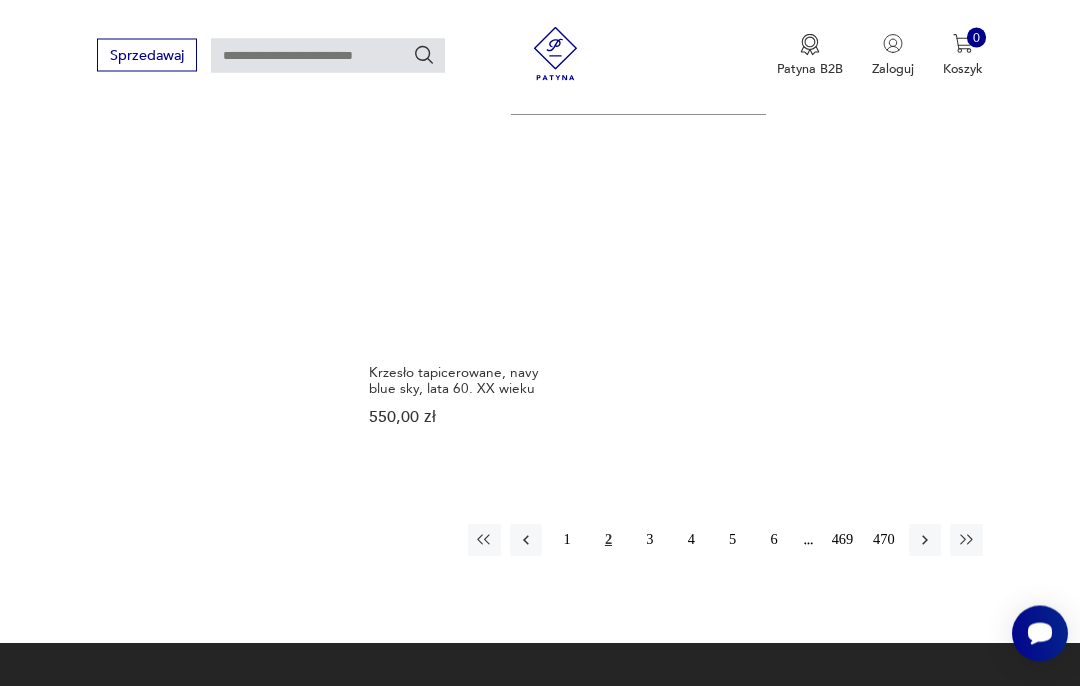 scroll, scrollTop: 2419, scrollLeft: 0, axis: vertical 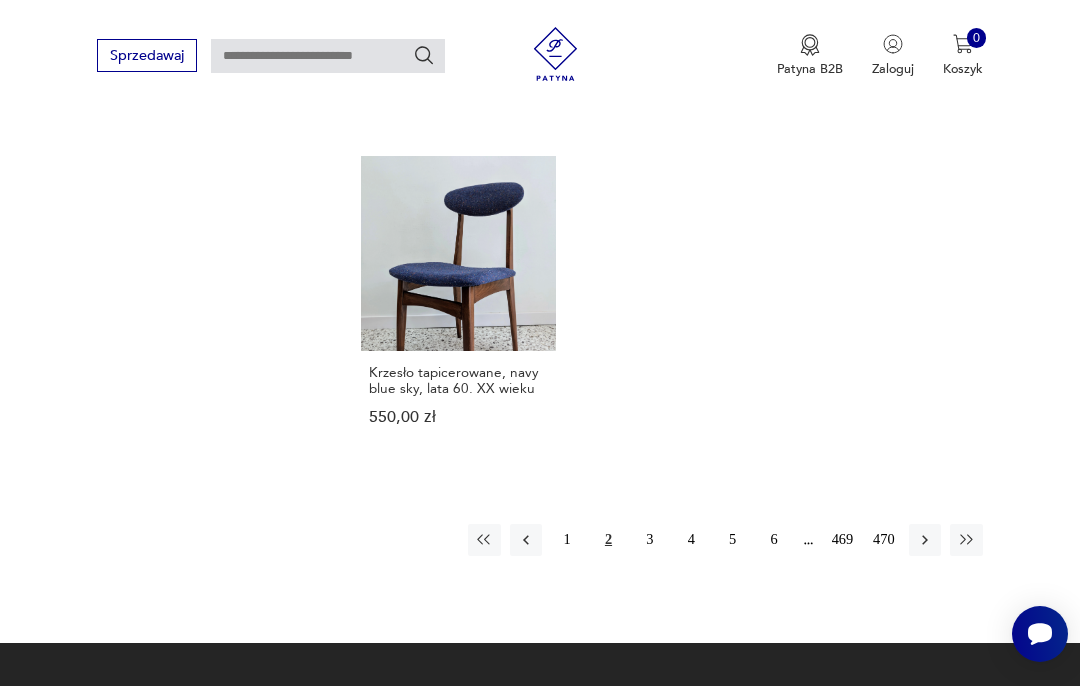 click on "3" at bounding box center (650, 540) 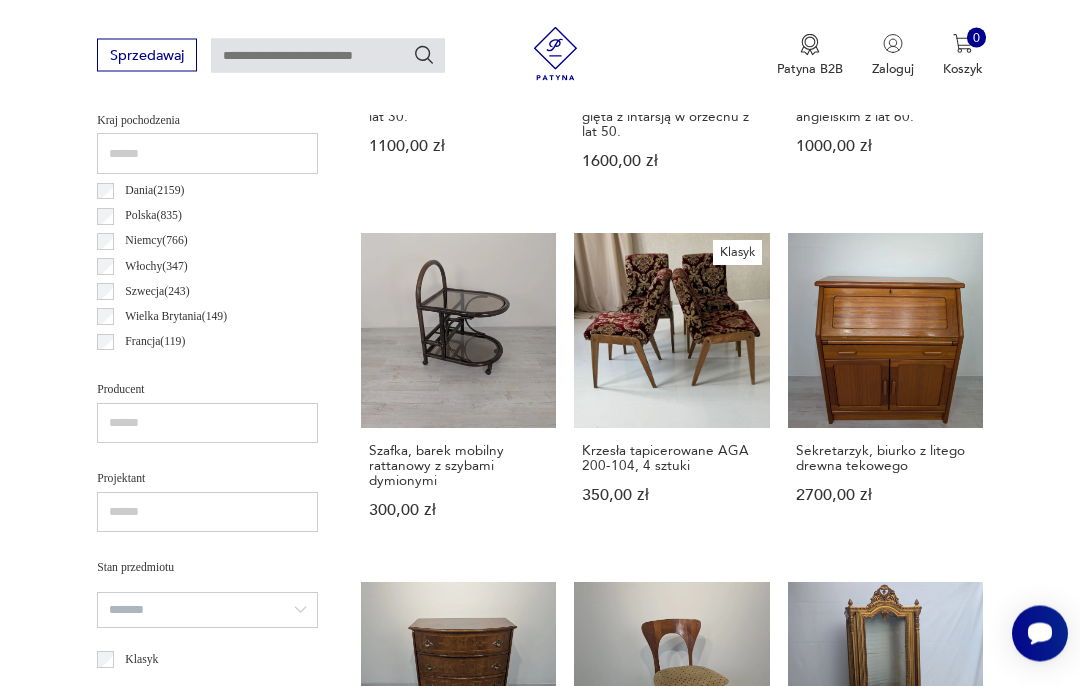 scroll, scrollTop: 945, scrollLeft: 0, axis: vertical 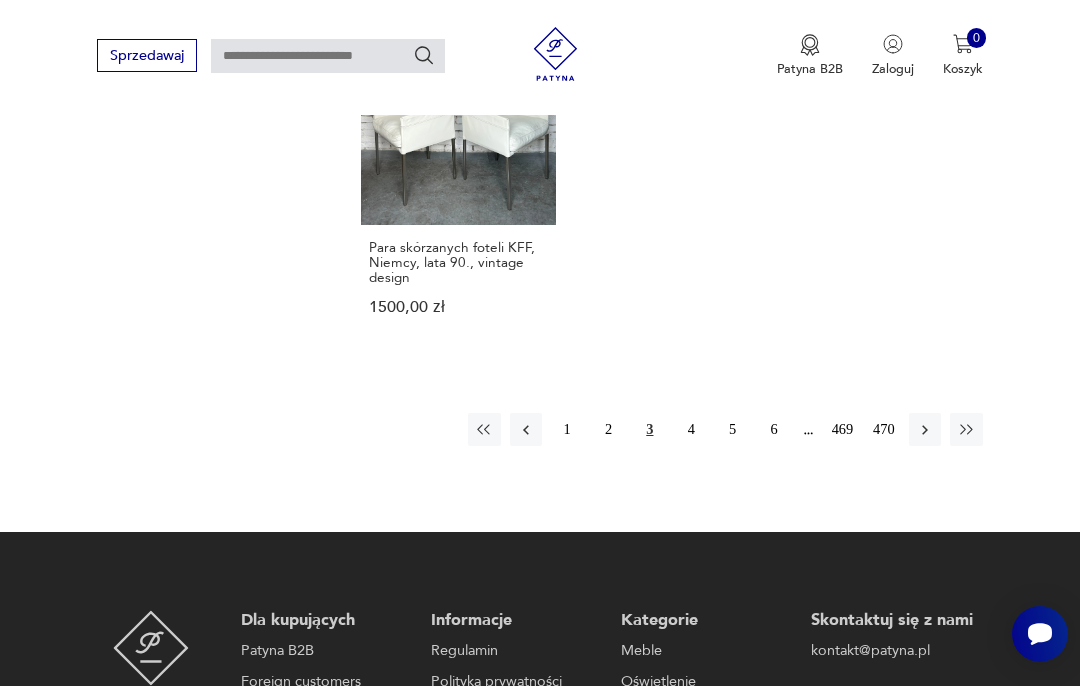 click on "4" at bounding box center (691, 429) 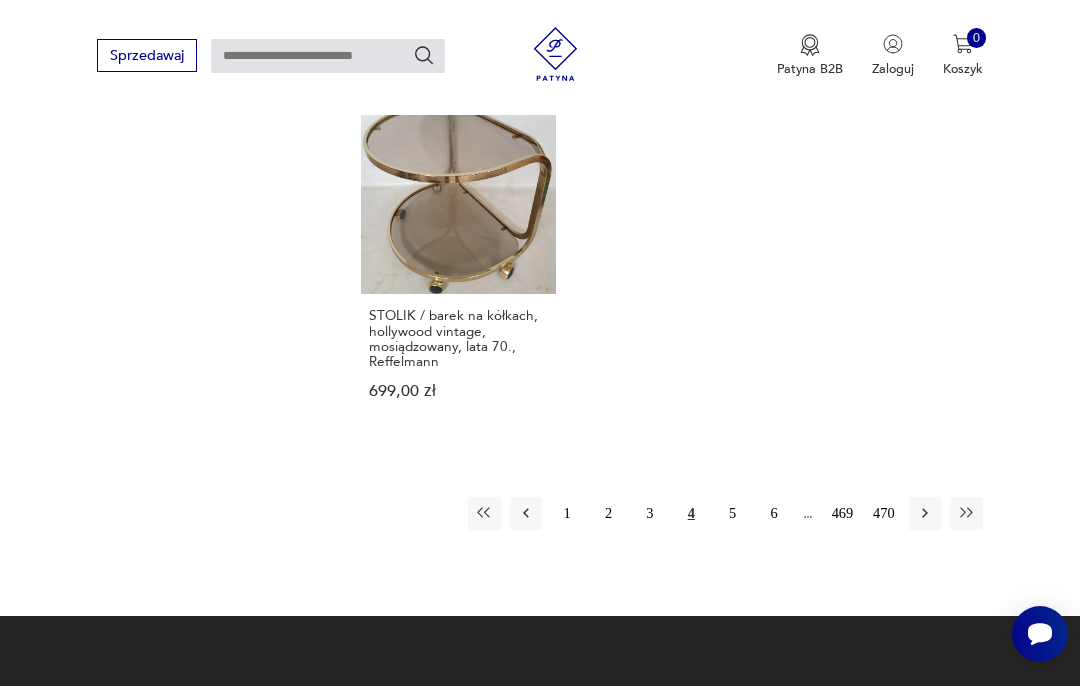 scroll, scrollTop: 2527, scrollLeft: 0, axis: vertical 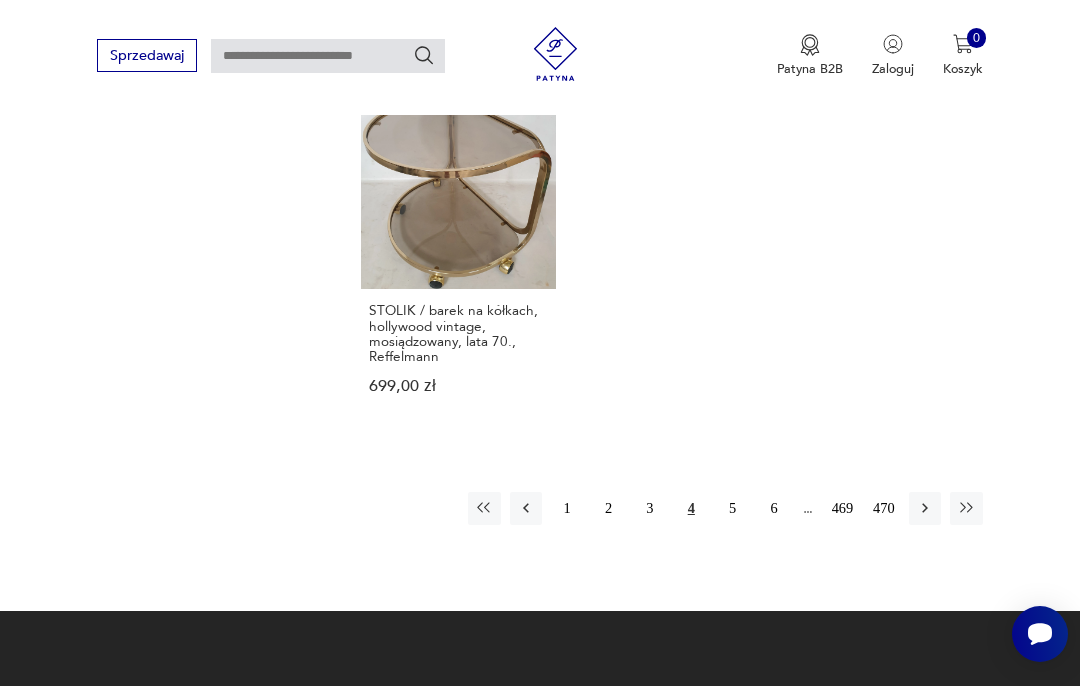 click on "5" at bounding box center [732, 508] 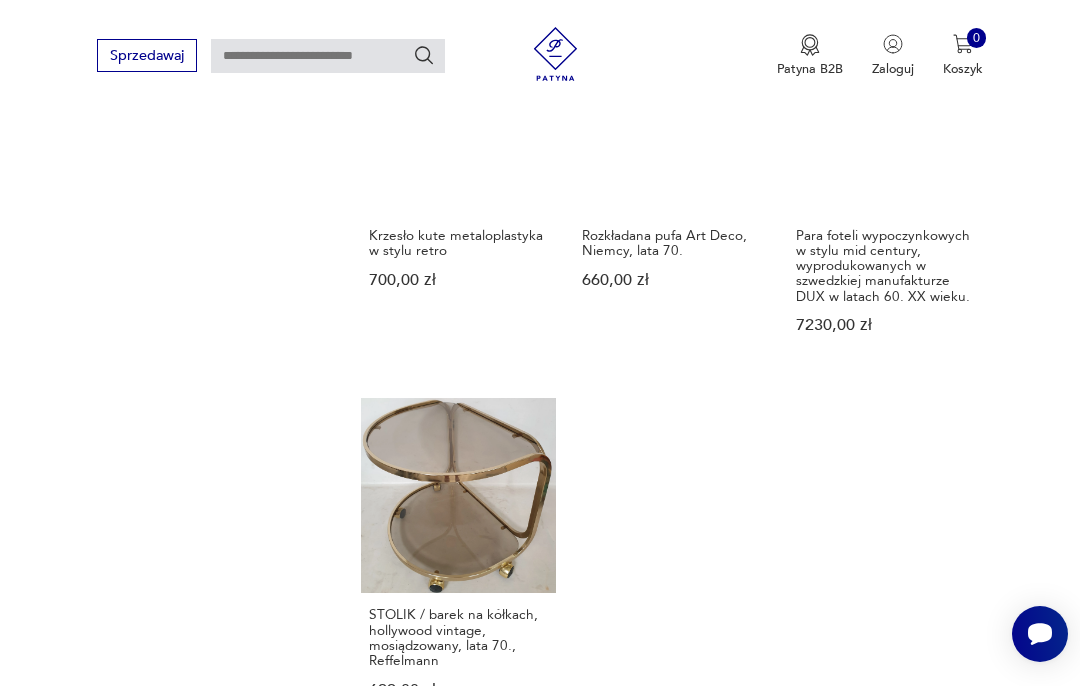 scroll, scrollTop: 462, scrollLeft: 0, axis: vertical 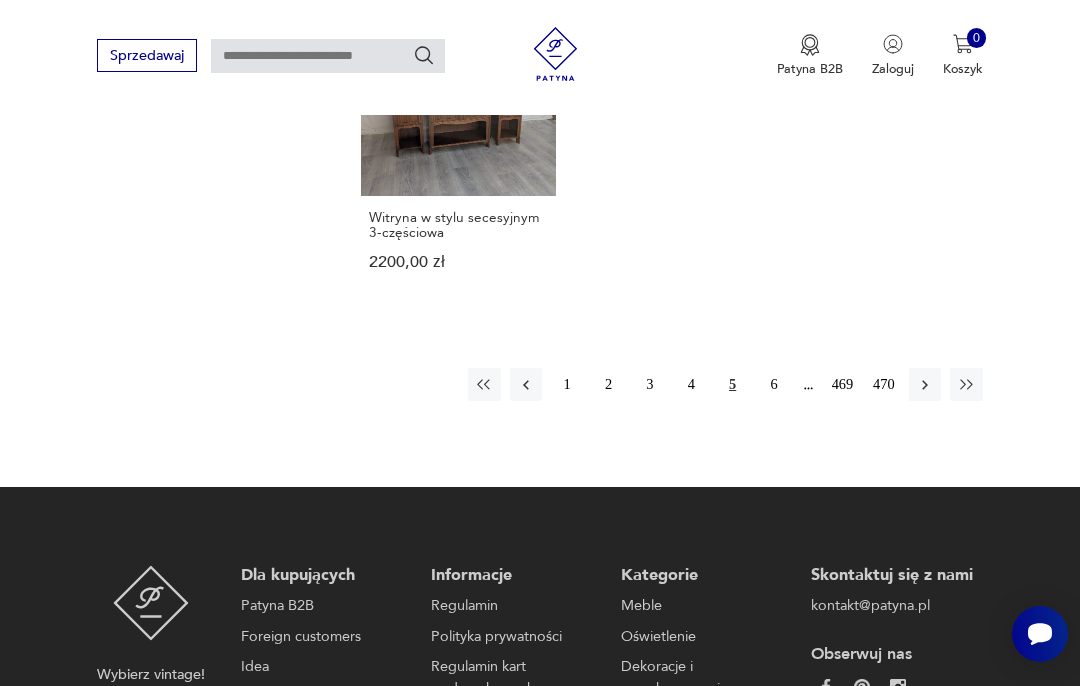 click on "6" at bounding box center (774, 384) 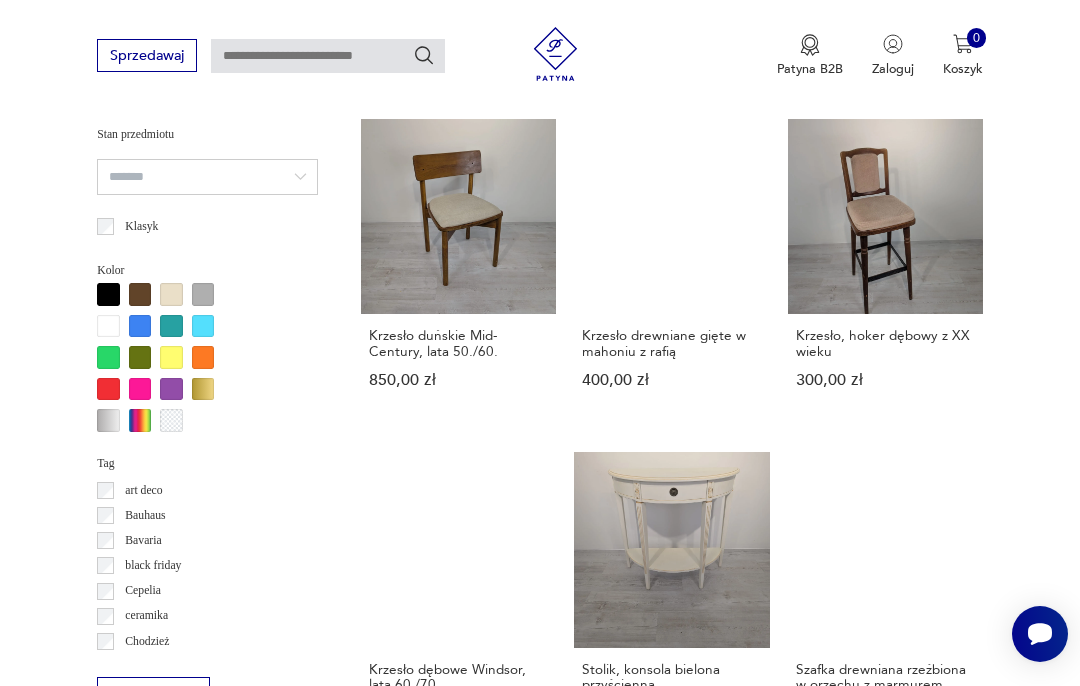 scroll, scrollTop: 1400, scrollLeft: 0, axis: vertical 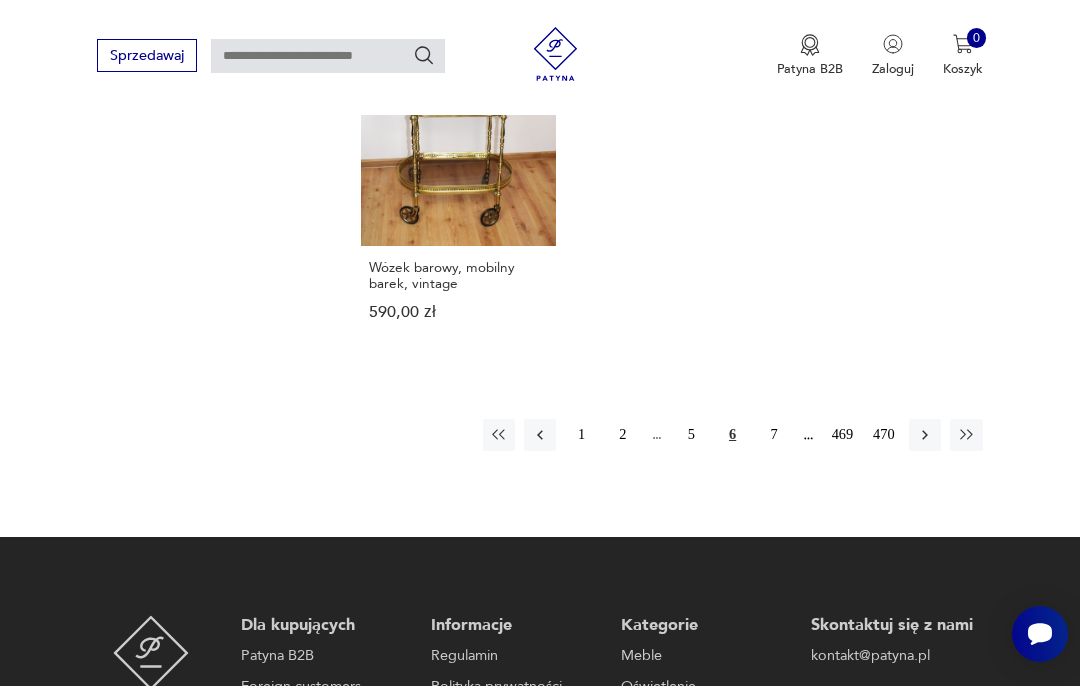 click on "7" at bounding box center [774, 435] 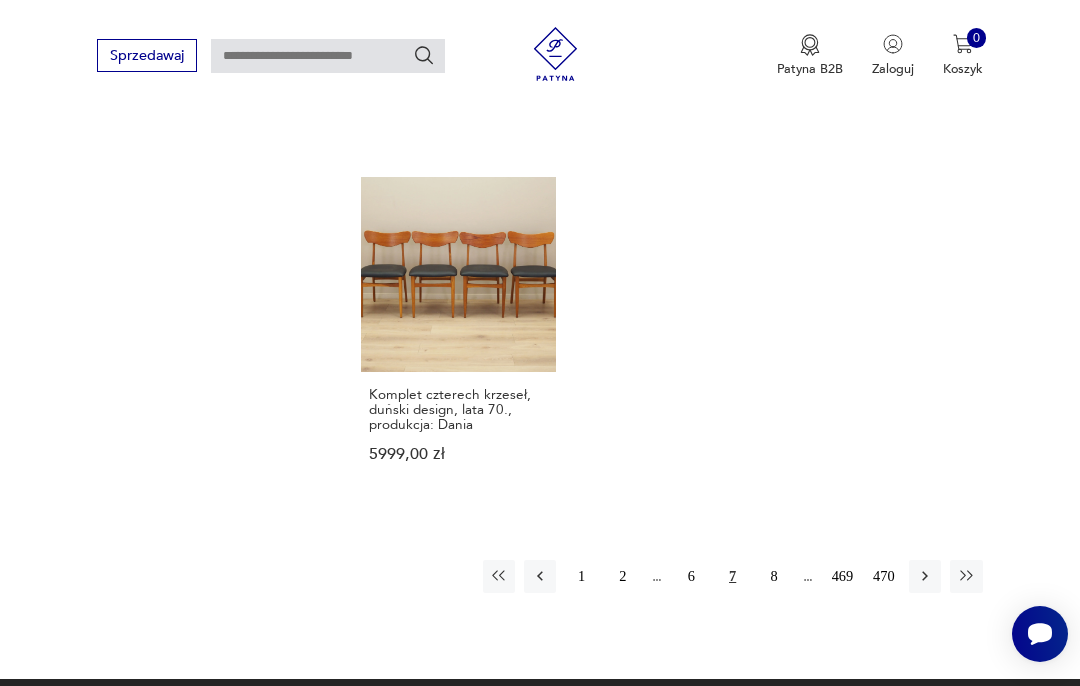 scroll, scrollTop: 2495, scrollLeft: 0, axis: vertical 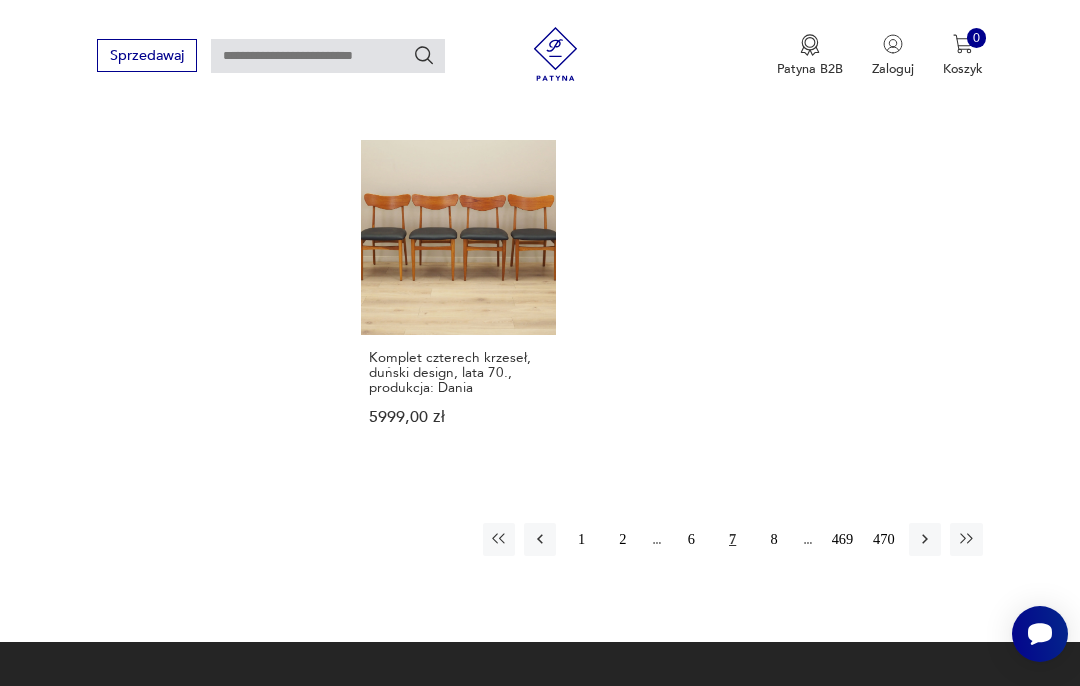 click on "8" at bounding box center (774, 539) 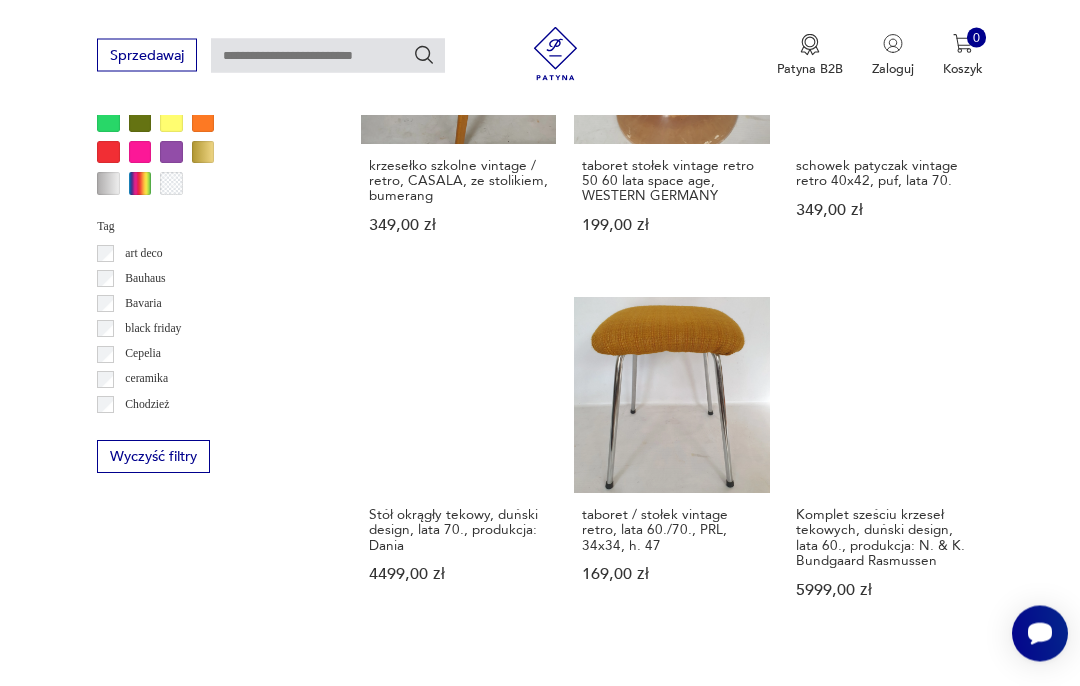 scroll, scrollTop: 1625, scrollLeft: 0, axis: vertical 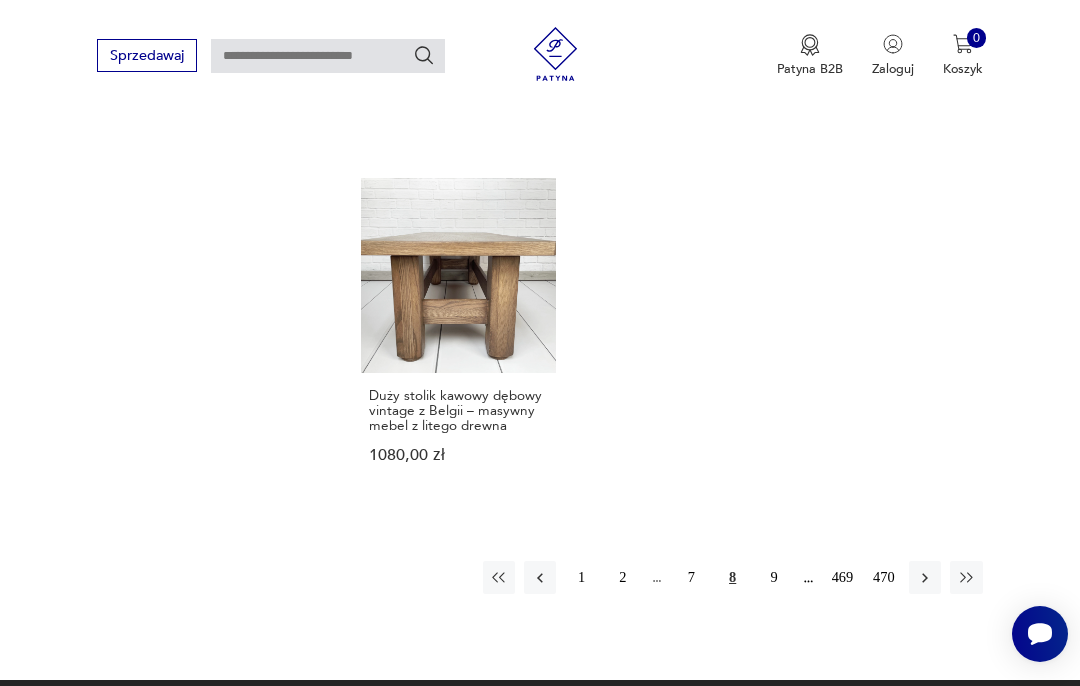 click on "9" at bounding box center [774, 577] 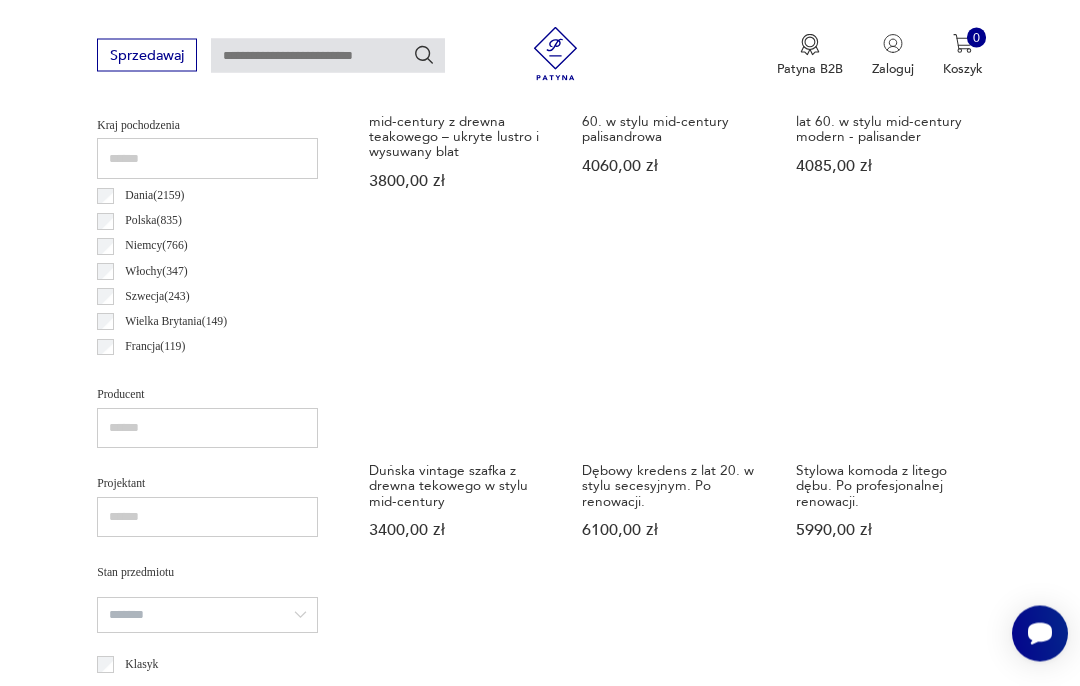 scroll, scrollTop: 940, scrollLeft: 0, axis: vertical 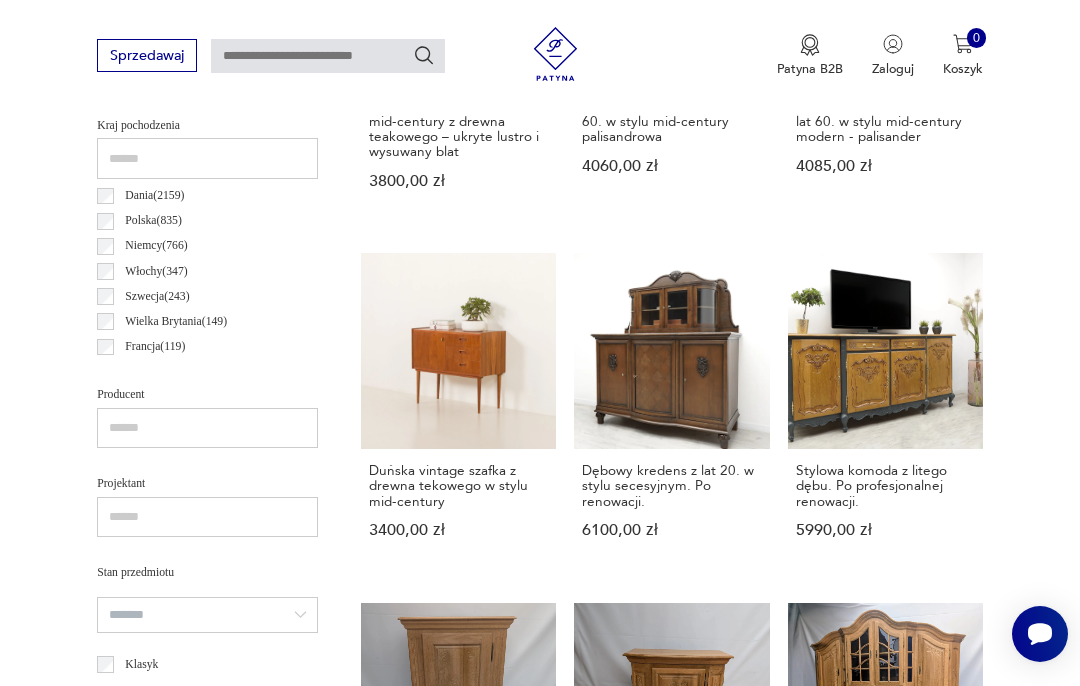 click on "Dębowy kredens z lat 20. w stylu secesyjnym. Po renowacji. 6100,00 zł" at bounding box center (671, 413) 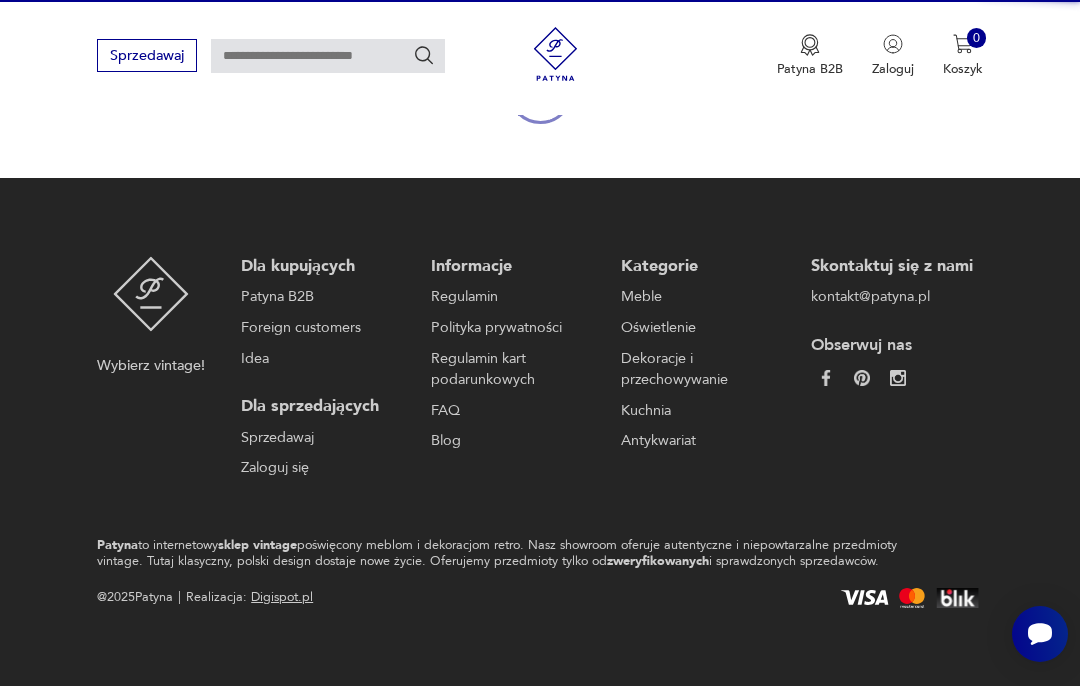 scroll, scrollTop: 176, scrollLeft: 0, axis: vertical 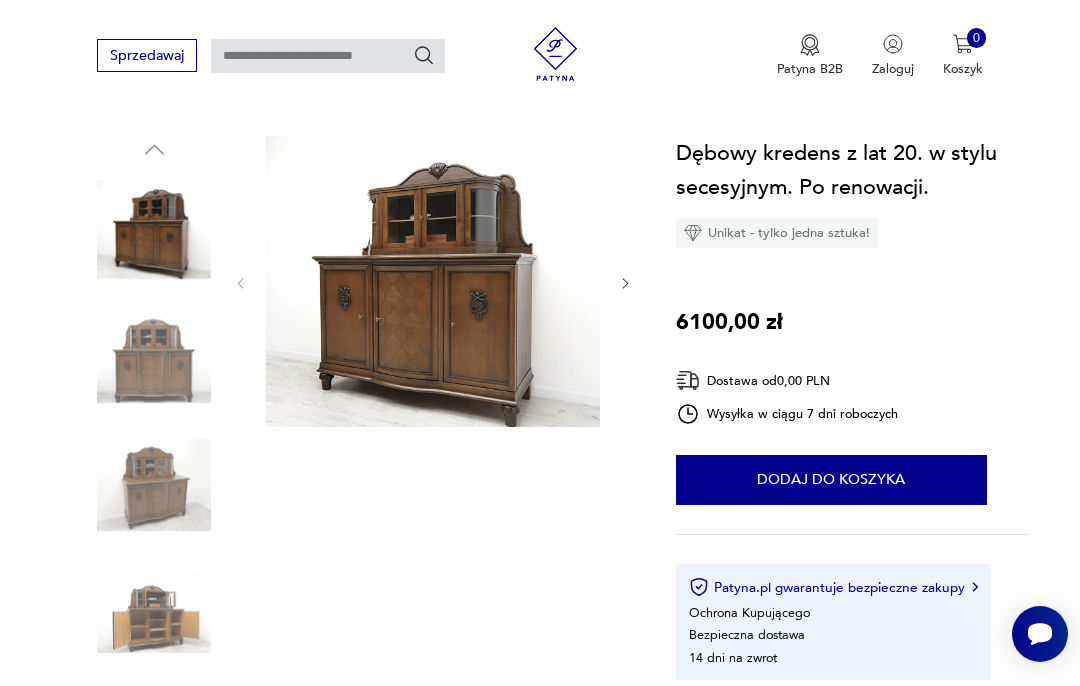 click at bounding box center (433, 281) 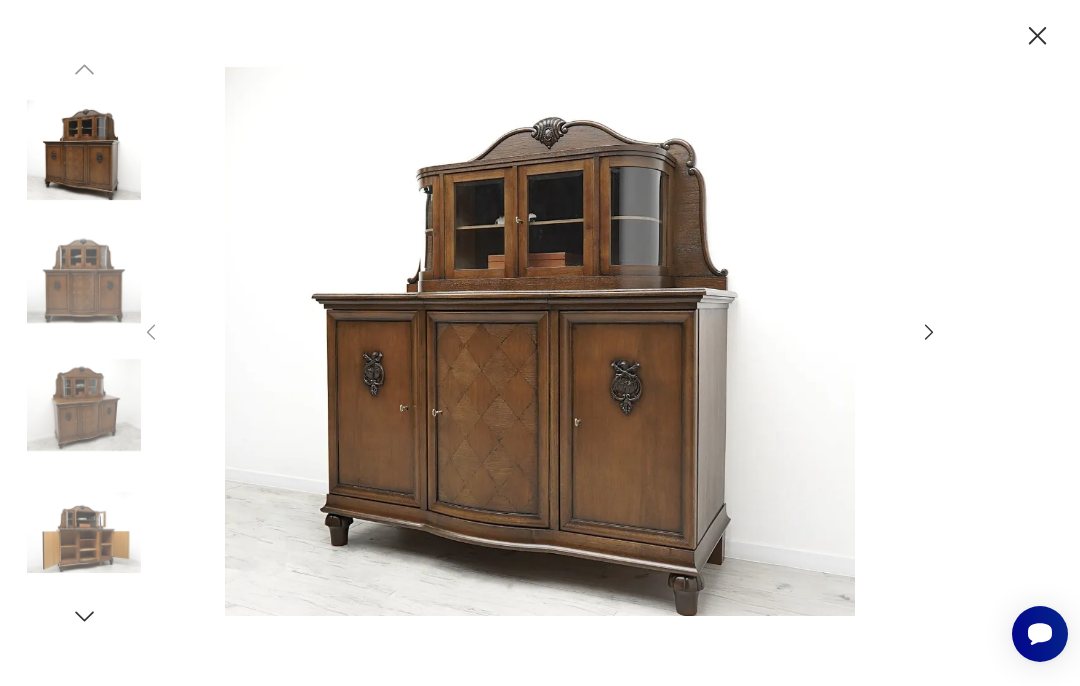 click 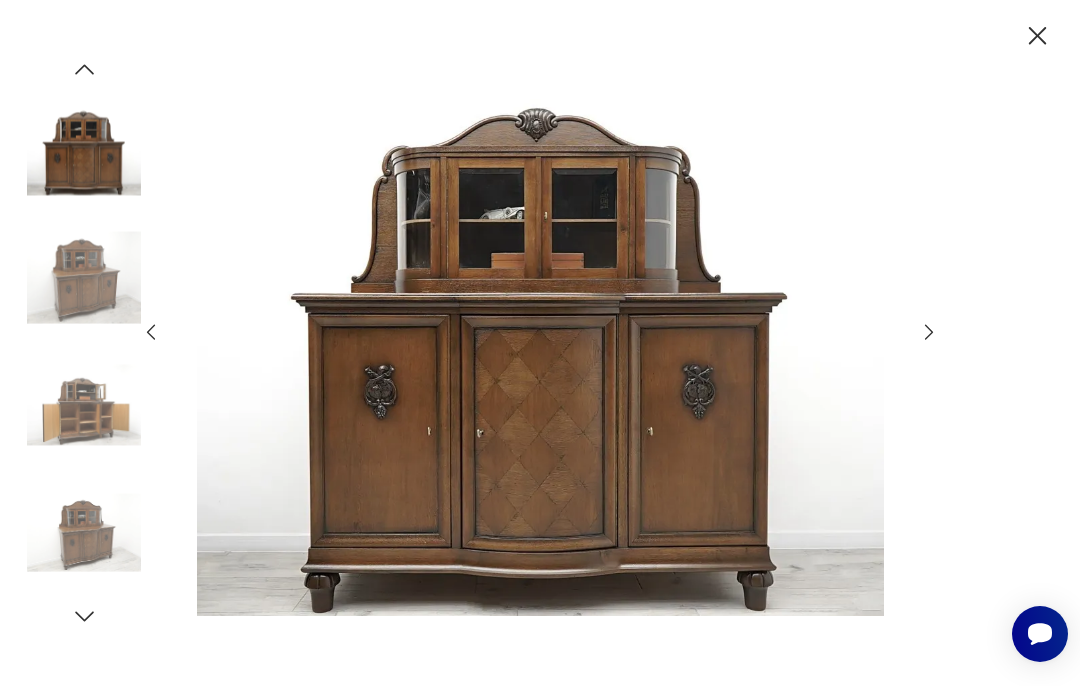 click at bounding box center [540, 343] 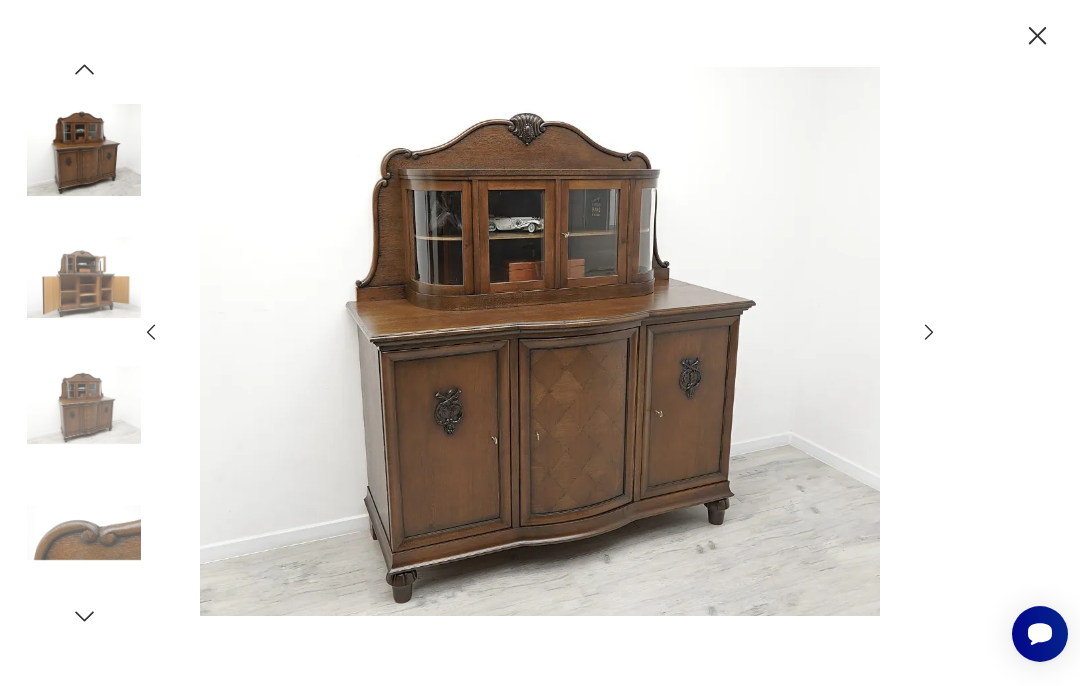 click 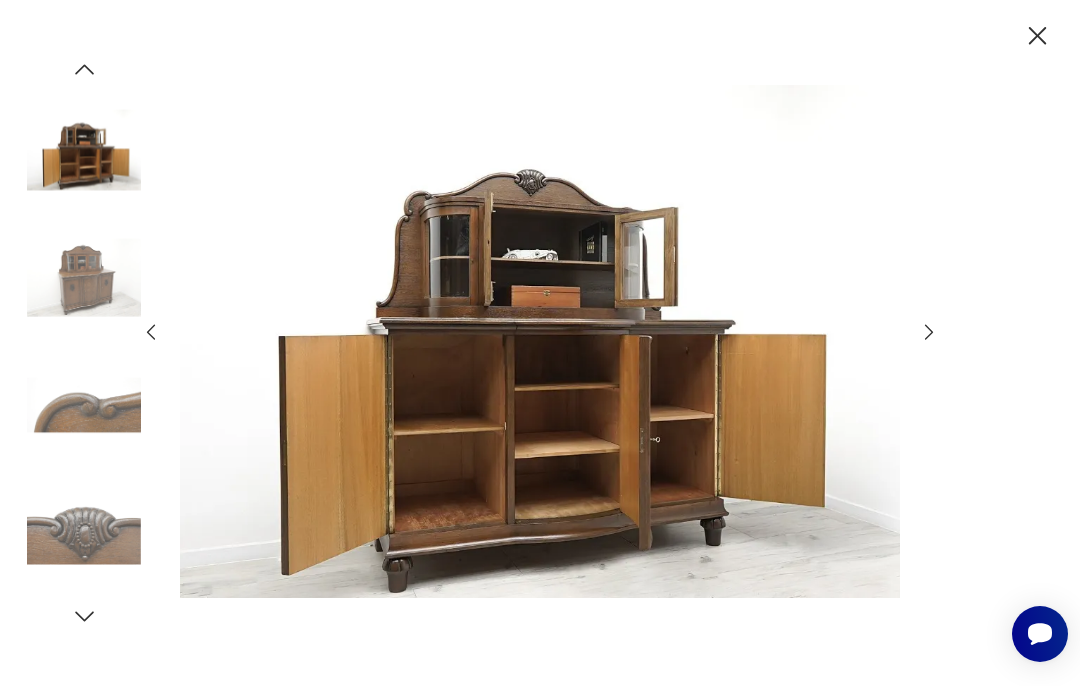 click 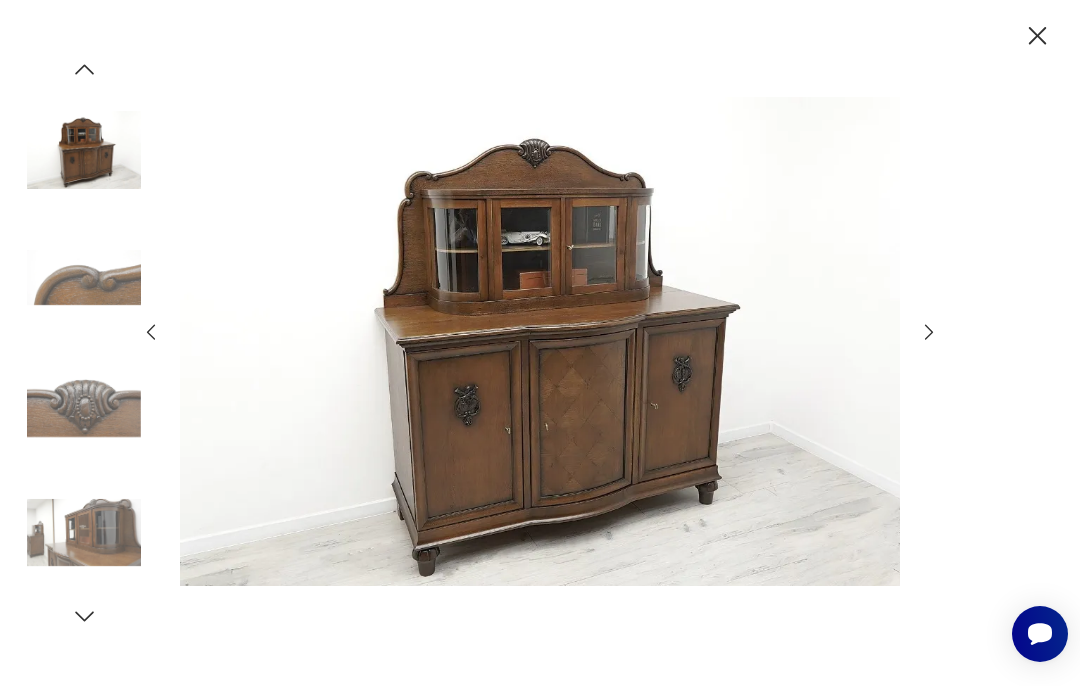 click 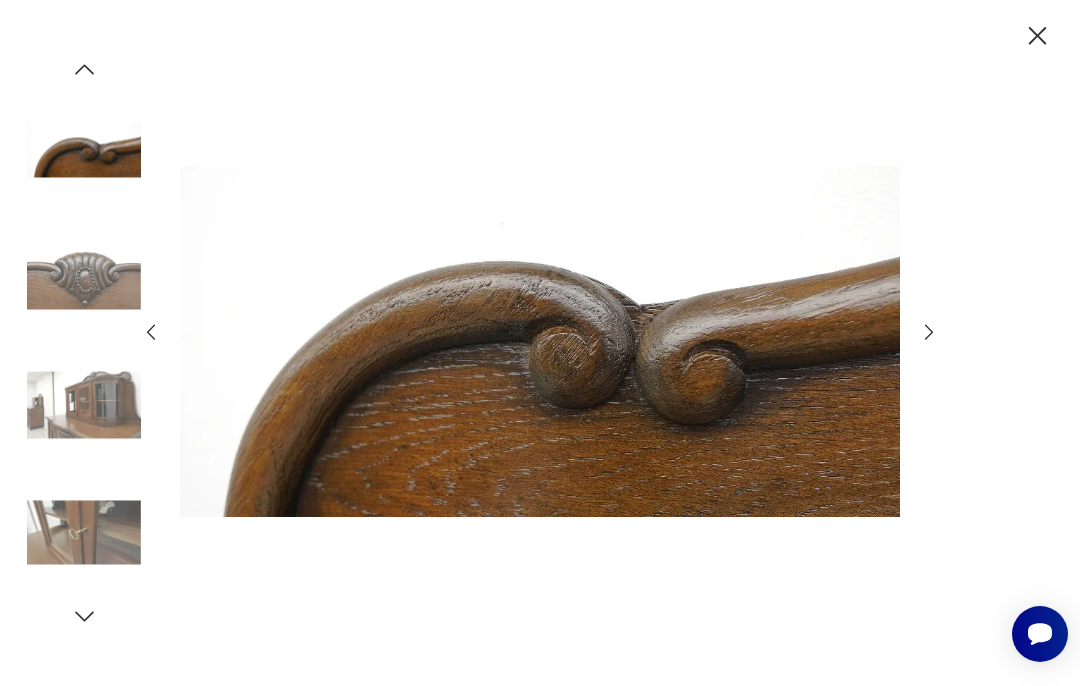 click 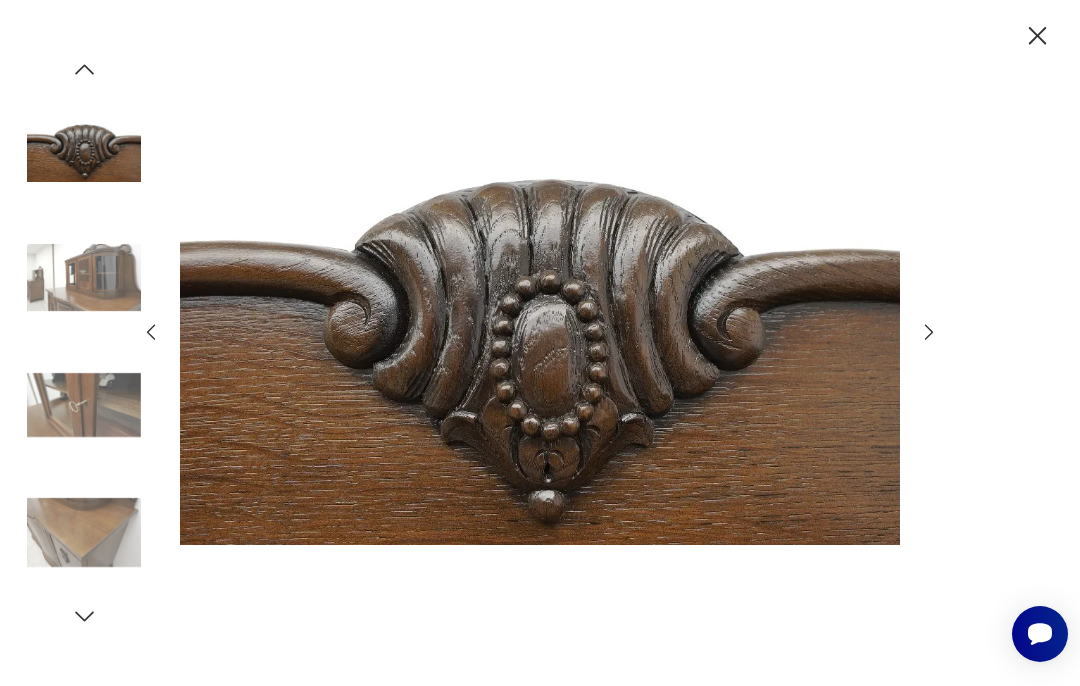 click 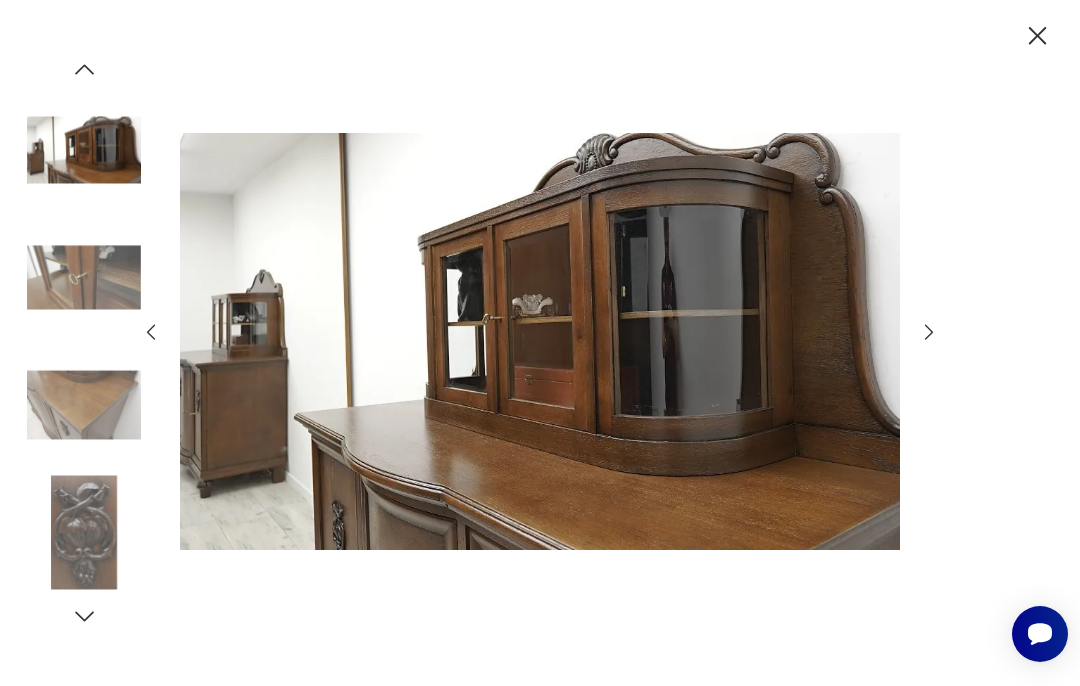 click 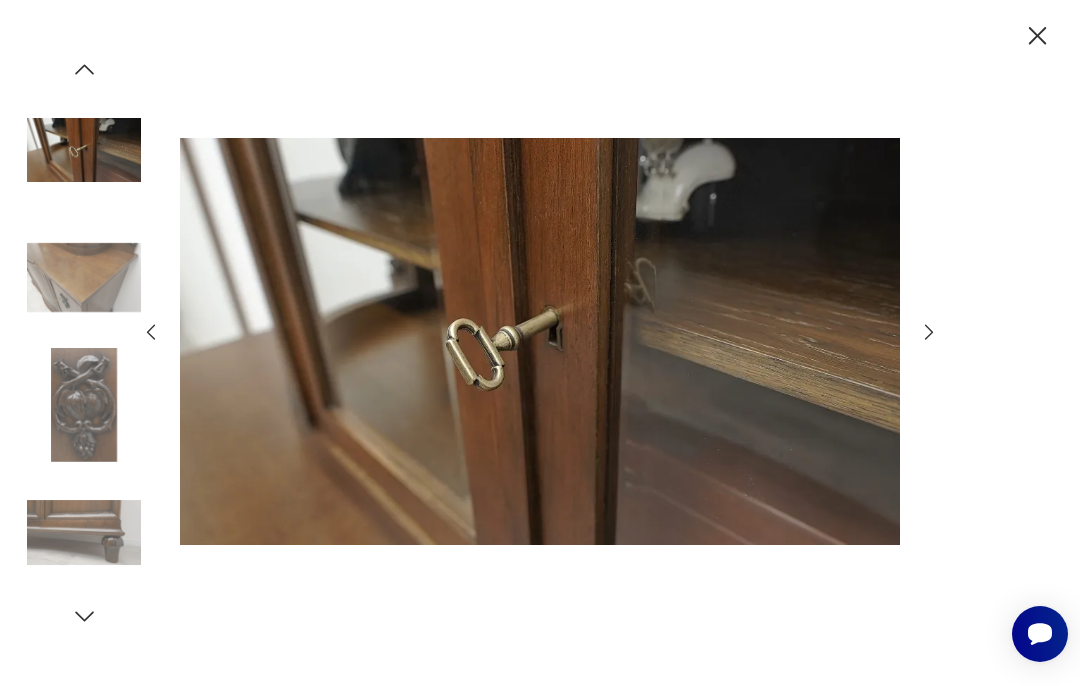 click 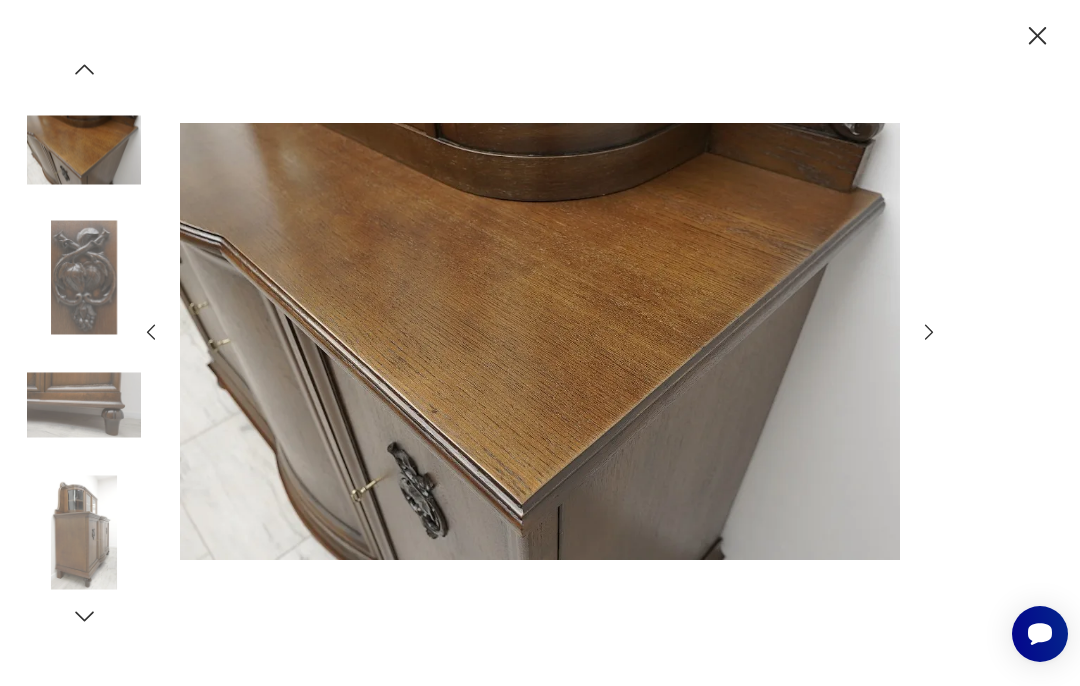 click 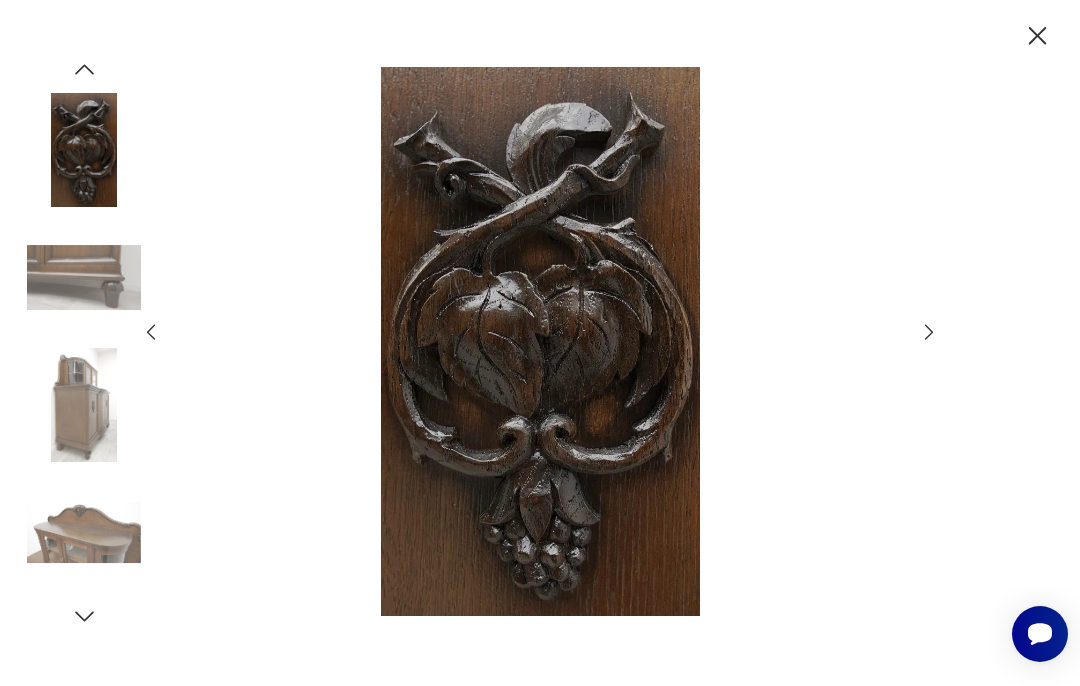 click 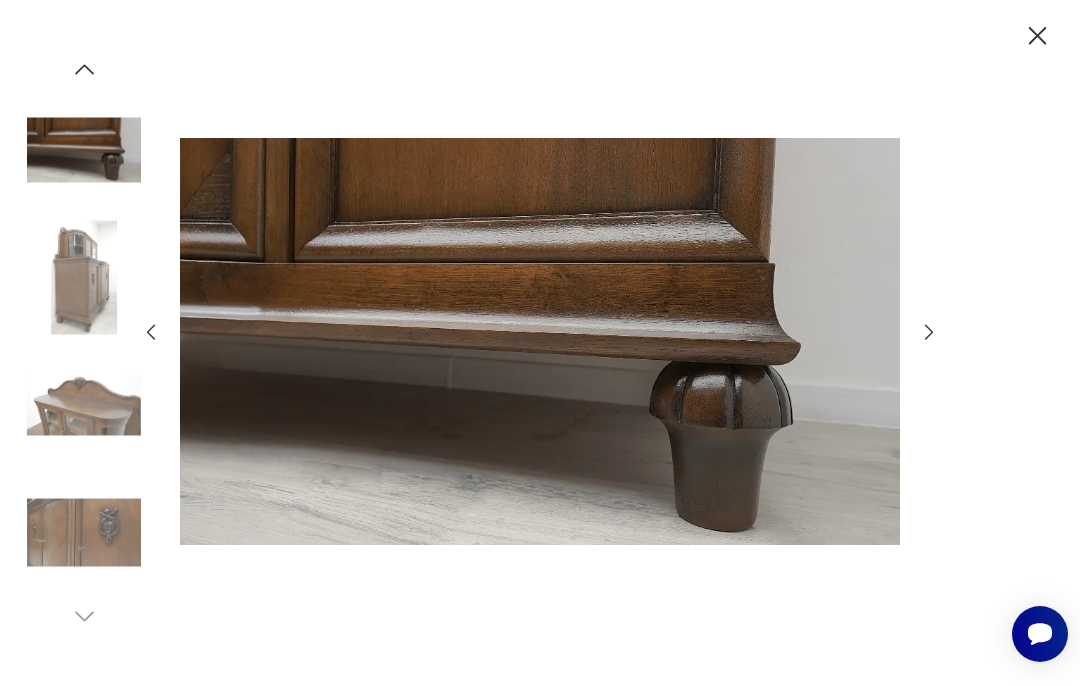 click 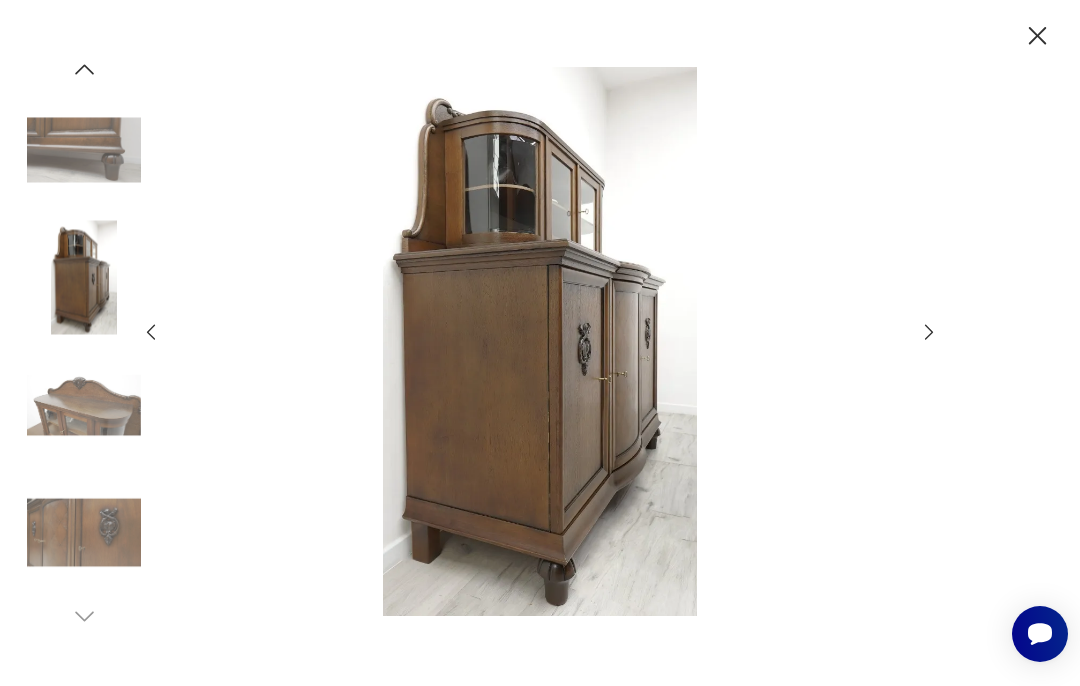 click 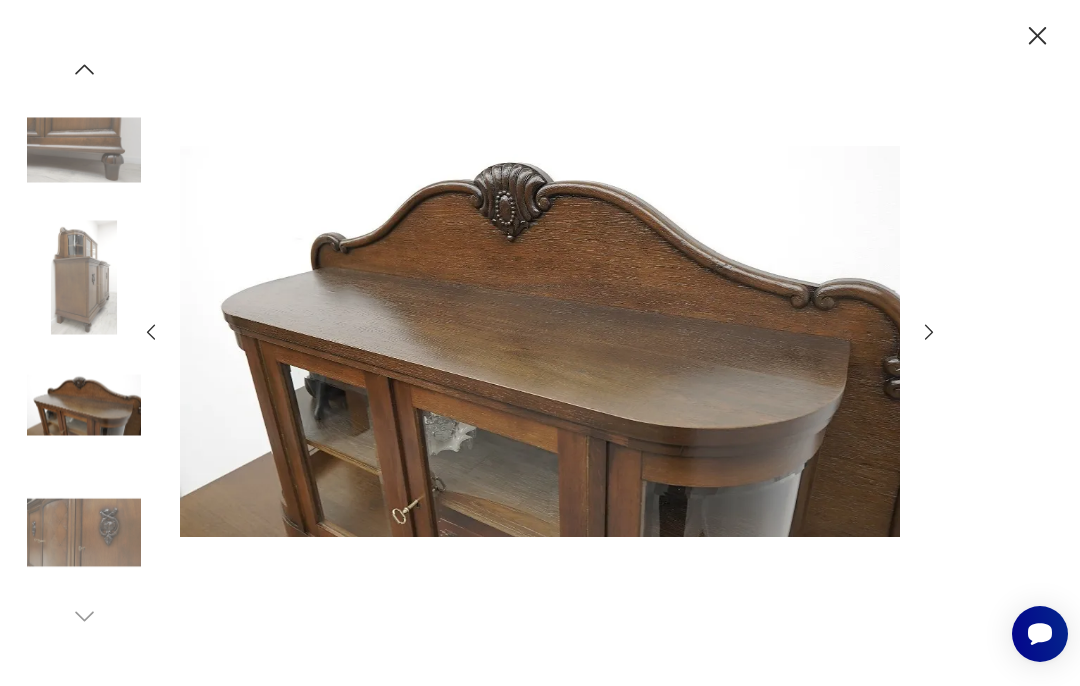click 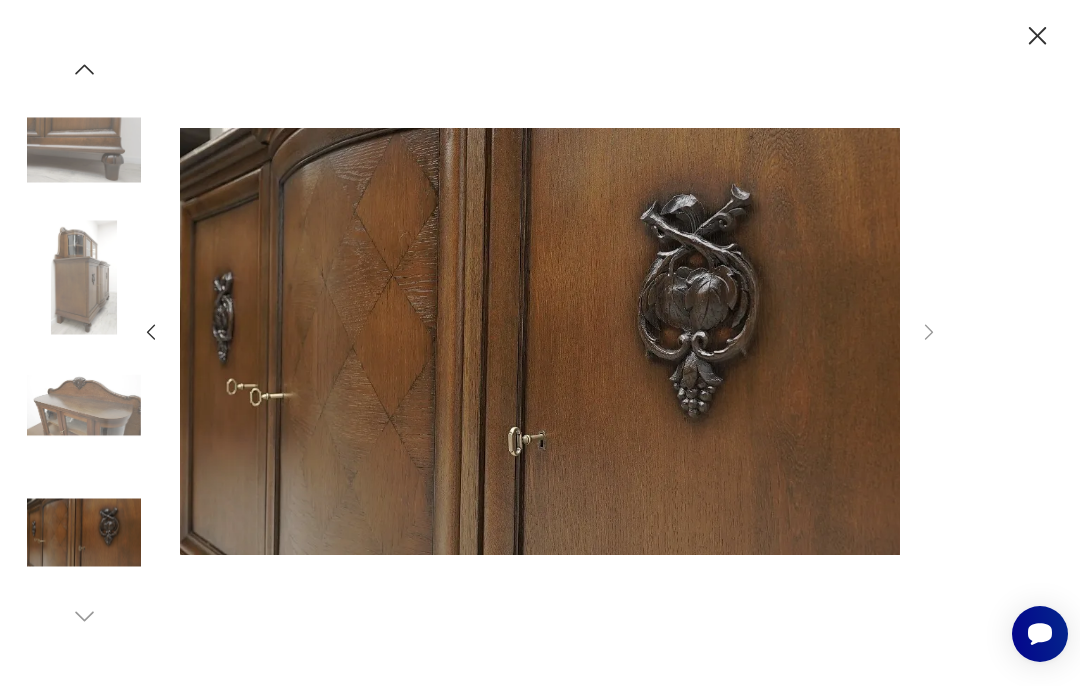 click 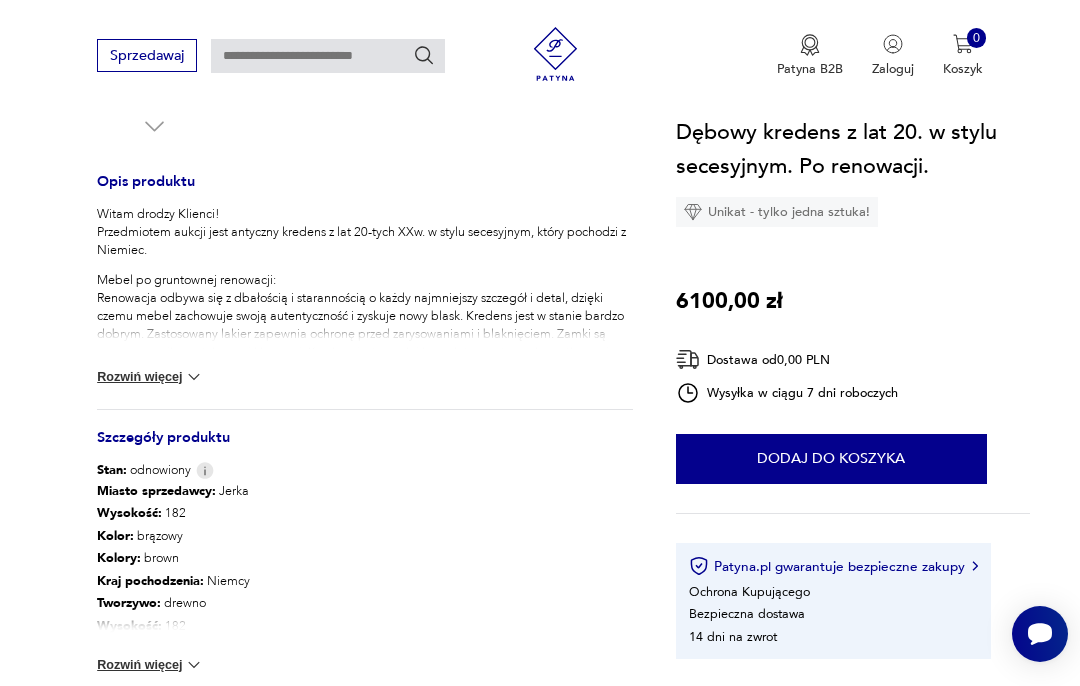 scroll, scrollTop: 744, scrollLeft: 0, axis: vertical 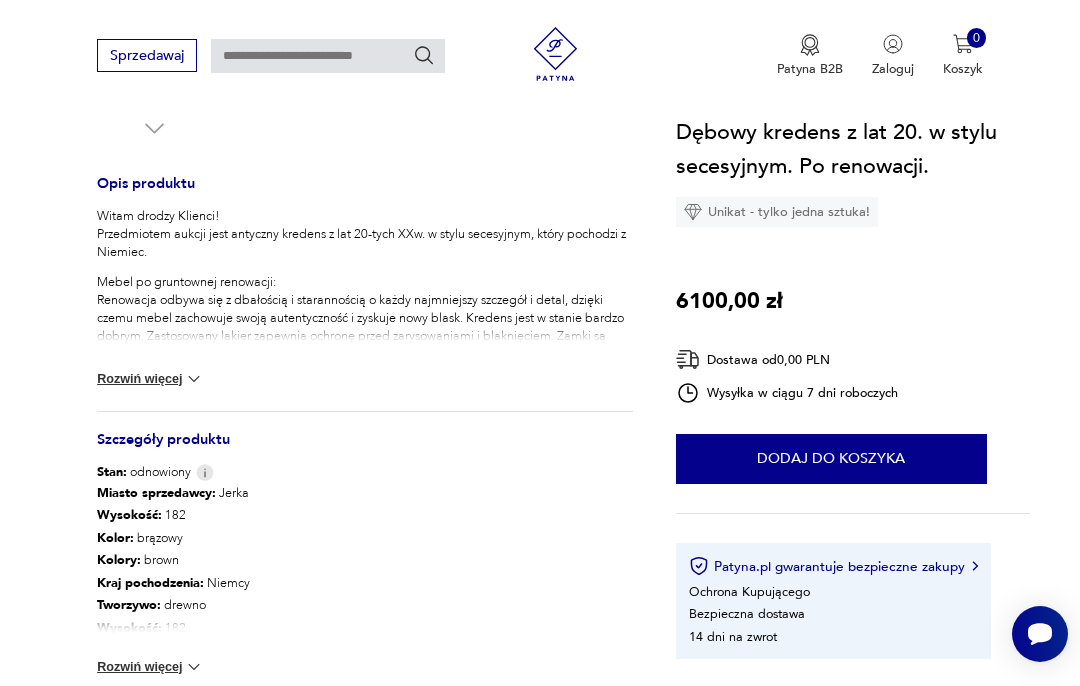 click at bounding box center [194, 379] 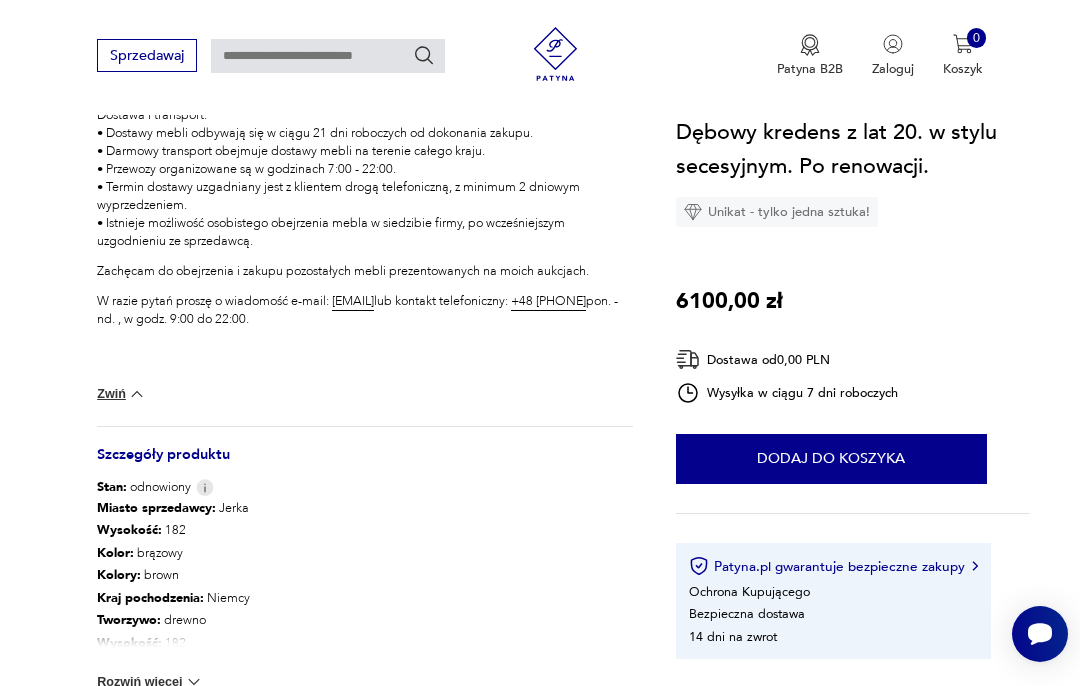scroll, scrollTop: 1701, scrollLeft: 0, axis: vertical 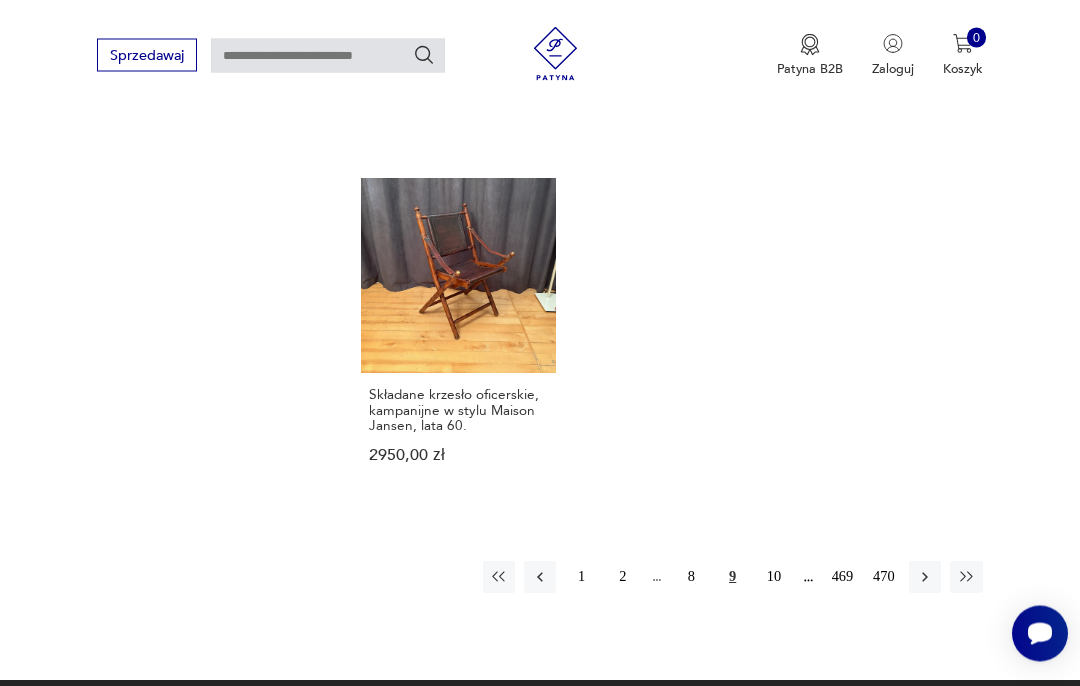 click on "10" at bounding box center (774, 578) 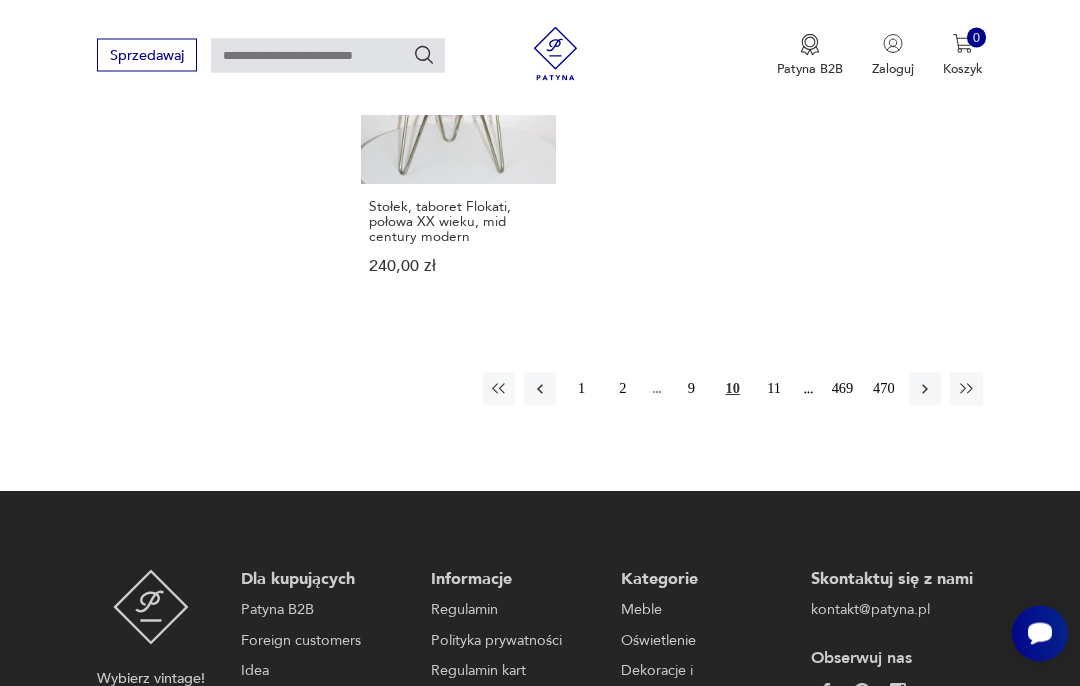 scroll, scrollTop: 2727, scrollLeft: 0, axis: vertical 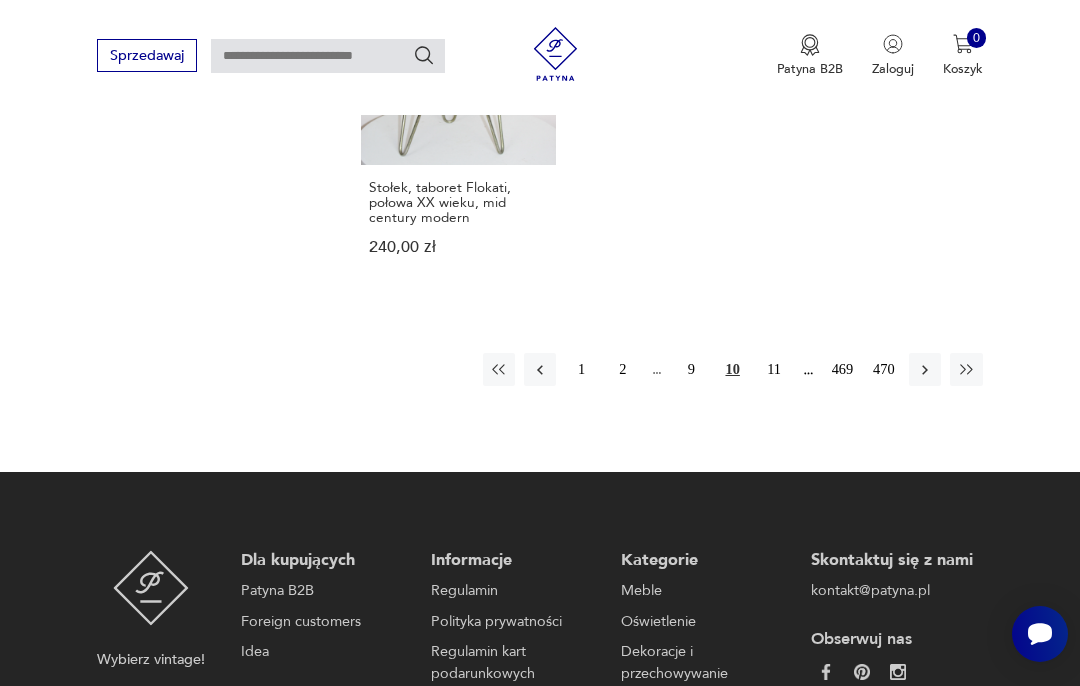 click on "11" at bounding box center (774, 369) 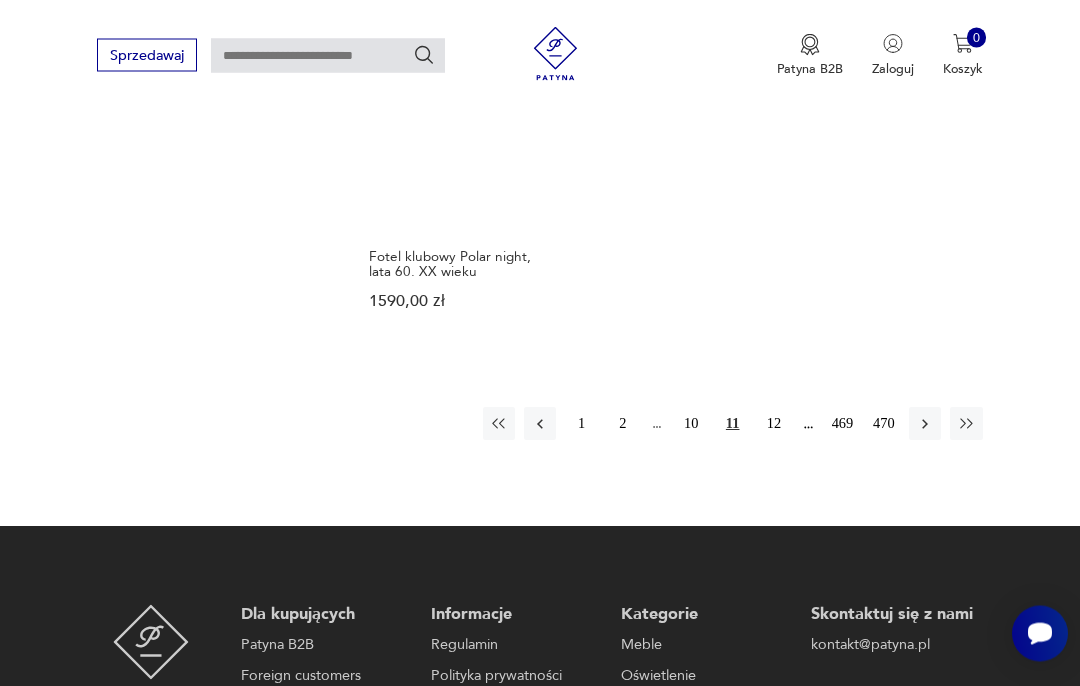 scroll, scrollTop: 2609, scrollLeft: 0, axis: vertical 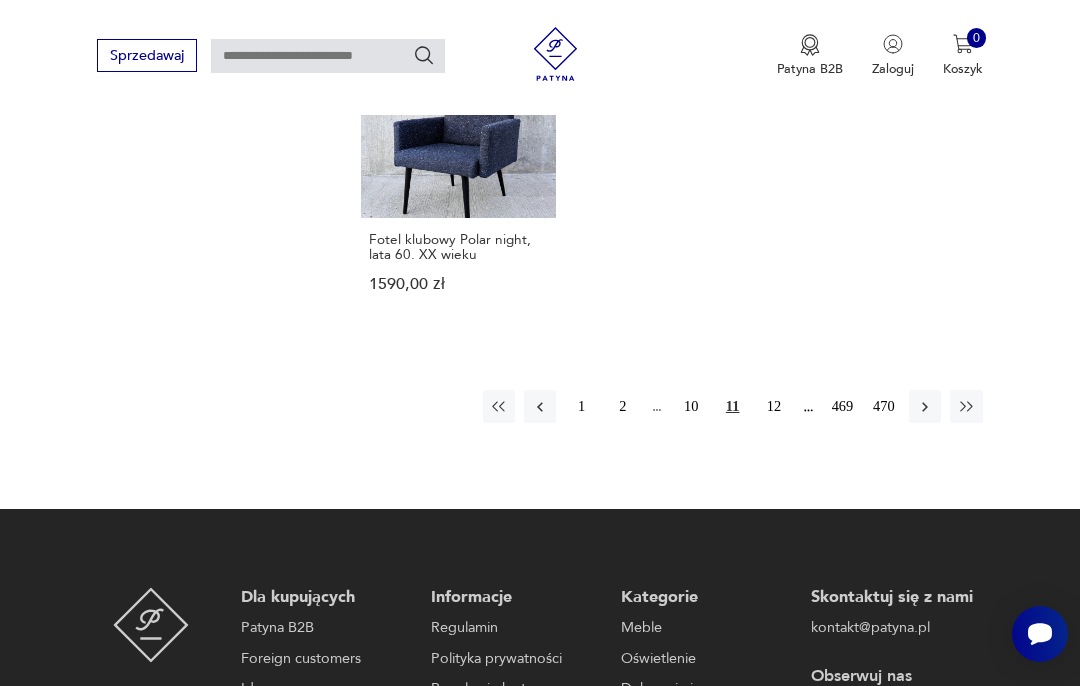 click on "12" at bounding box center [774, 406] 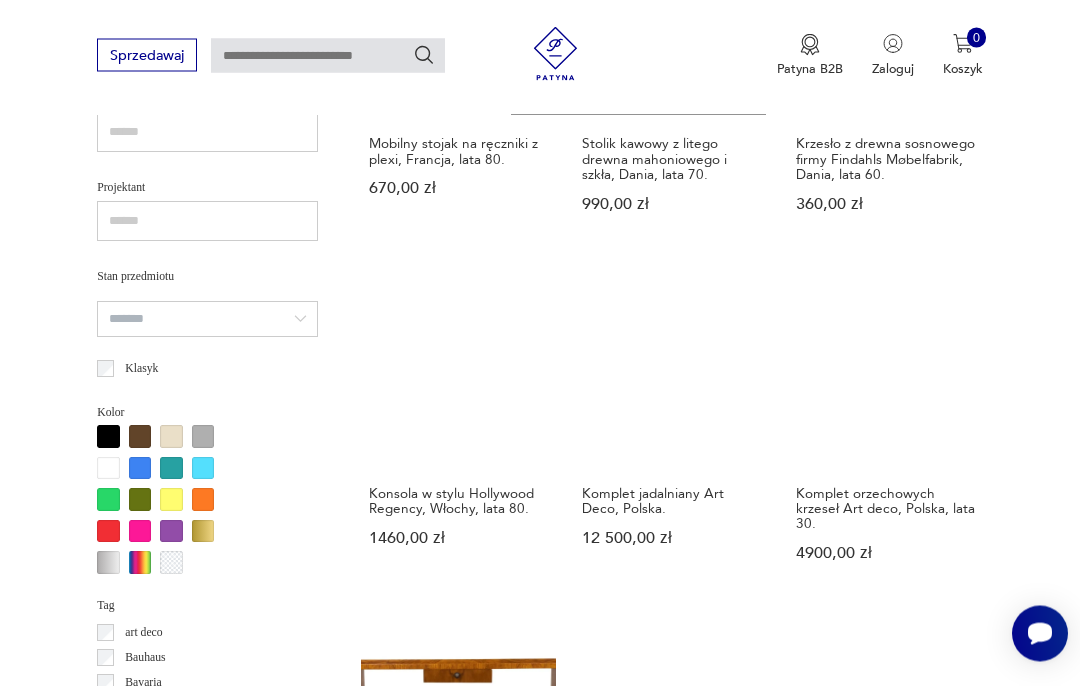 scroll, scrollTop: 1239, scrollLeft: 0, axis: vertical 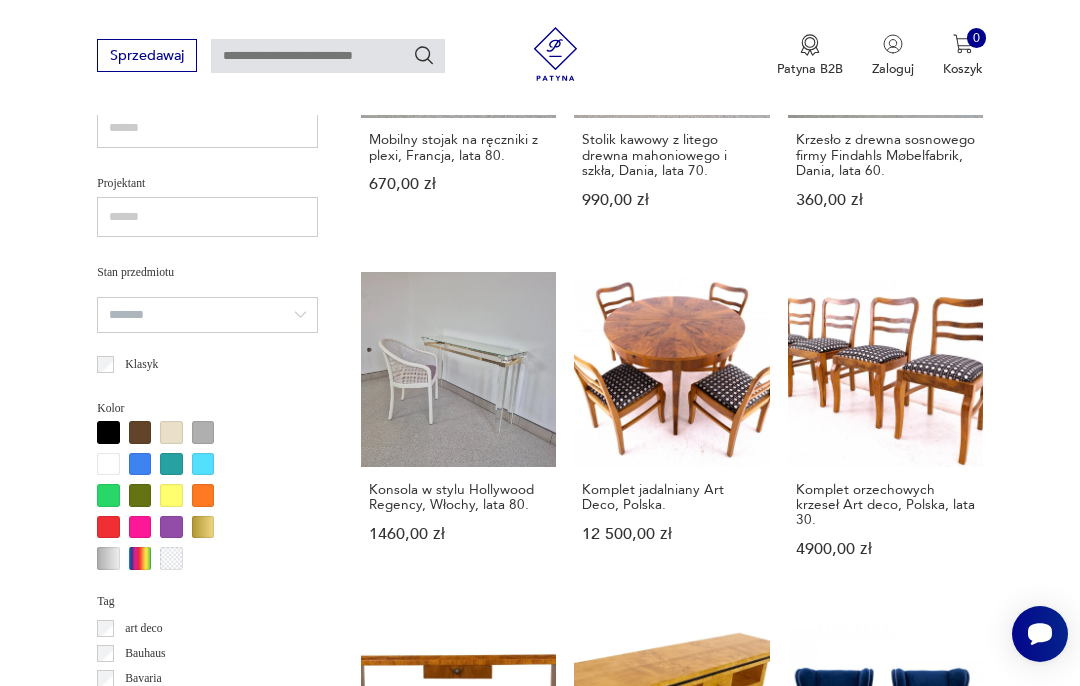 click on "Komplet orzechowych krzeseł Art deco, Polska, lata 30. 4900,00 zł" at bounding box center (885, 432) 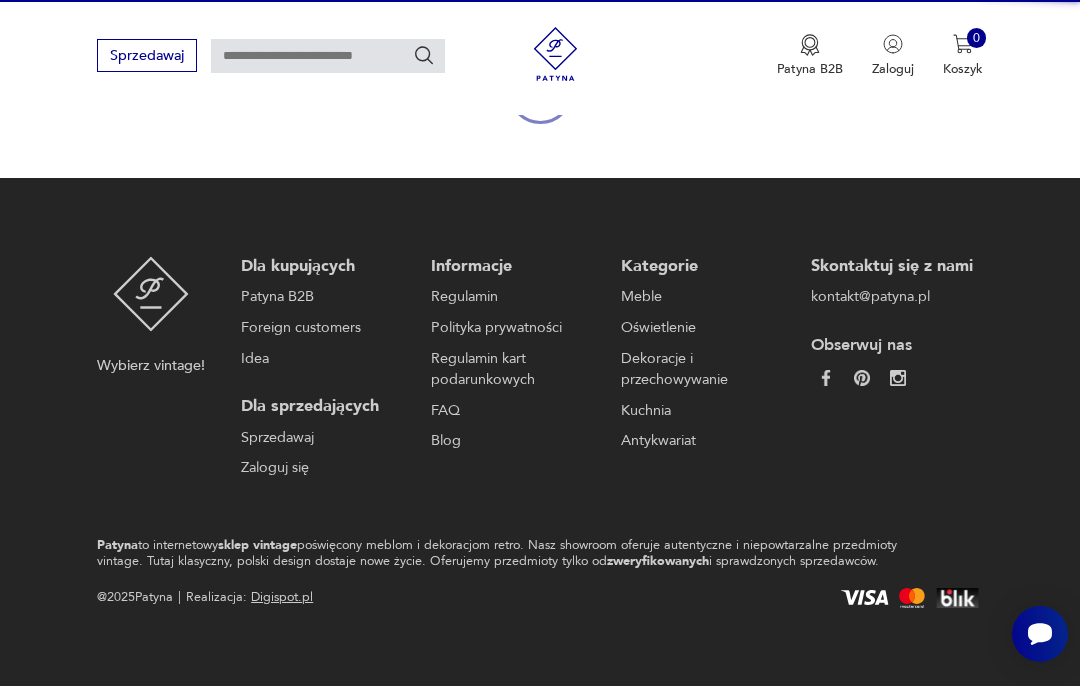 scroll, scrollTop: 176, scrollLeft: 0, axis: vertical 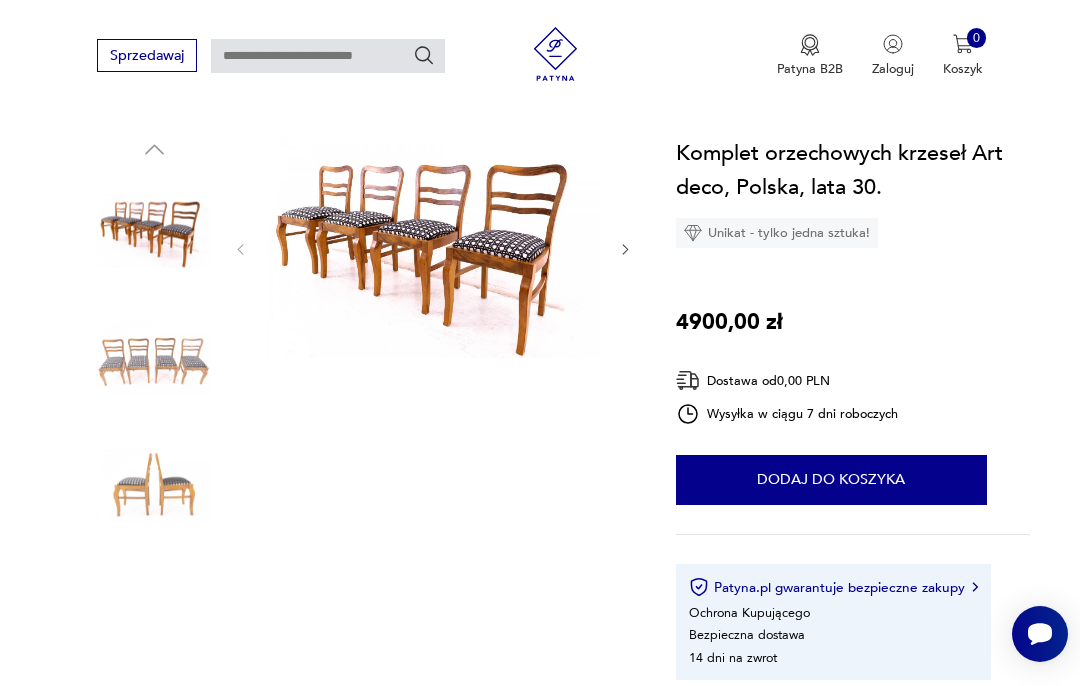 click at bounding box center (433, 247) 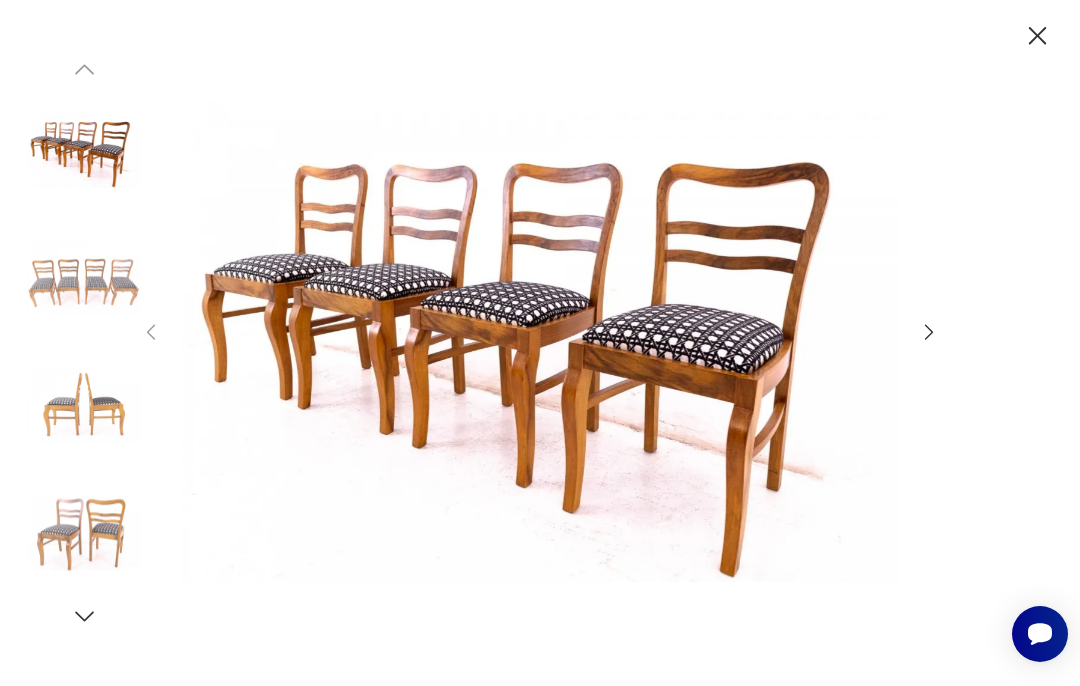 click 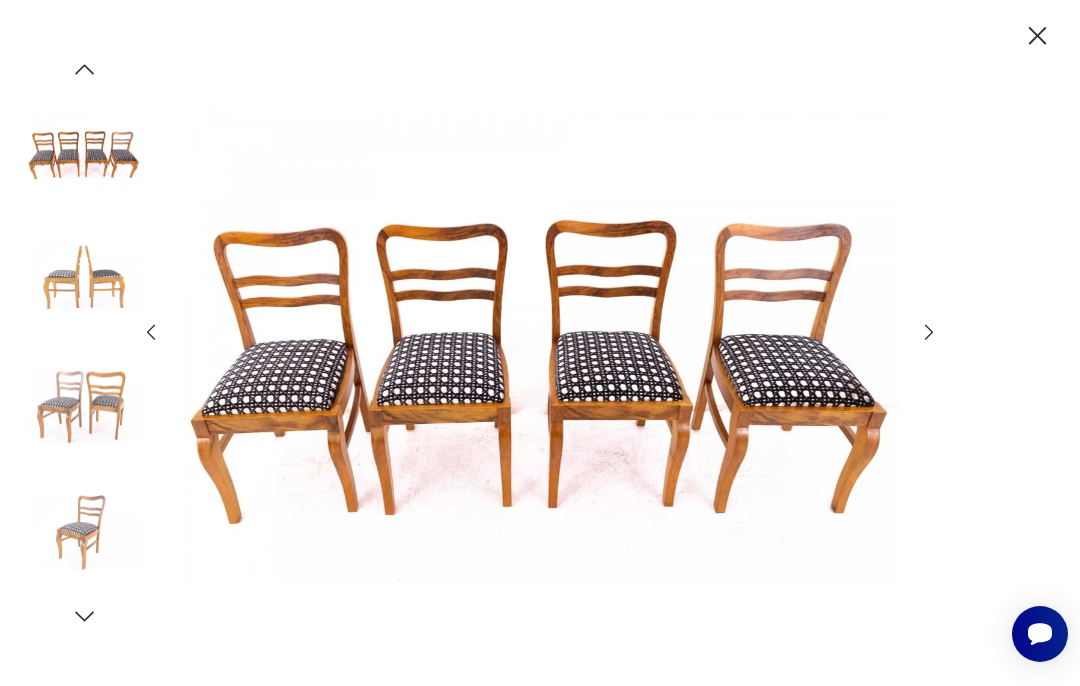 click 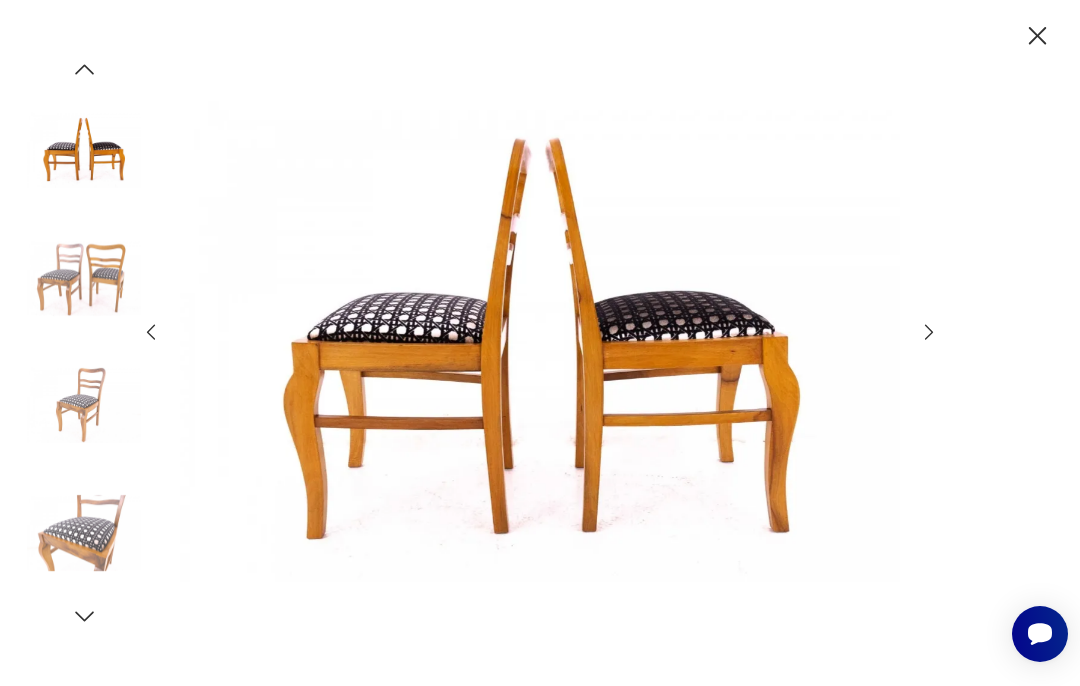 click 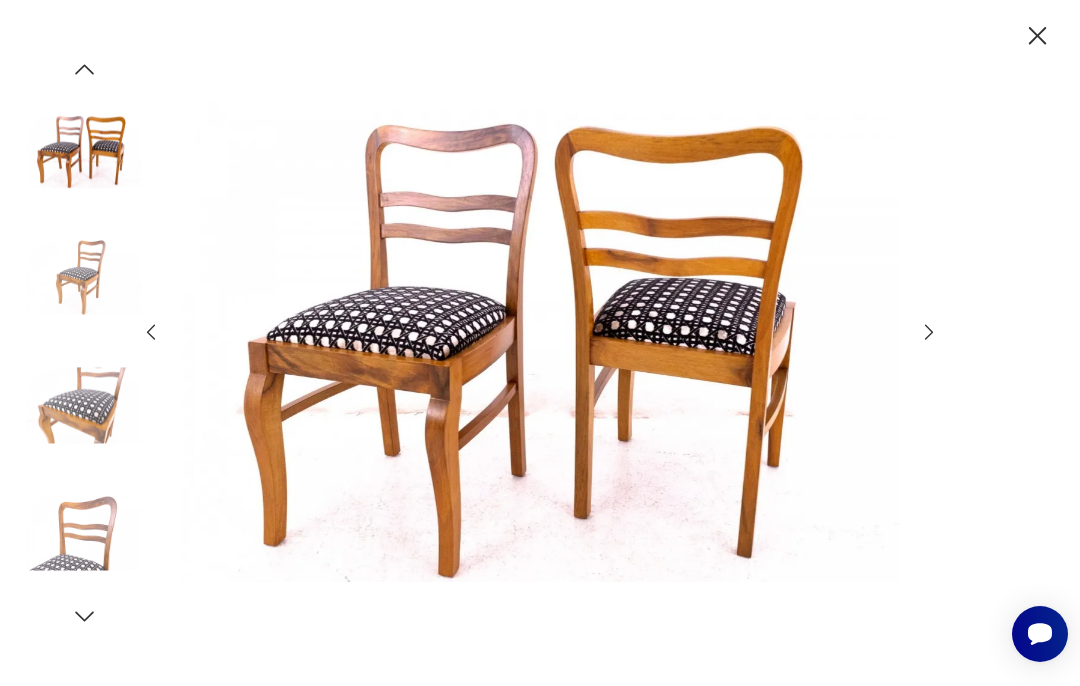 click 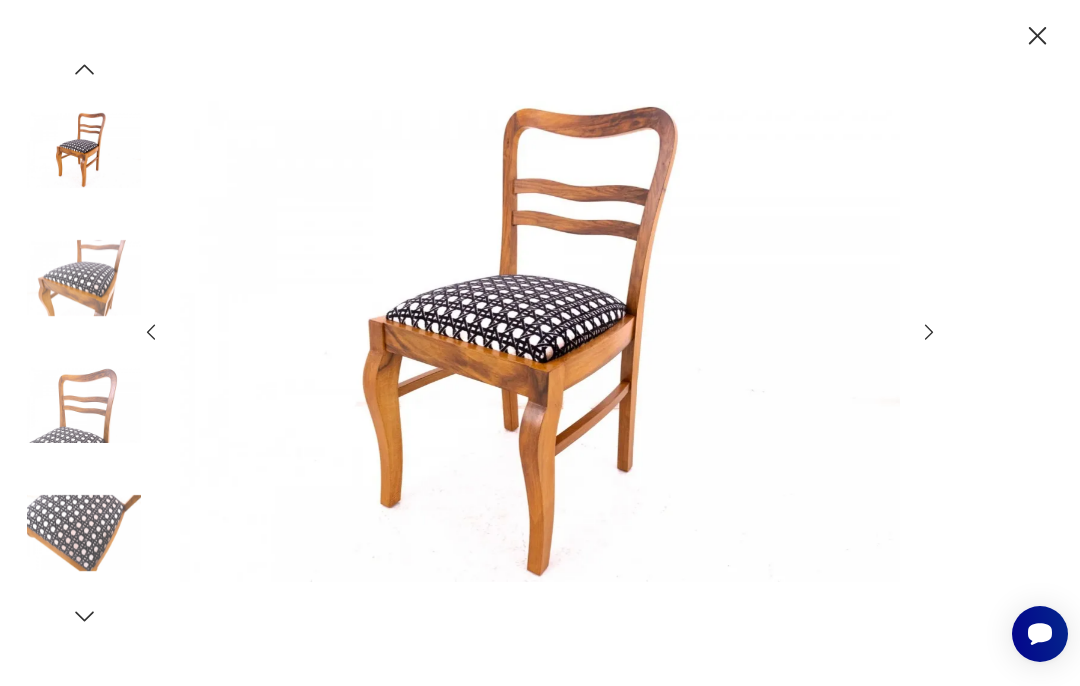click 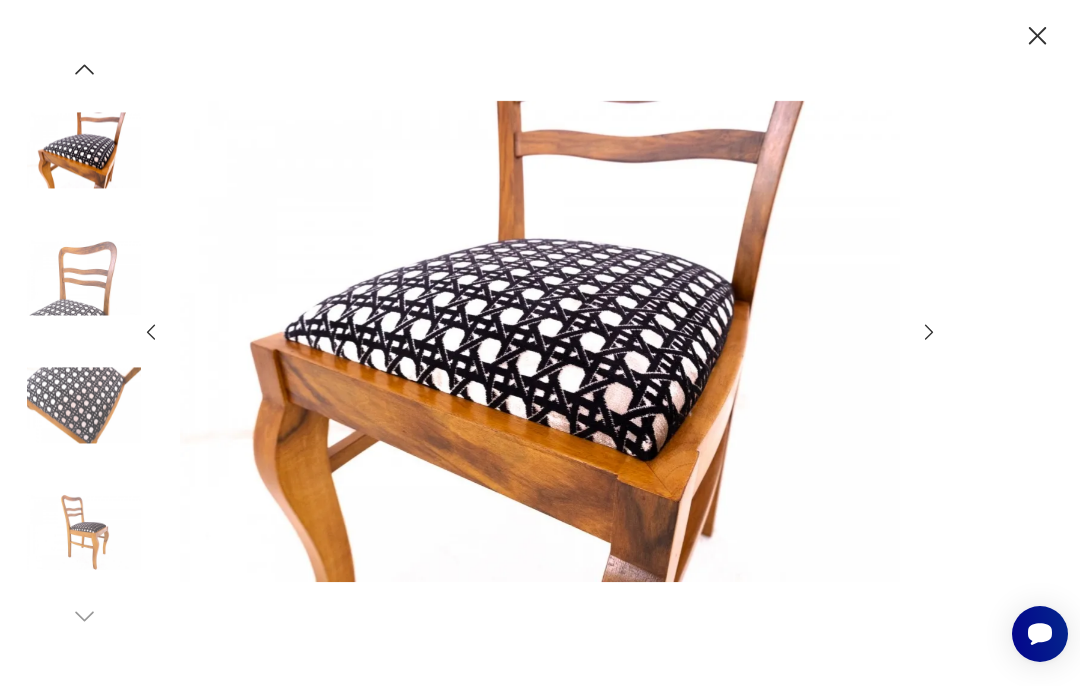 click 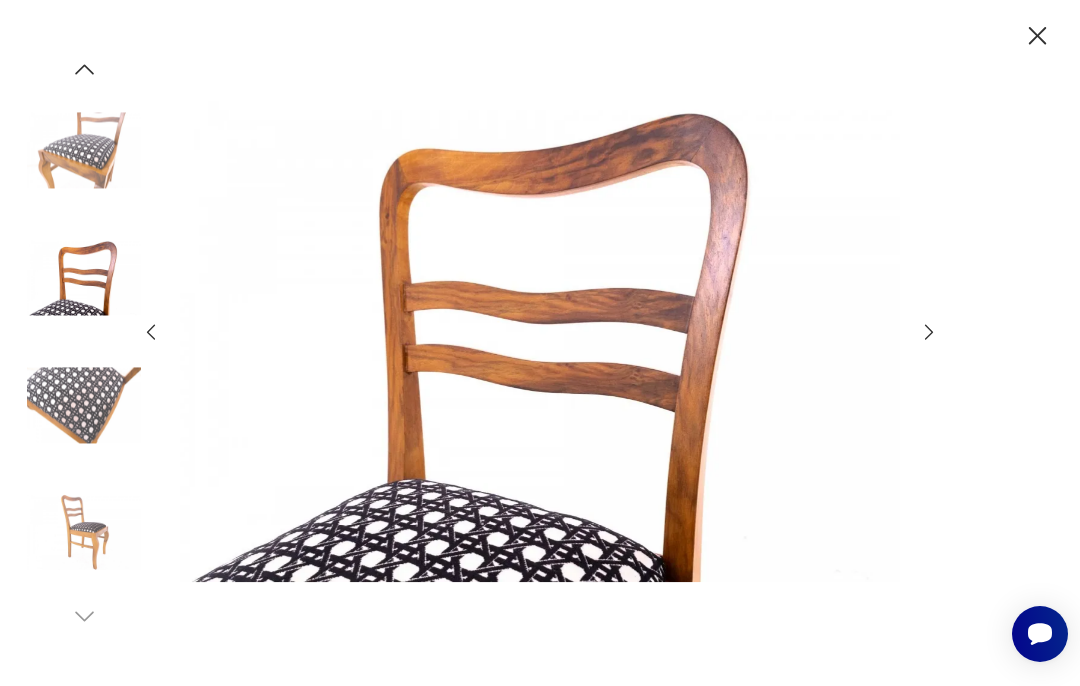 click 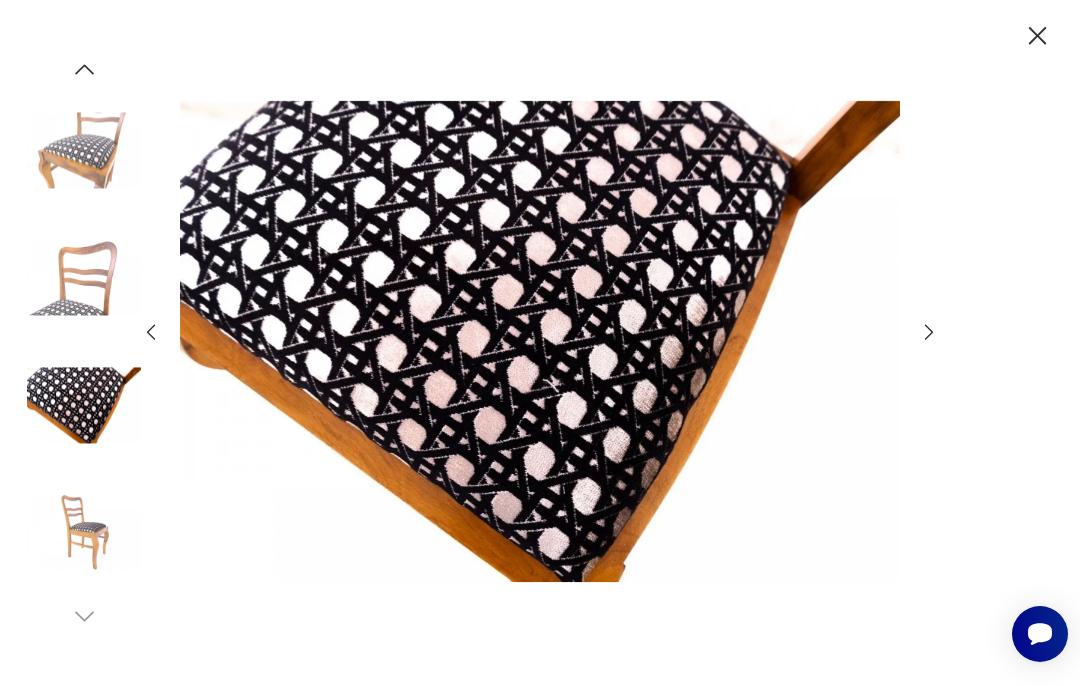 click 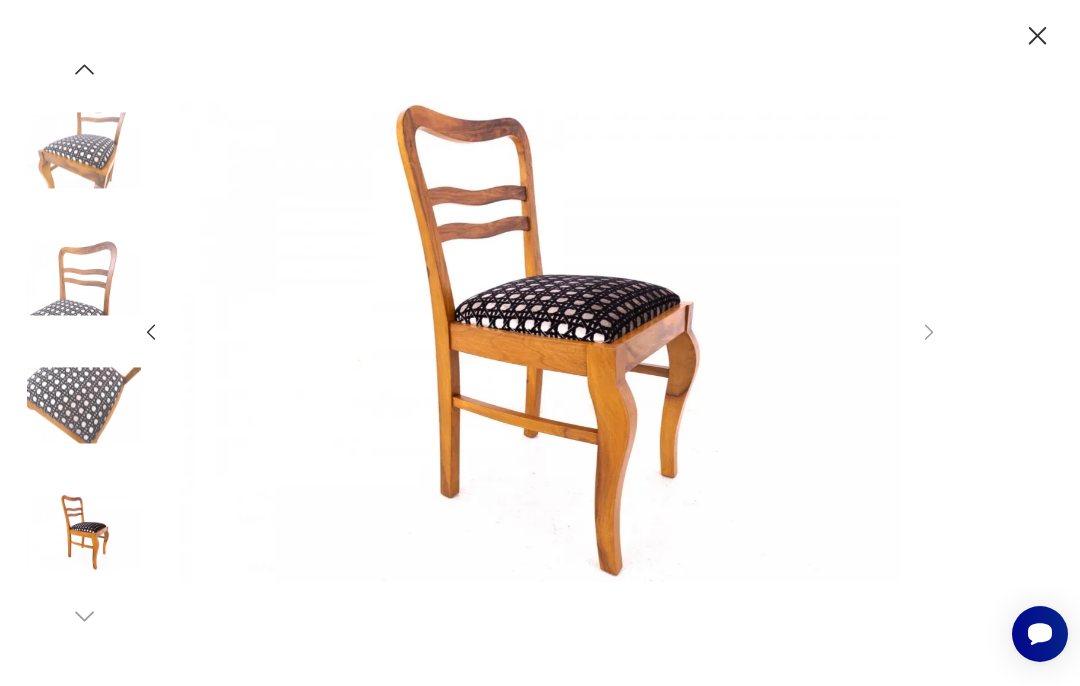 click at bounding box center [540, 343] 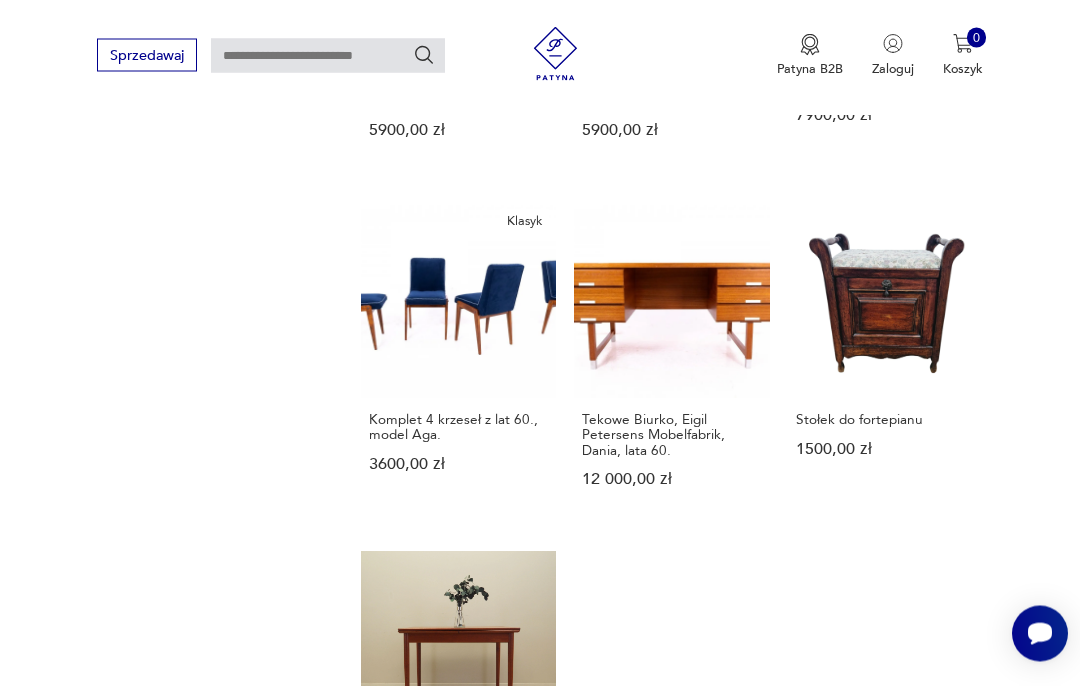 scroll, scrollTop: 2010, scrollLeft: 0, axis: vertical 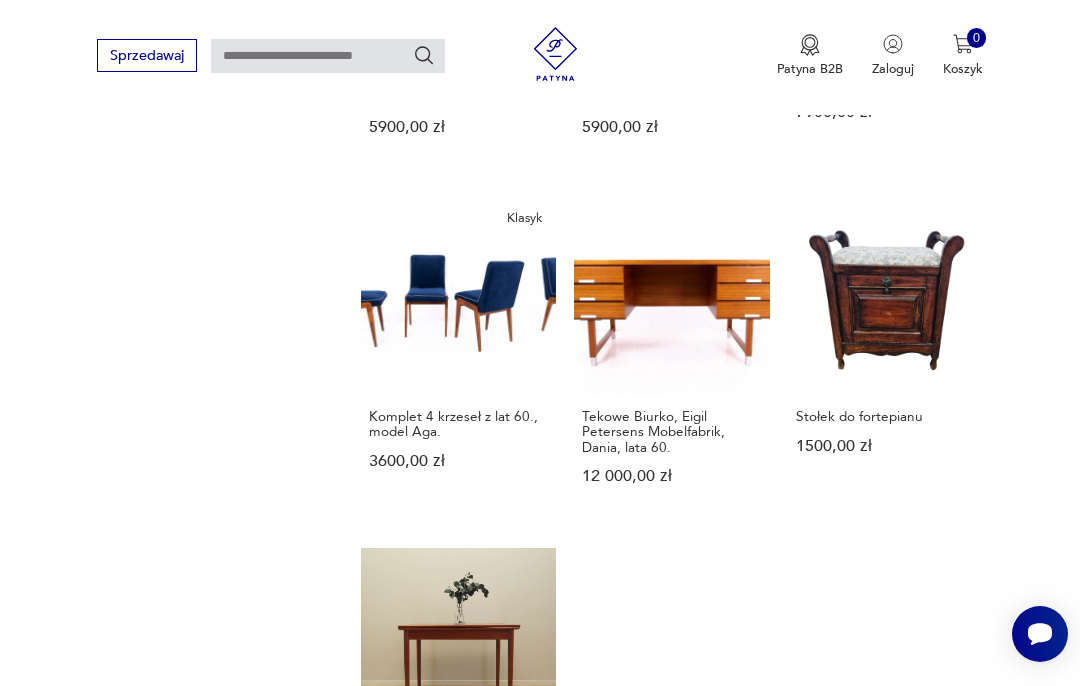 click on "Klasyk Komplet 4 krzeseł z lat 60., model Aga. 3600,00 zł" at bounding box center [458, 359] 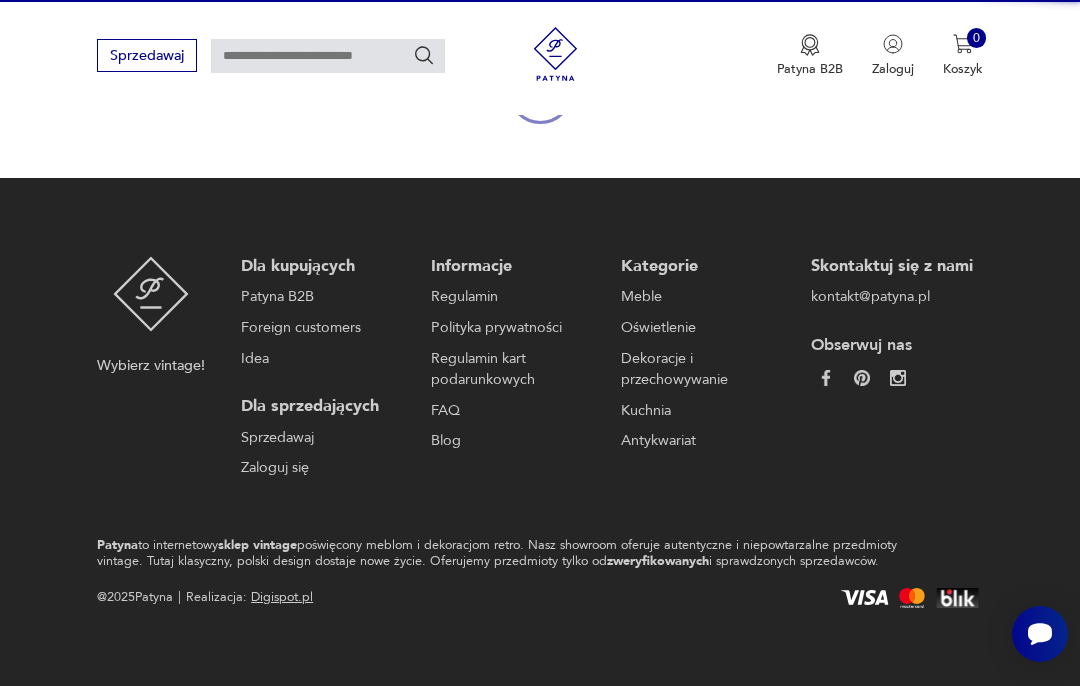 scroll, scrollTop: 176, scrollLeft: 0, axis: vertical 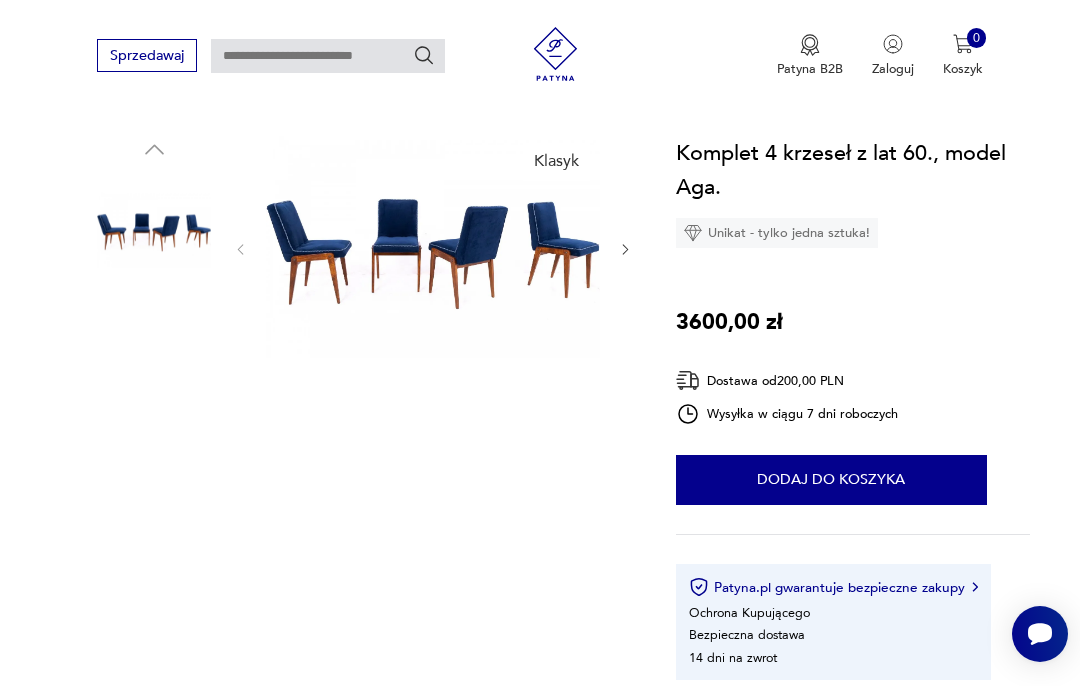 click at bounding box center (433, 247) 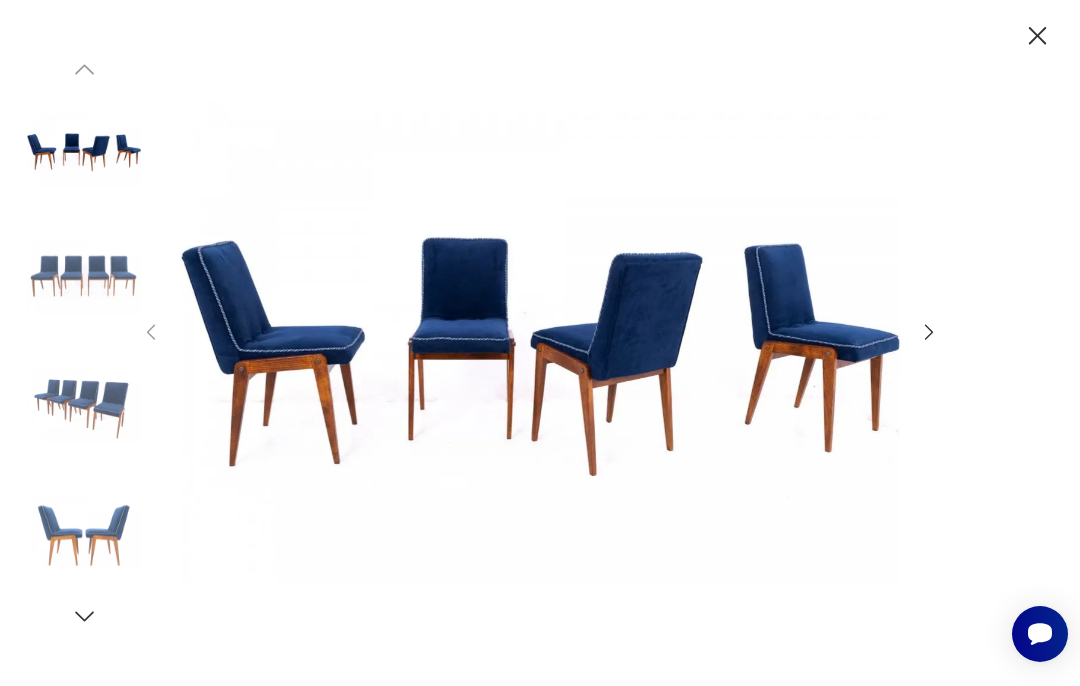 click 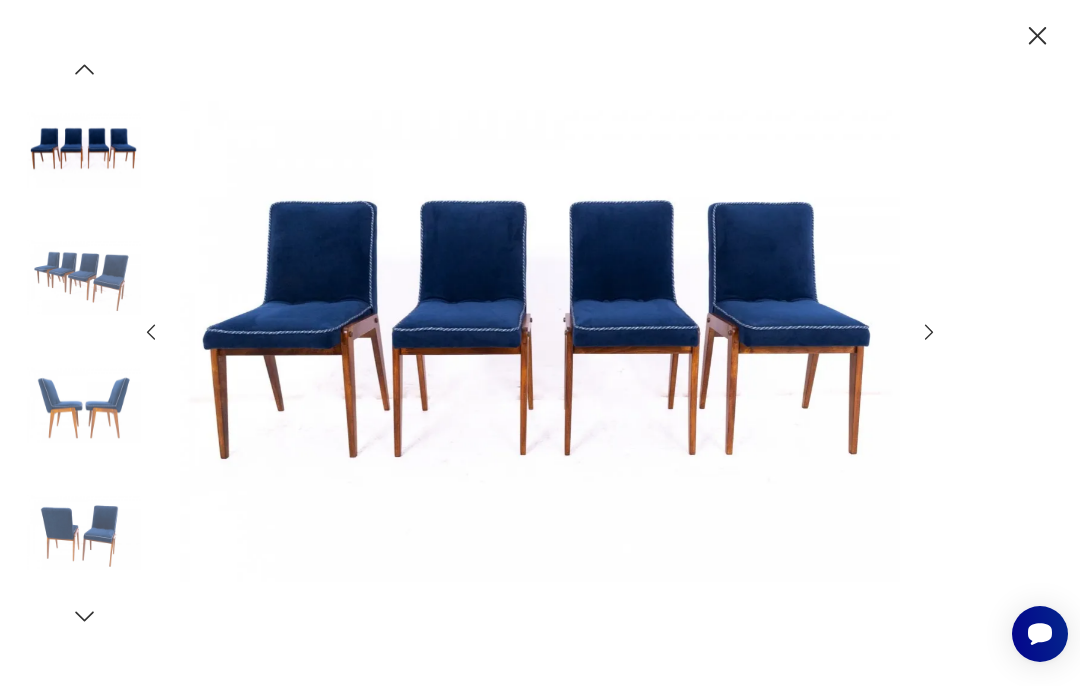 click 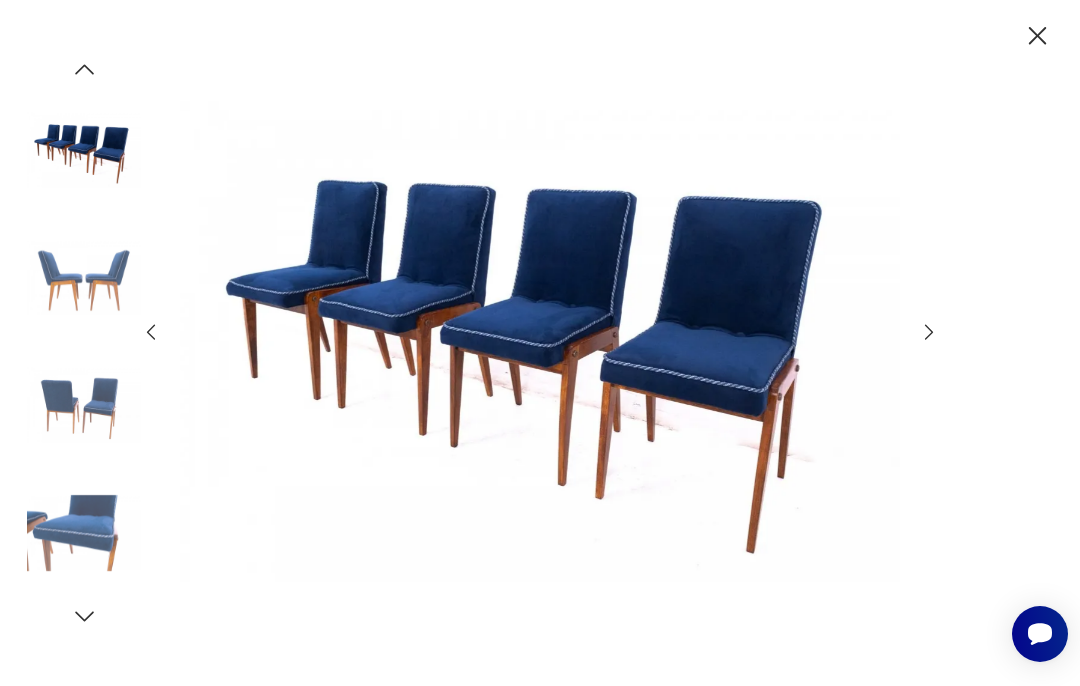 click 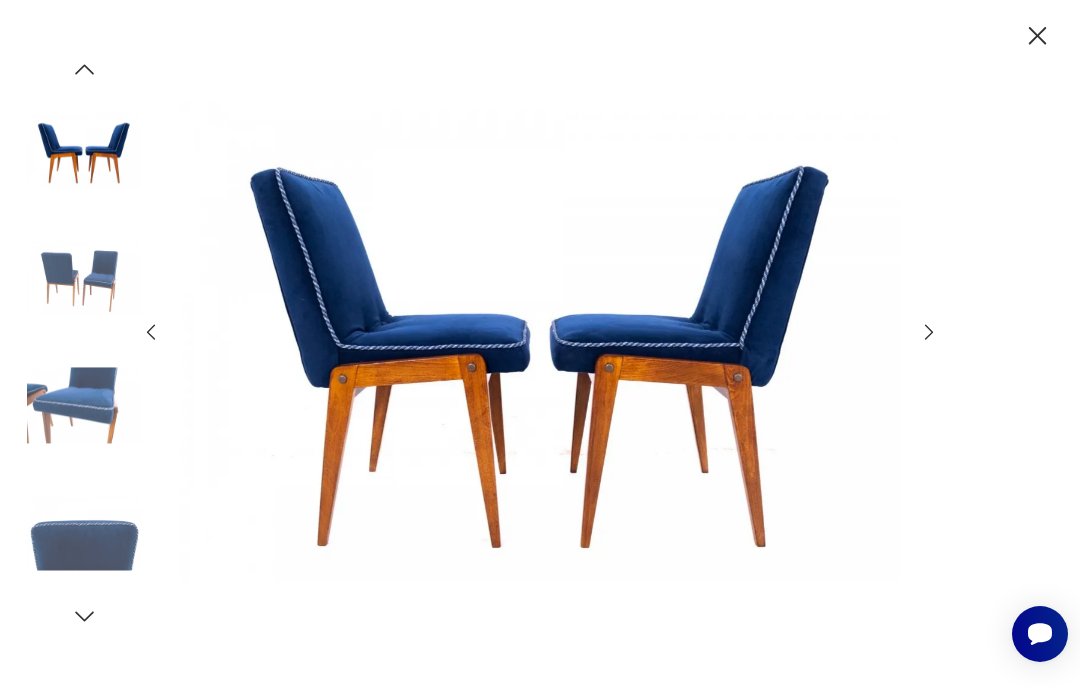 click at bounding box center [540, 343] 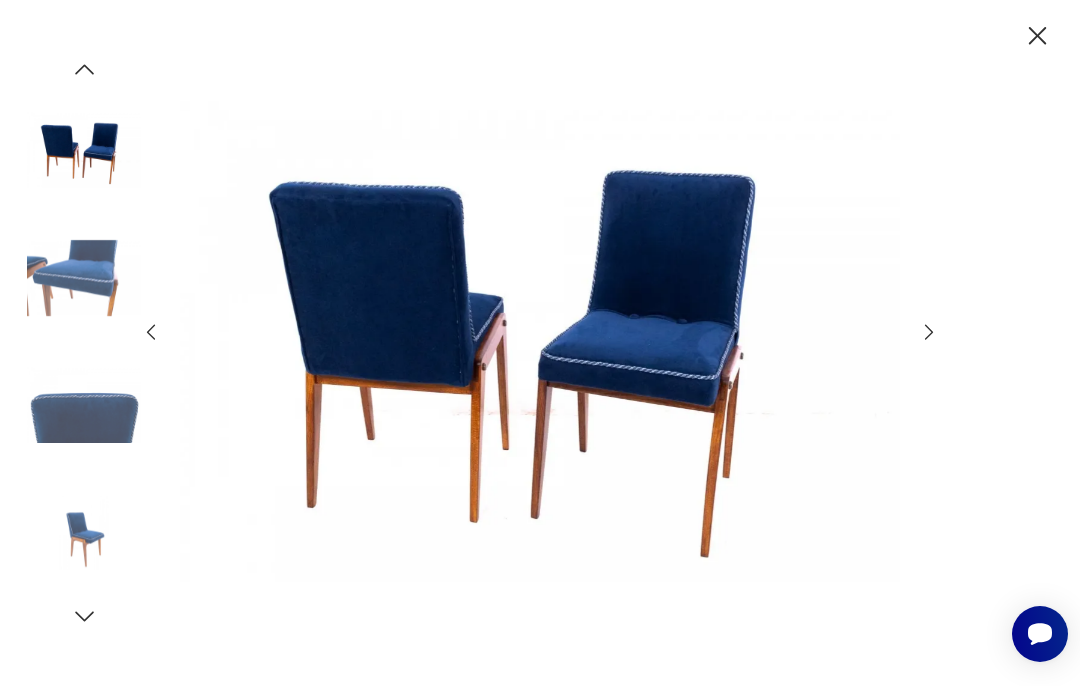 click 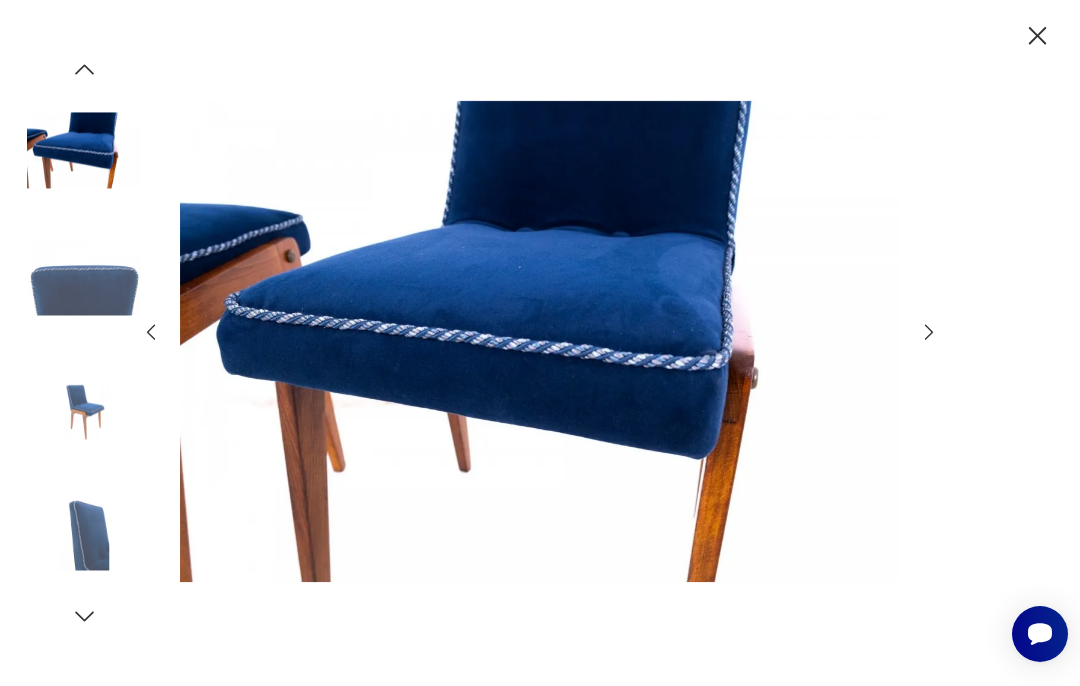 click 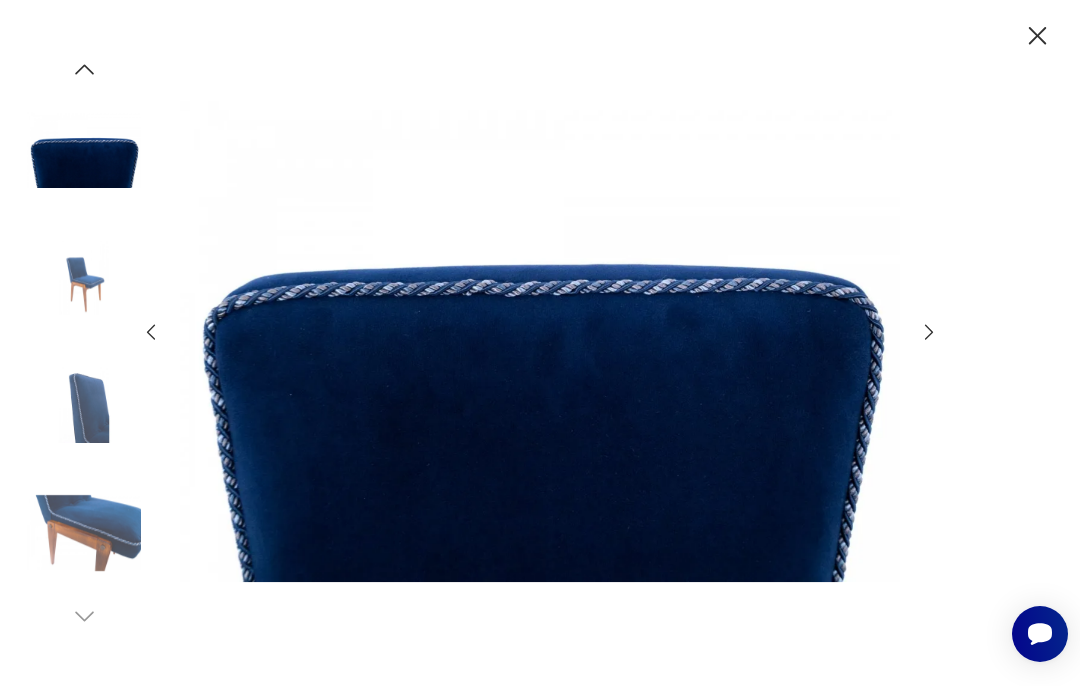 click 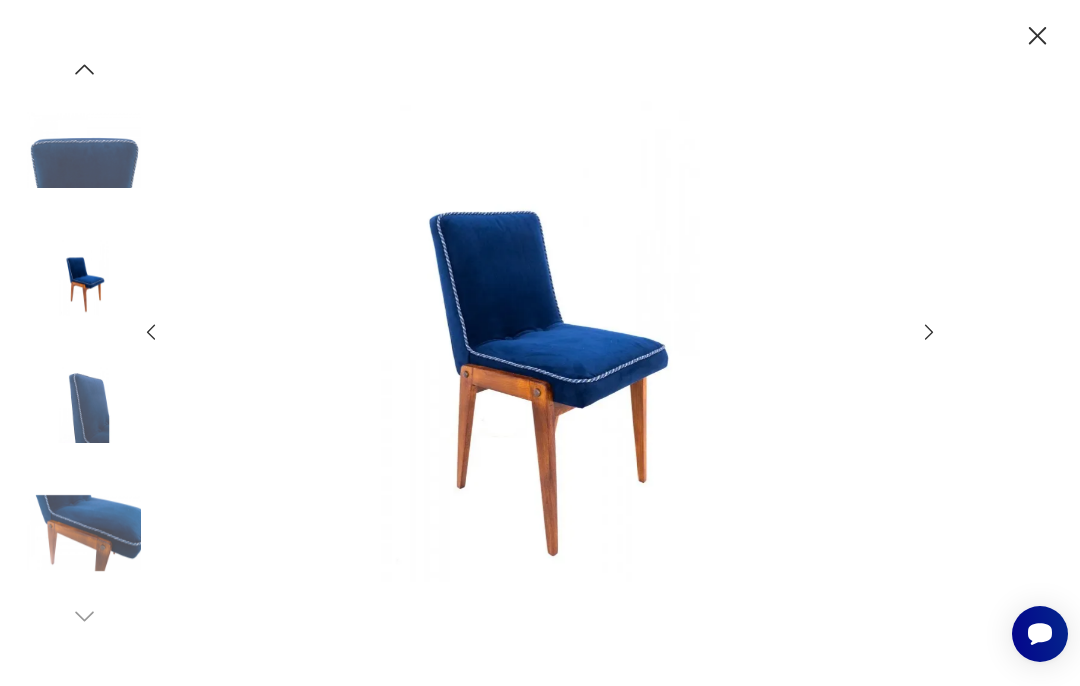 click 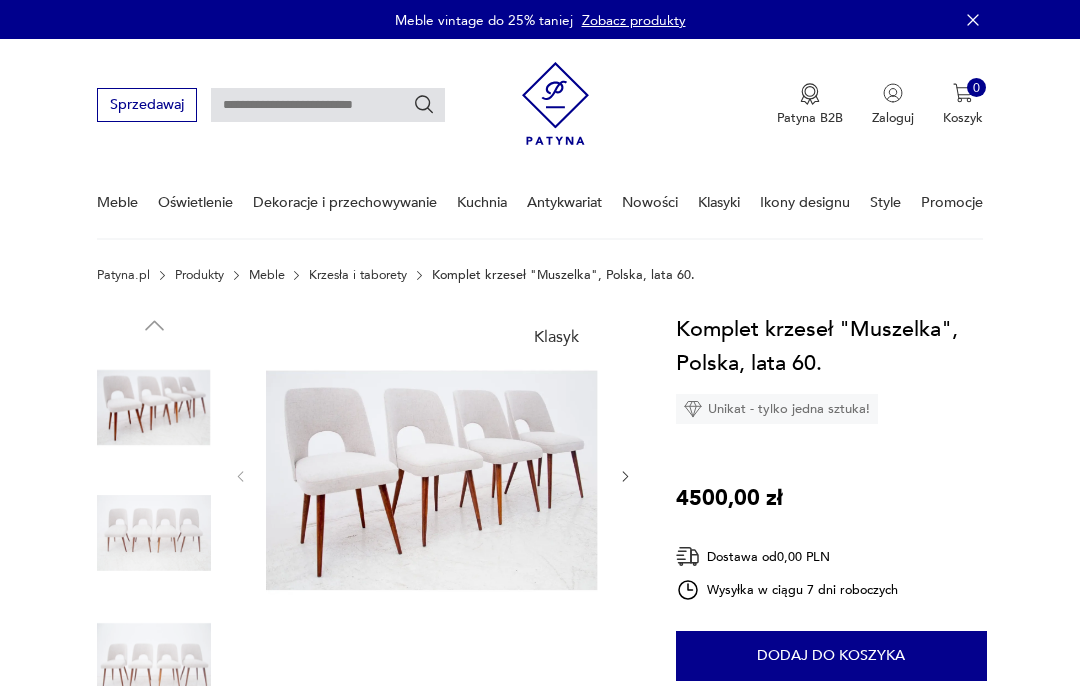 scroll, scrollTop: 0, scrollLeft: 0, axis: both 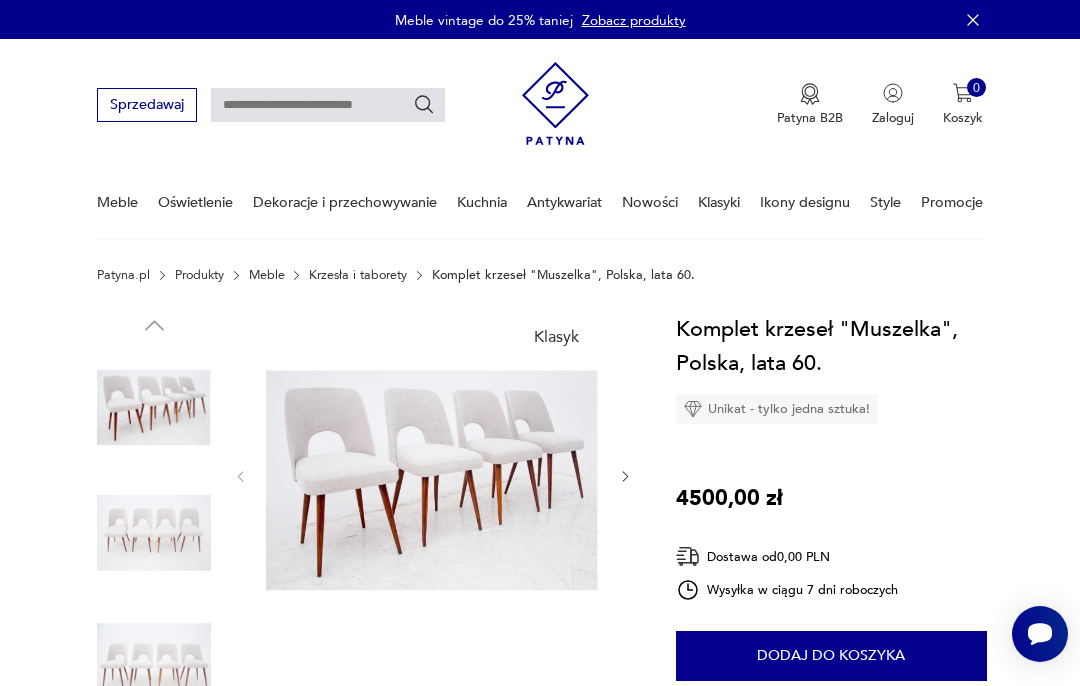 click at bounding box center (433, 474) 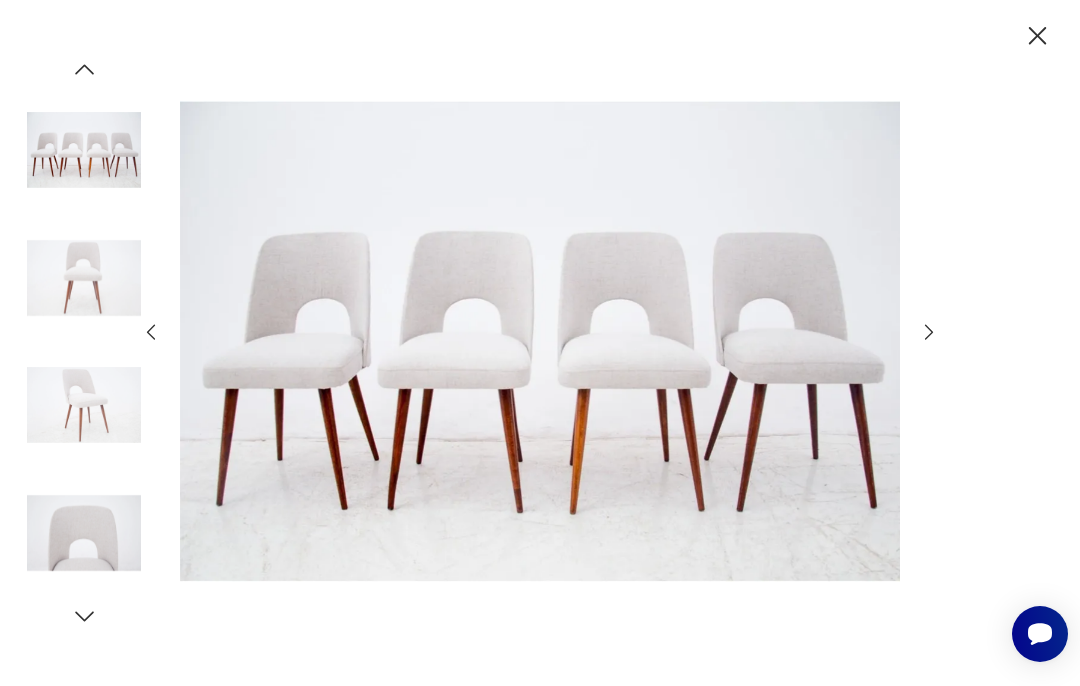click 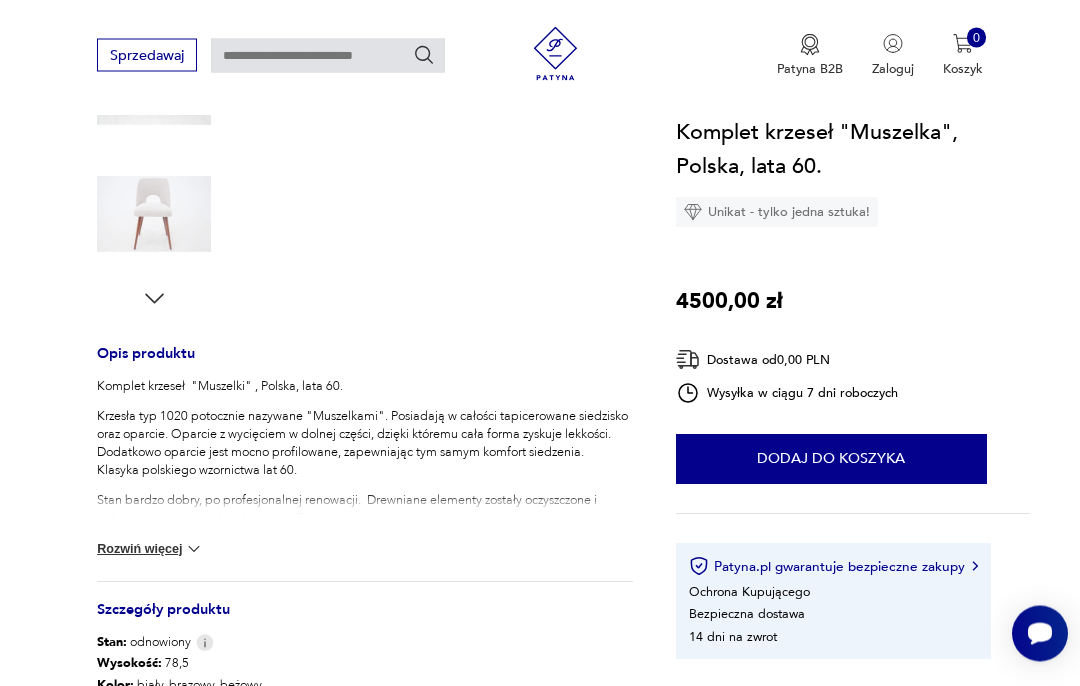 scroll, scrollTop: 589, scrollLeft: 0, axis: vertical 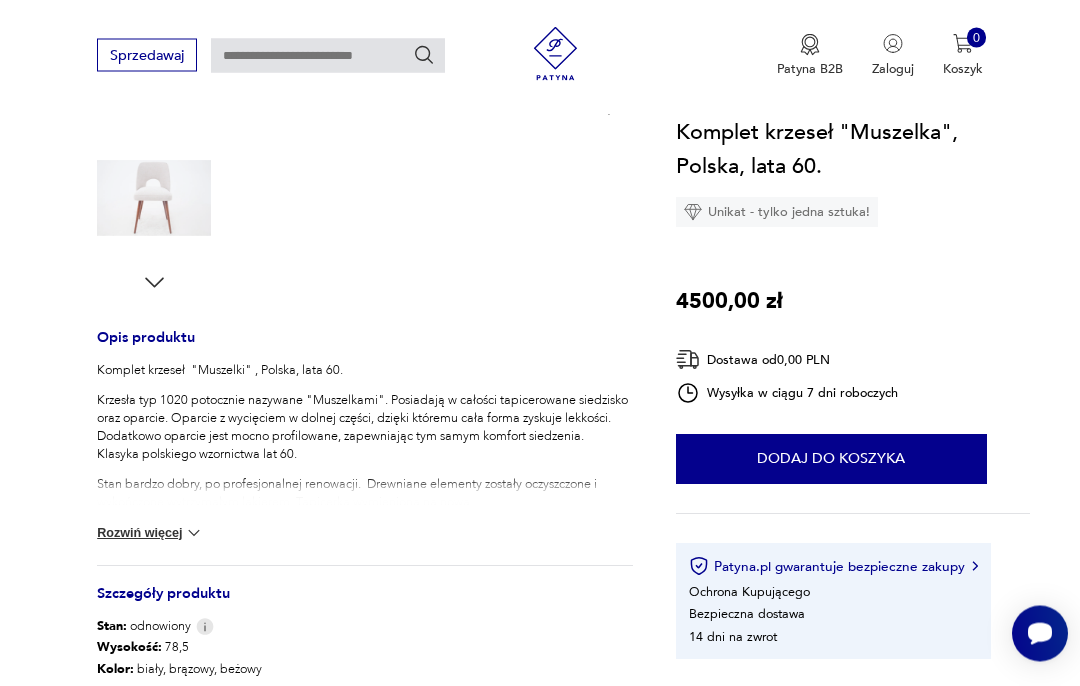 click at bounding box center (194, 534) 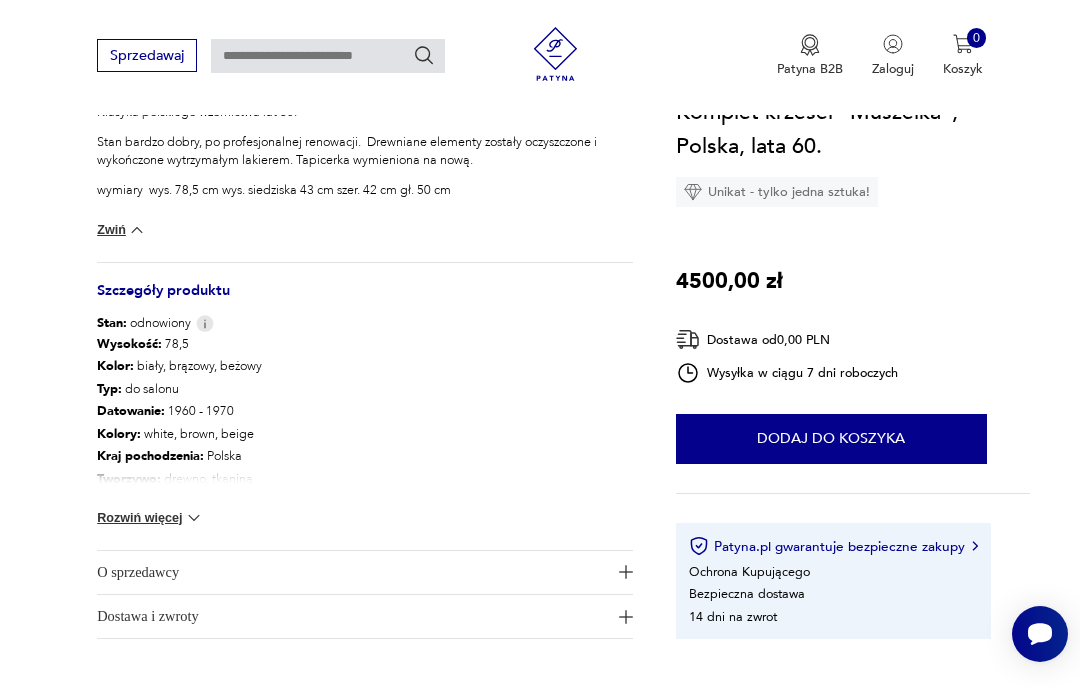 scroll, scrollTop: 932, scrollLeft: 0, axis: vertical 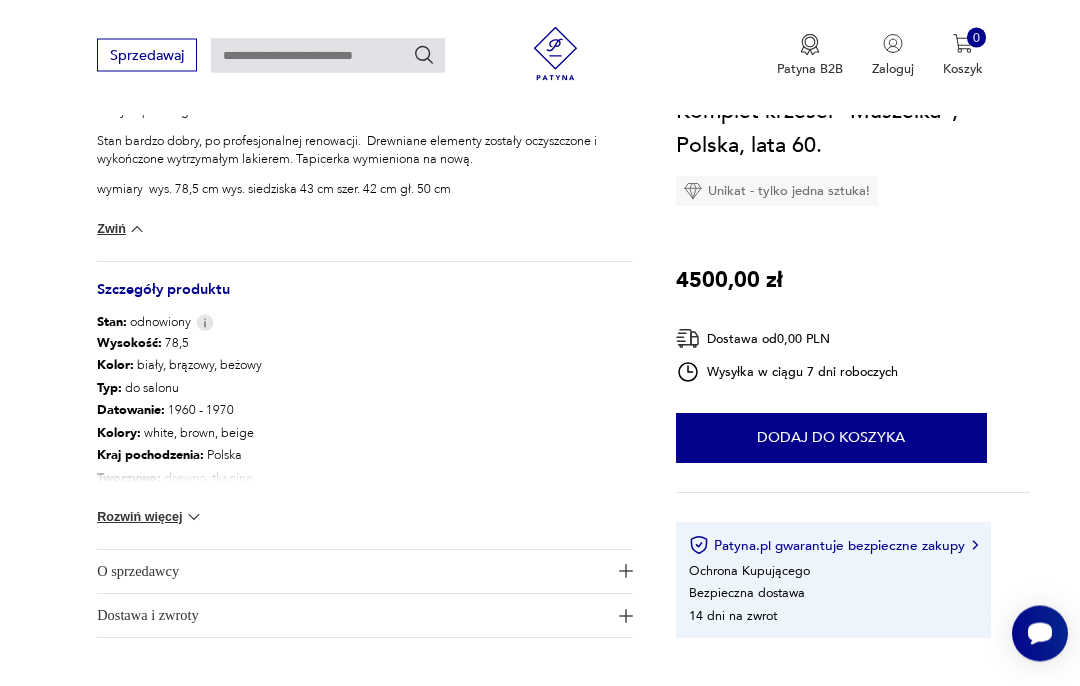 click at bounding box center [194, 518] 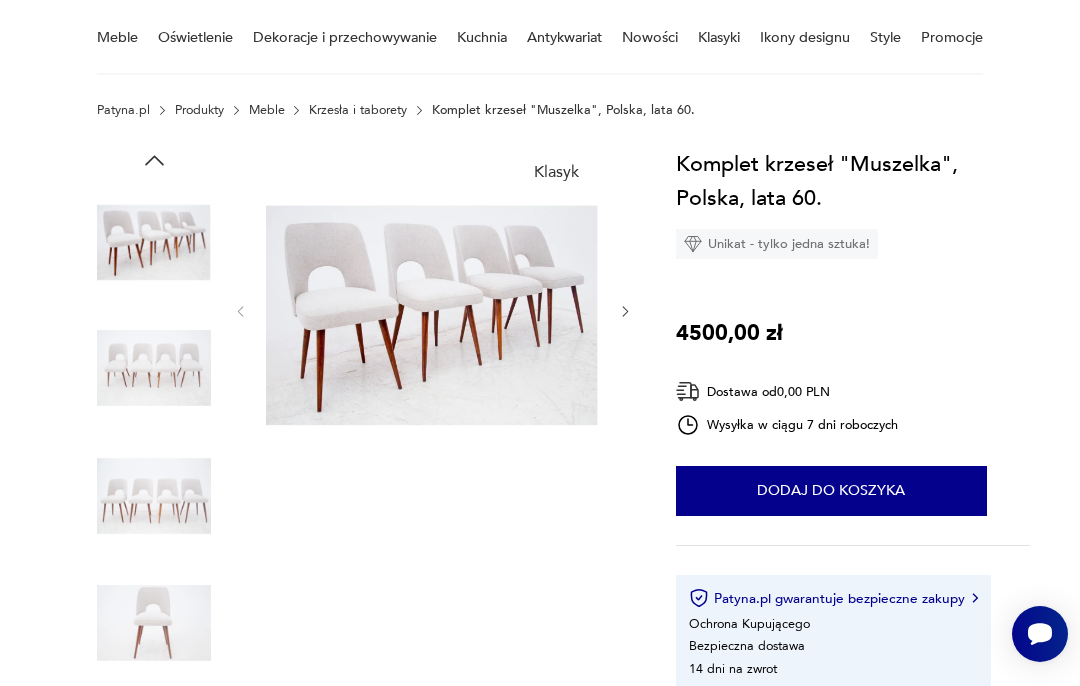 scroll, scrollTop: 163, scrollLeft: 0, axis: vertical 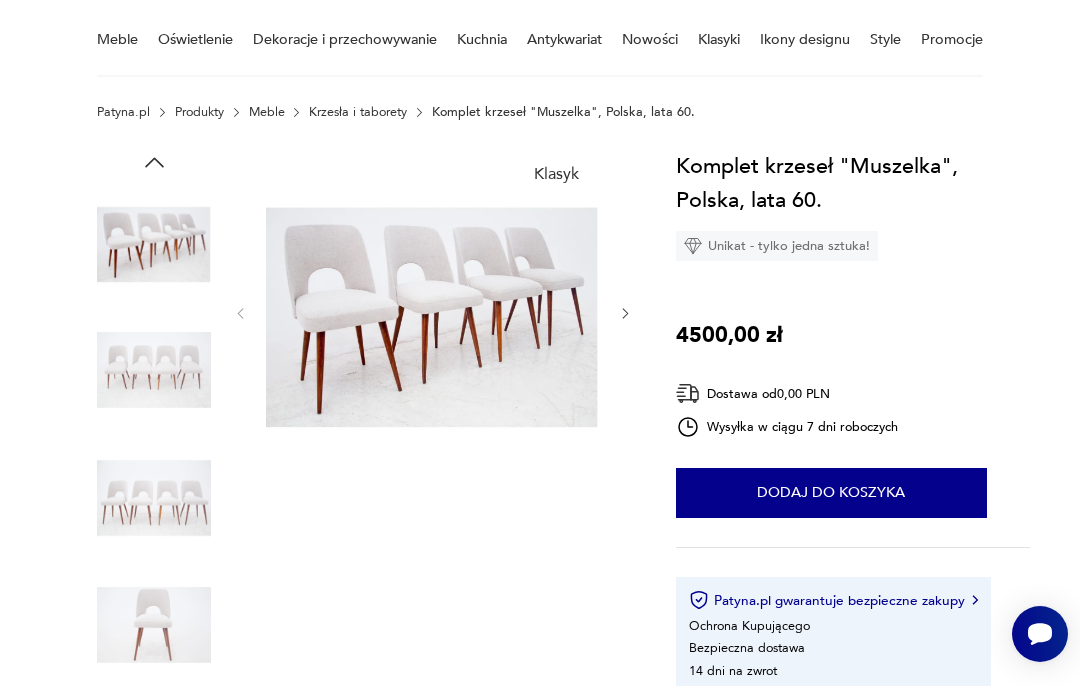 click at bounding box center (433, 311) 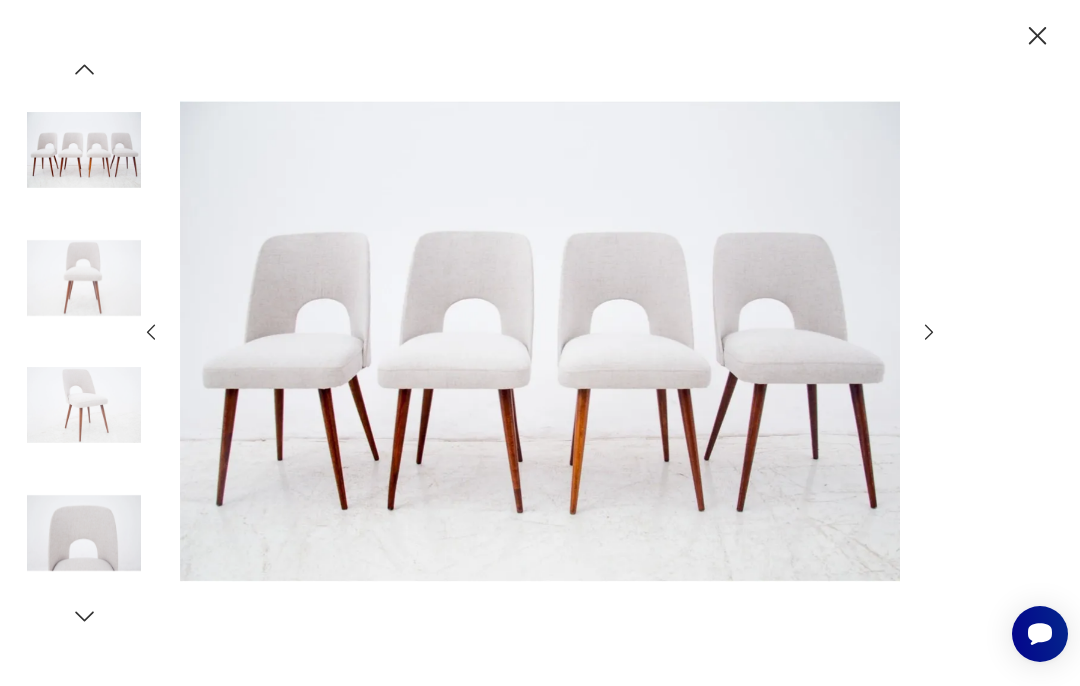 click at bounding box center (84, 405) 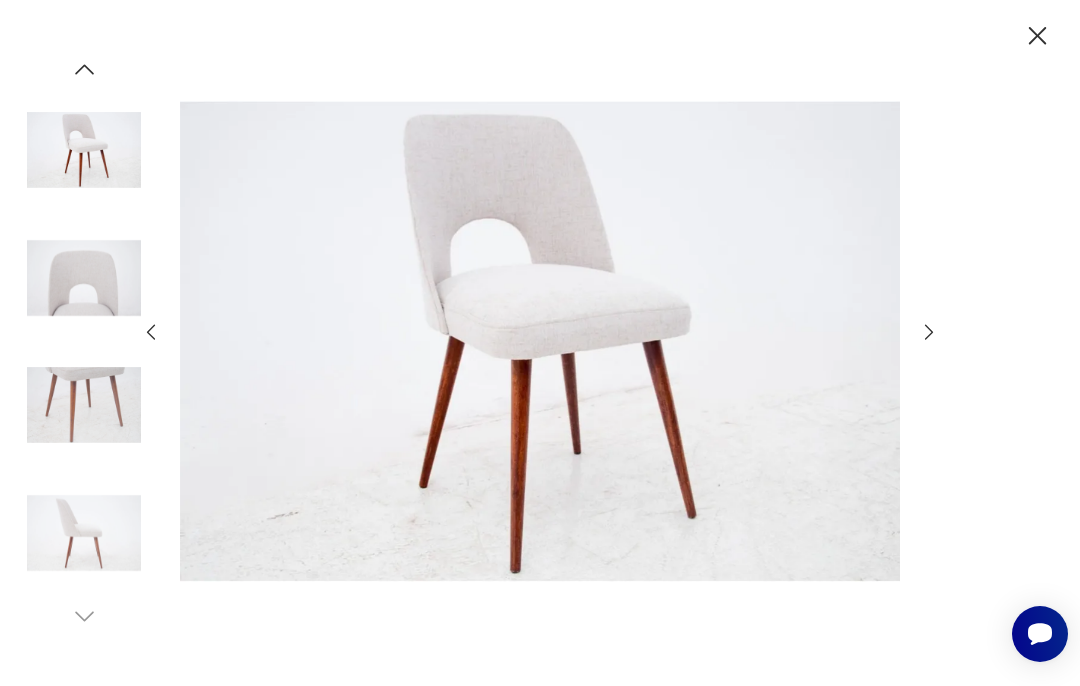 click at bounding box center [84, 405] 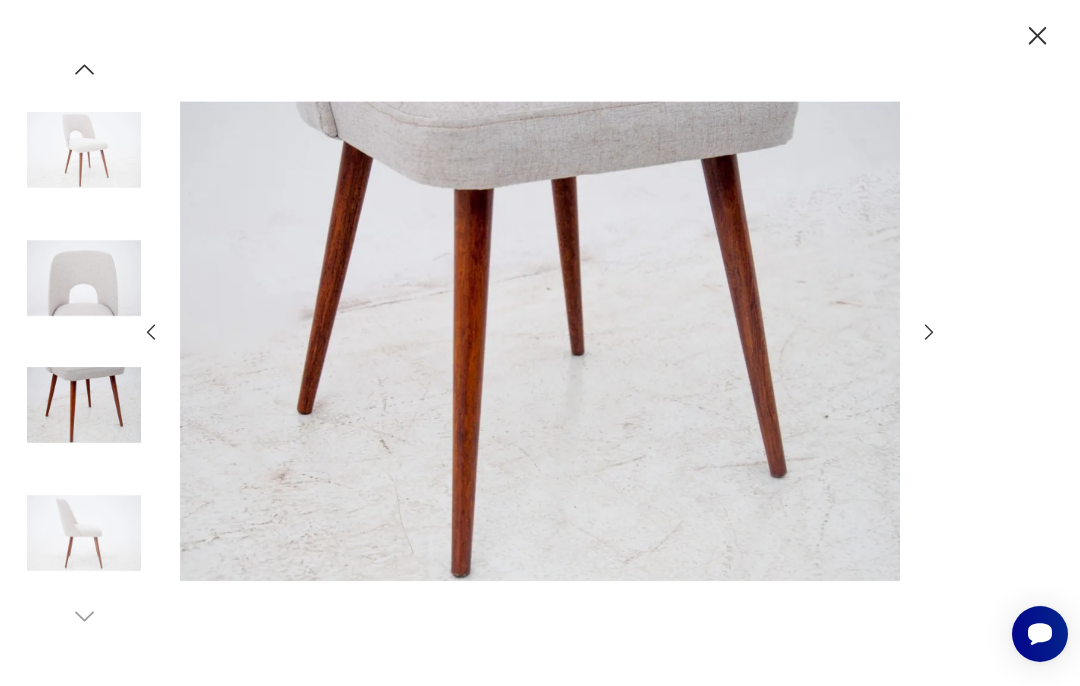 click at bounding box center [84, 533] 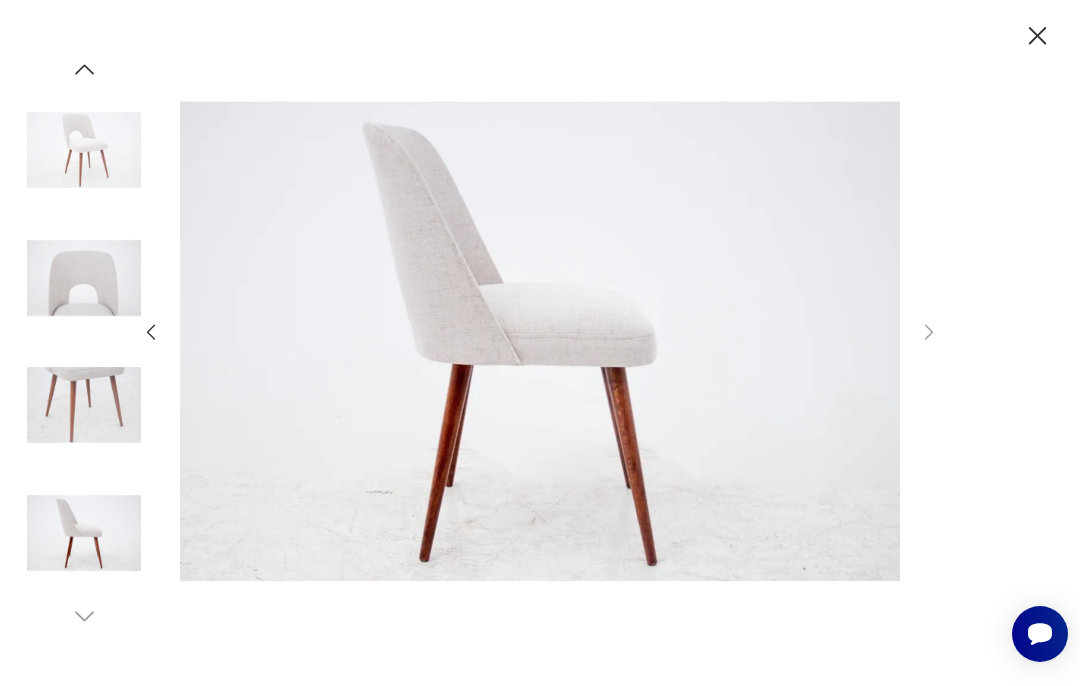 click at bounding box center (84, 405) 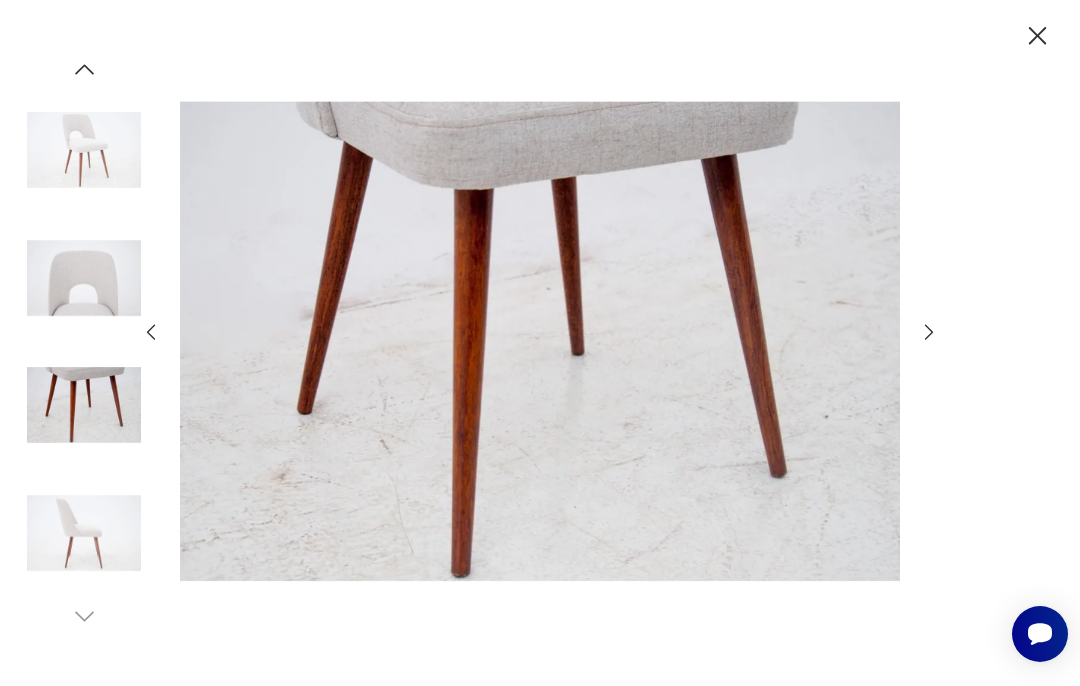 click at bounding box center [84, 278] 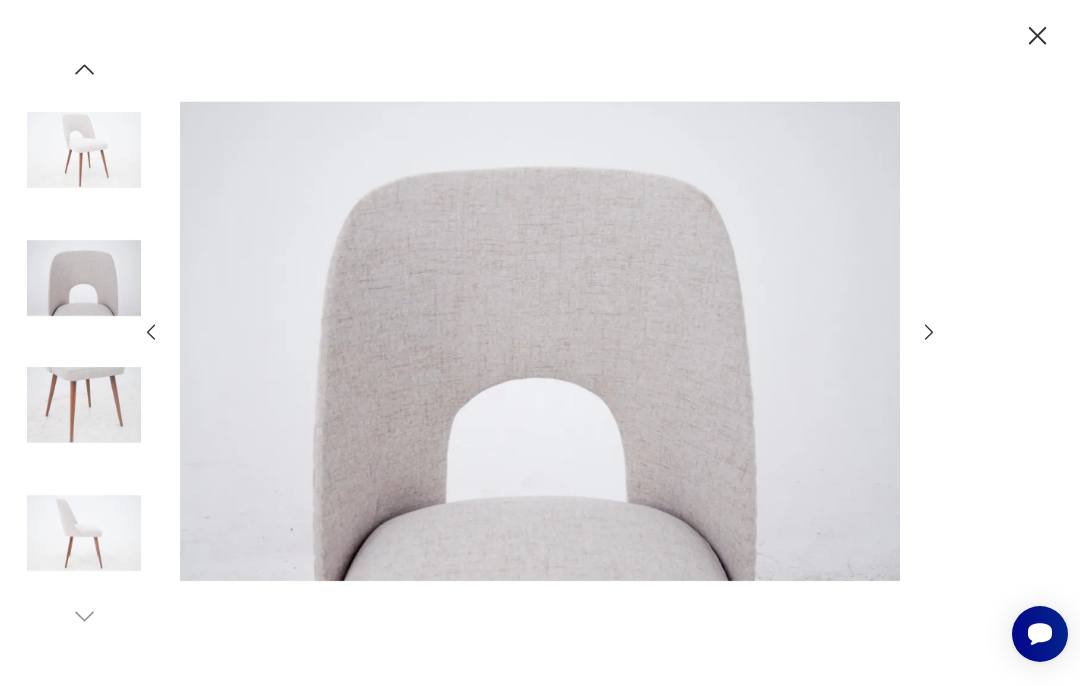 click at bounding box center [540, 341] 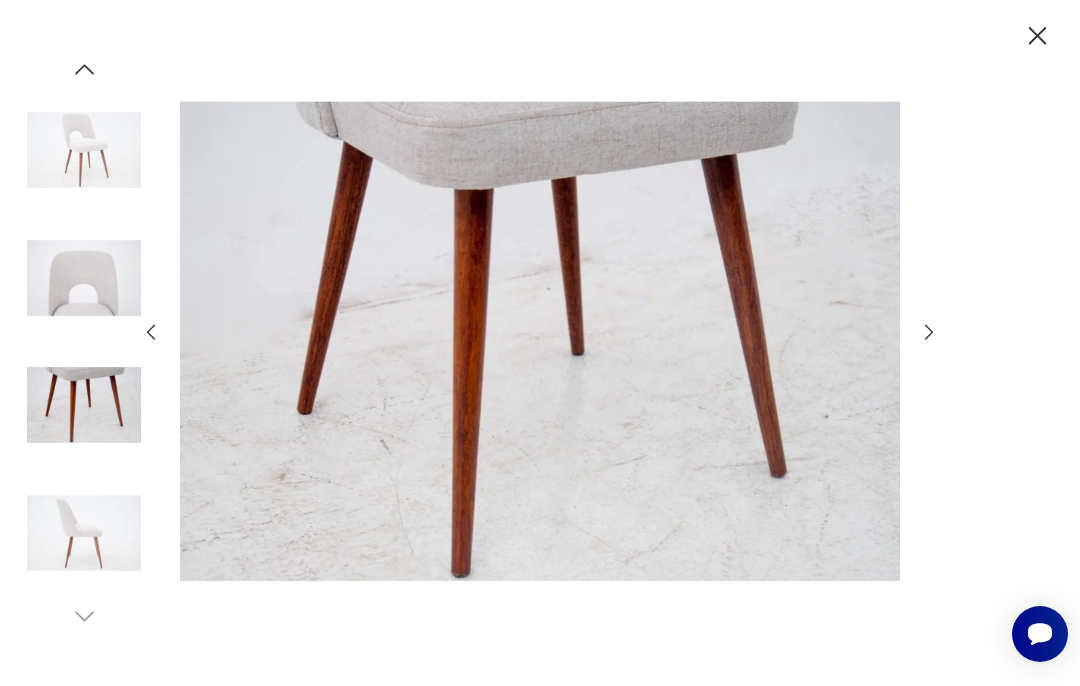 click 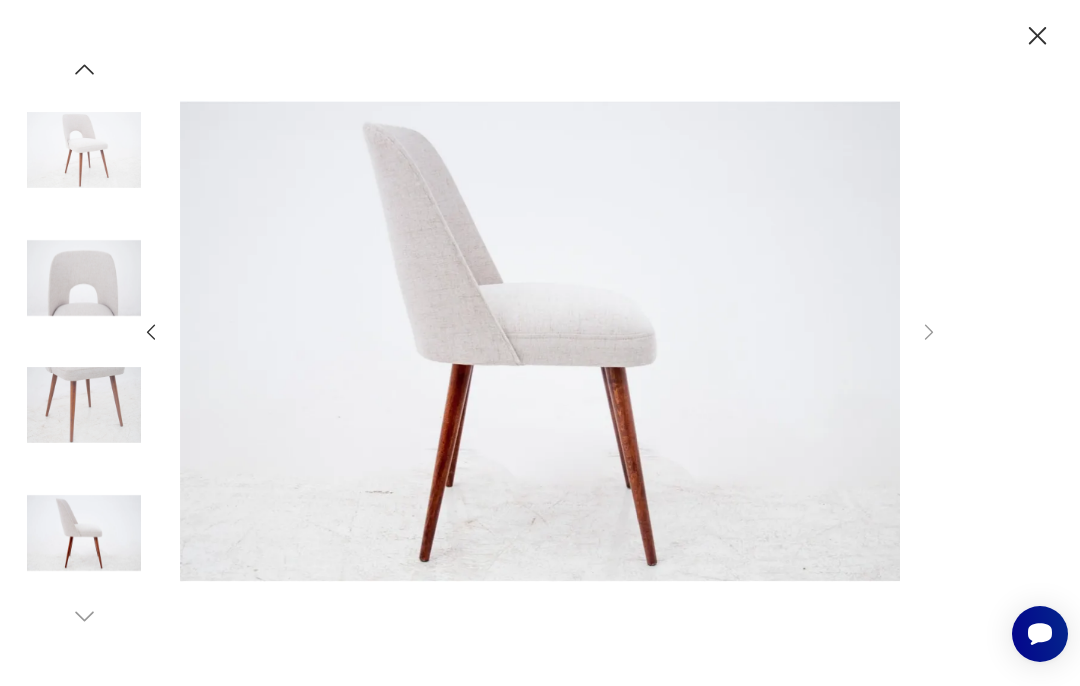 click at bounding box center (540, 343) 